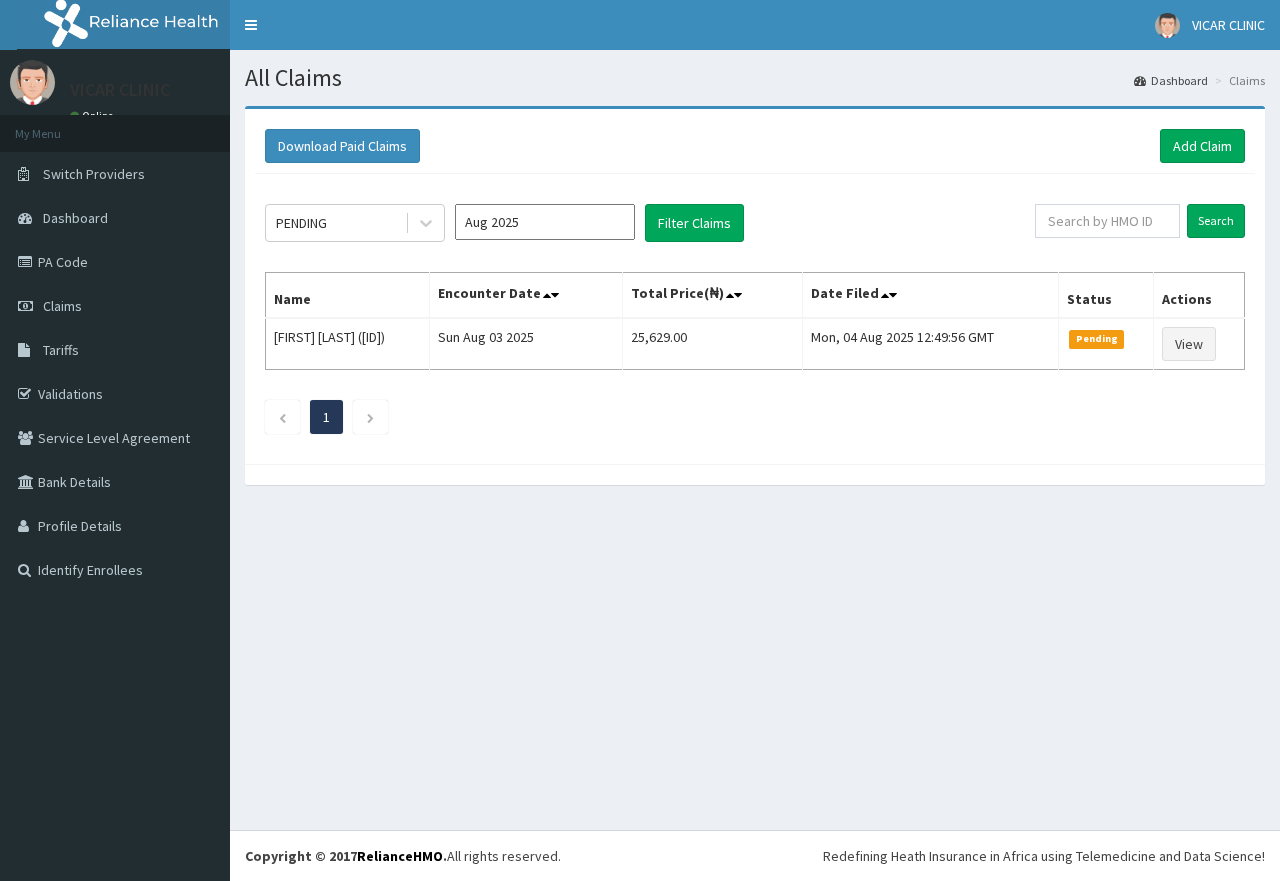 scroll, scrollTop: 0, scrollLeft: 0, axis: both 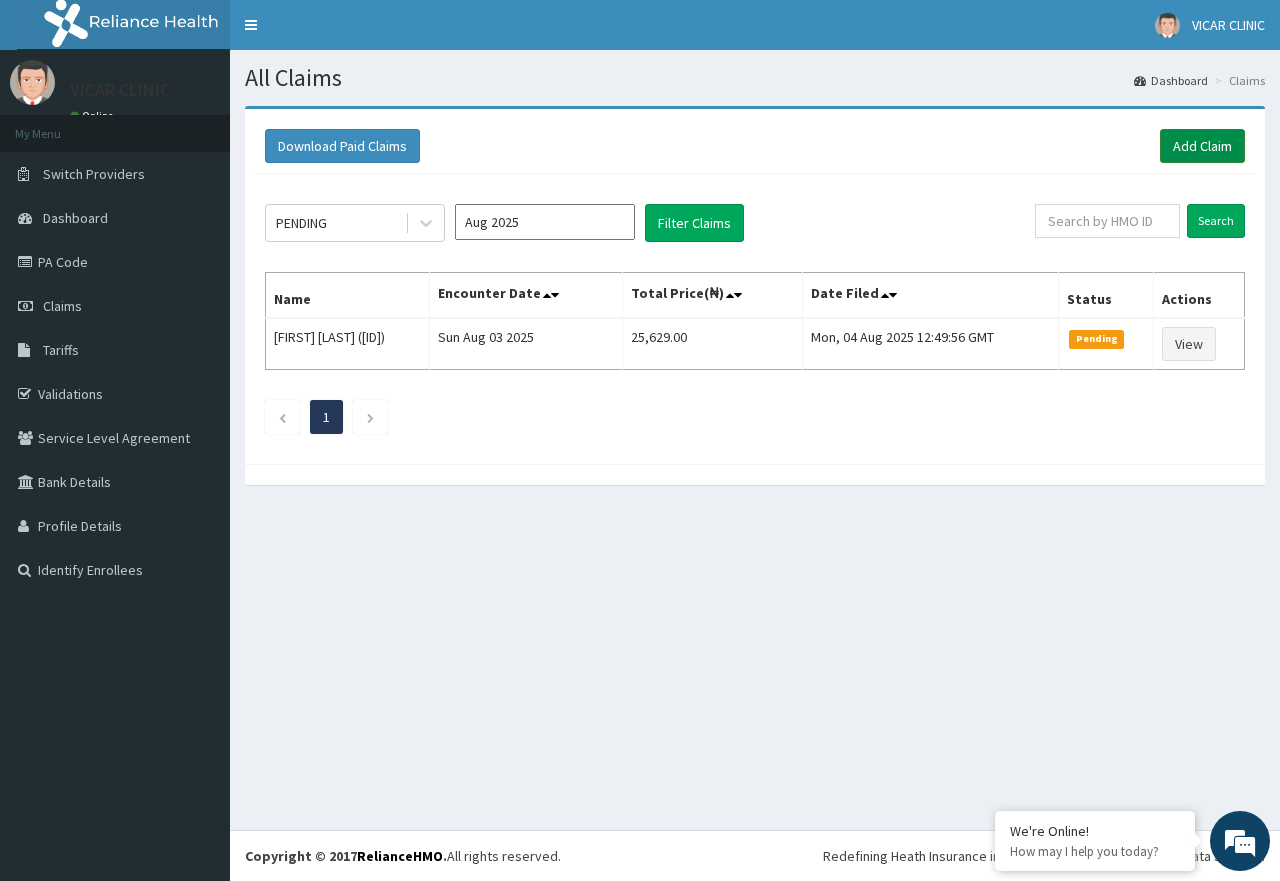 click on "Add Claim" at bounding box center (1202, 146) 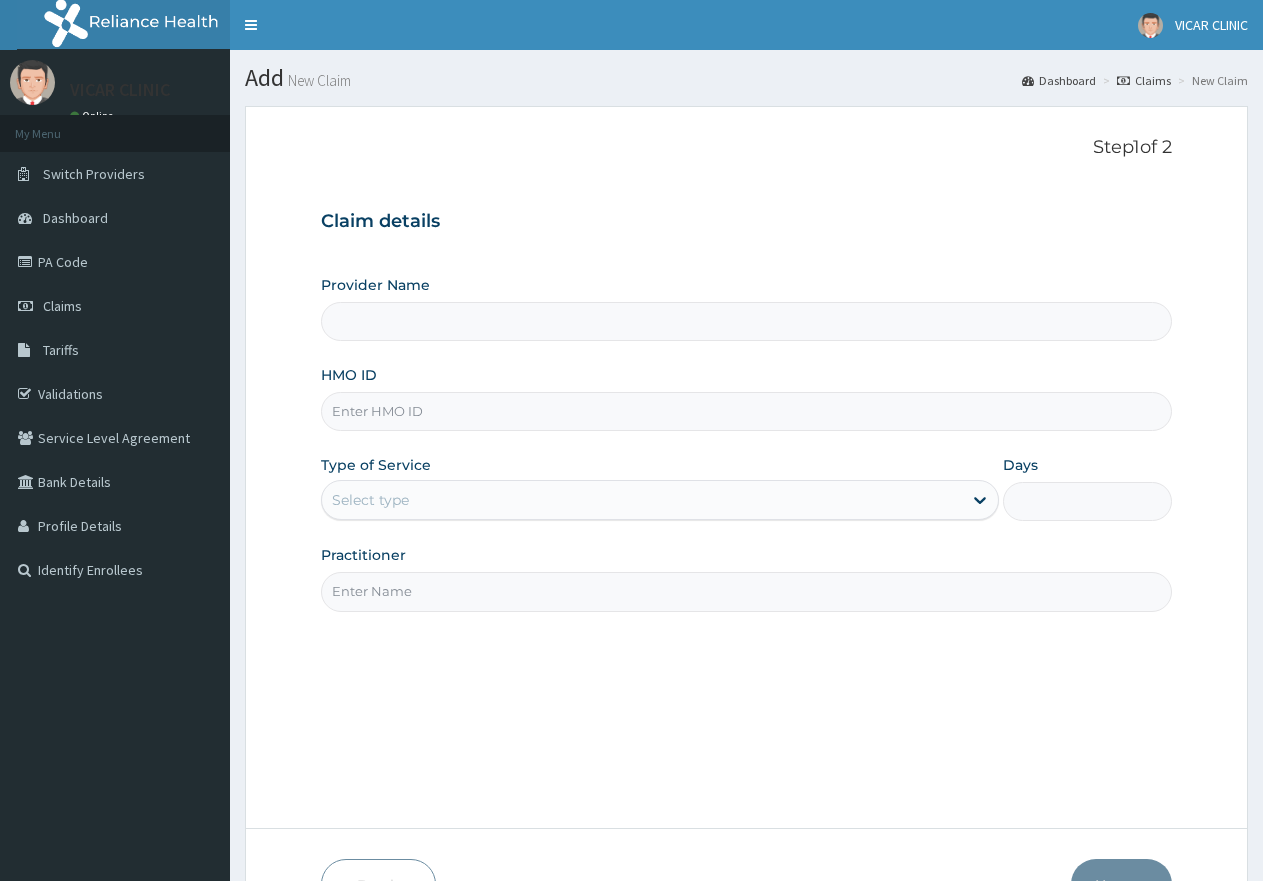 scroll, scrollTop: 0, scrollLeft: 0, axis: both 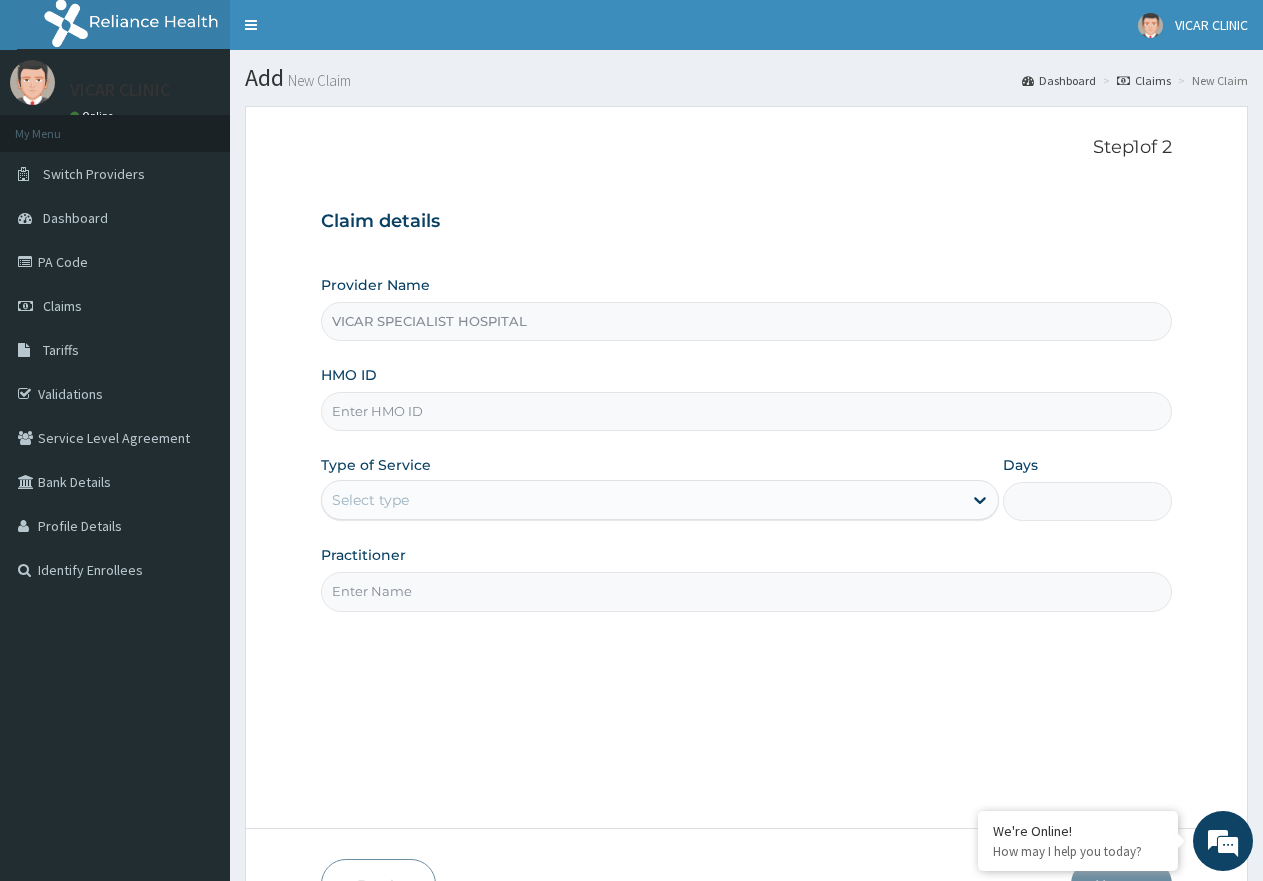 click on "HMO ID" at bounding box center (746, 411) 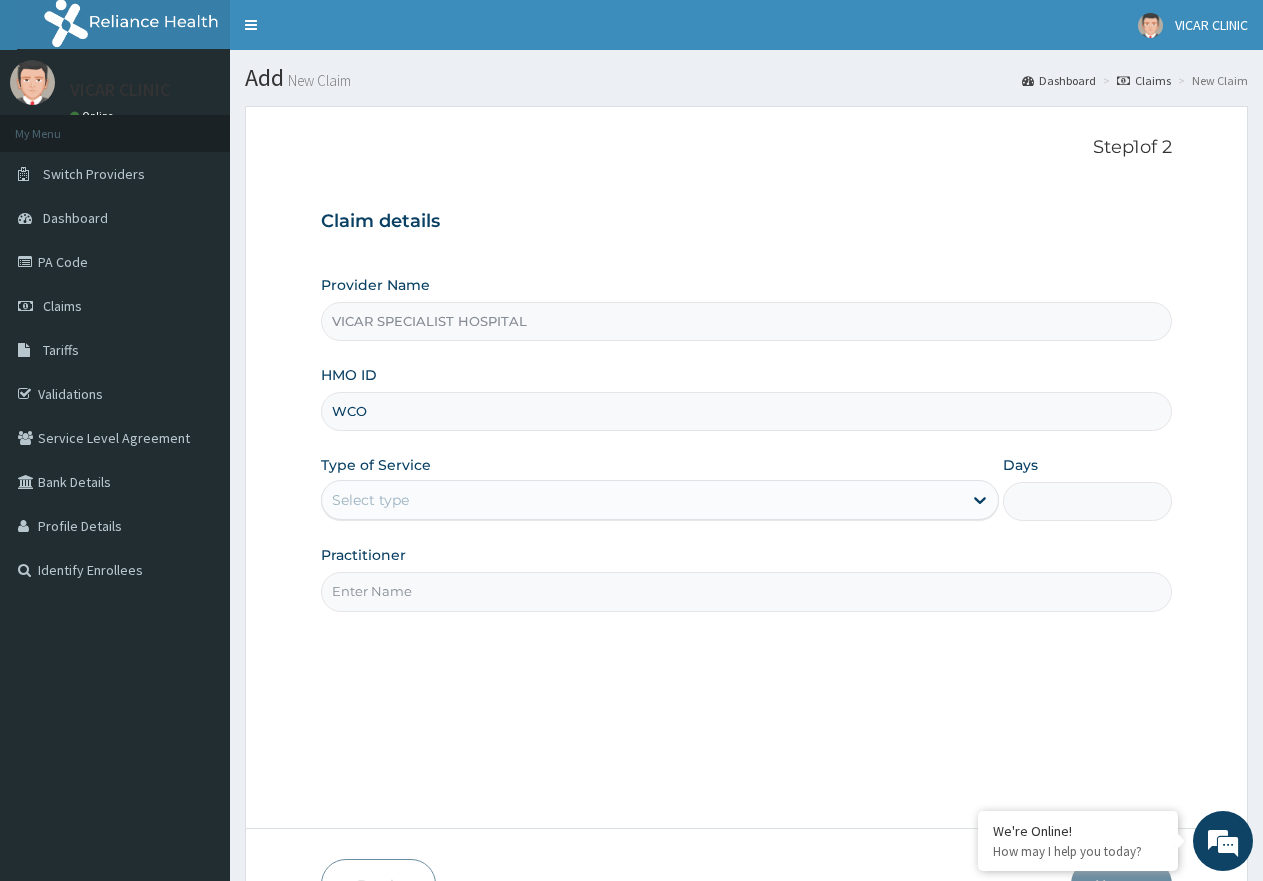 scroll, scrollTop: 0, scrollLeft: 0, axis: both 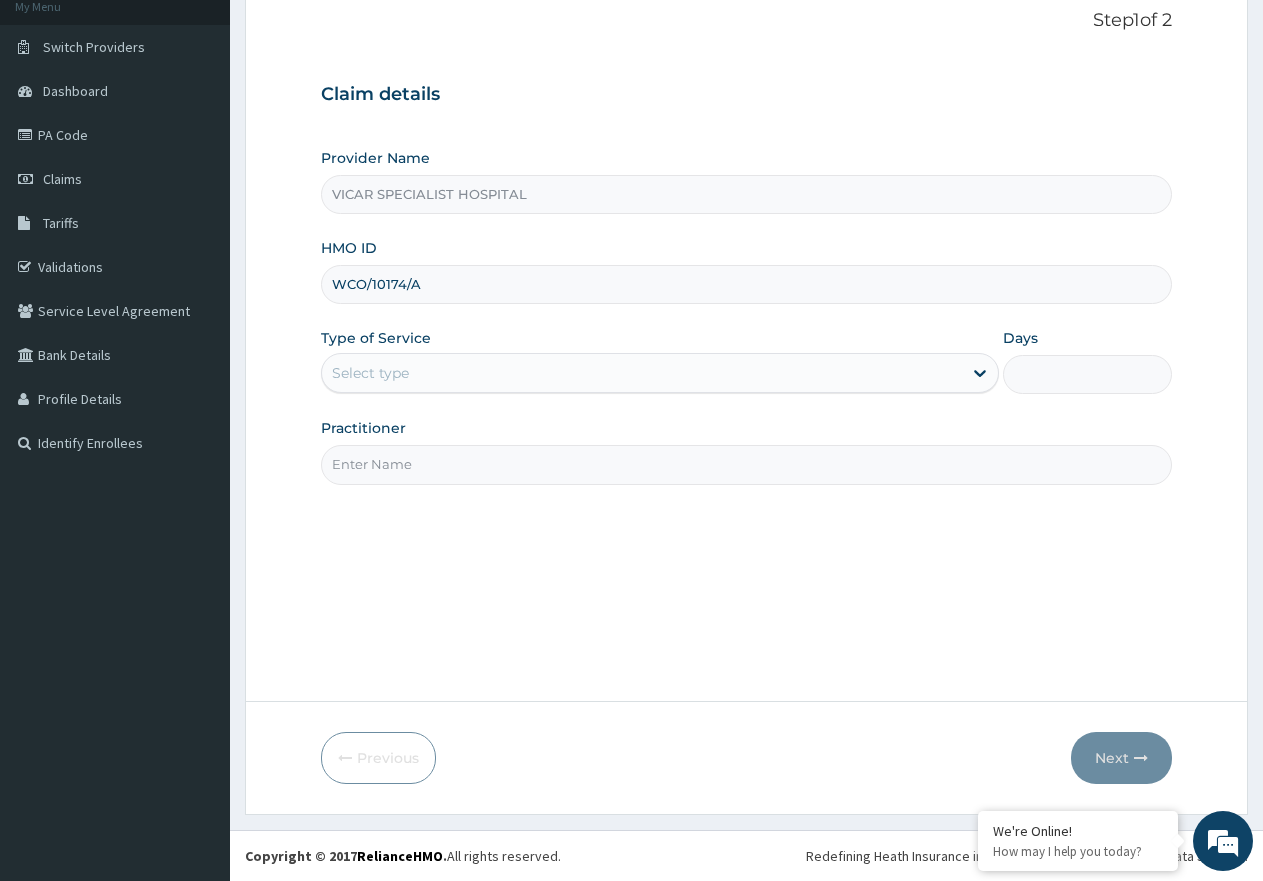 type on "WCO/10174/A" 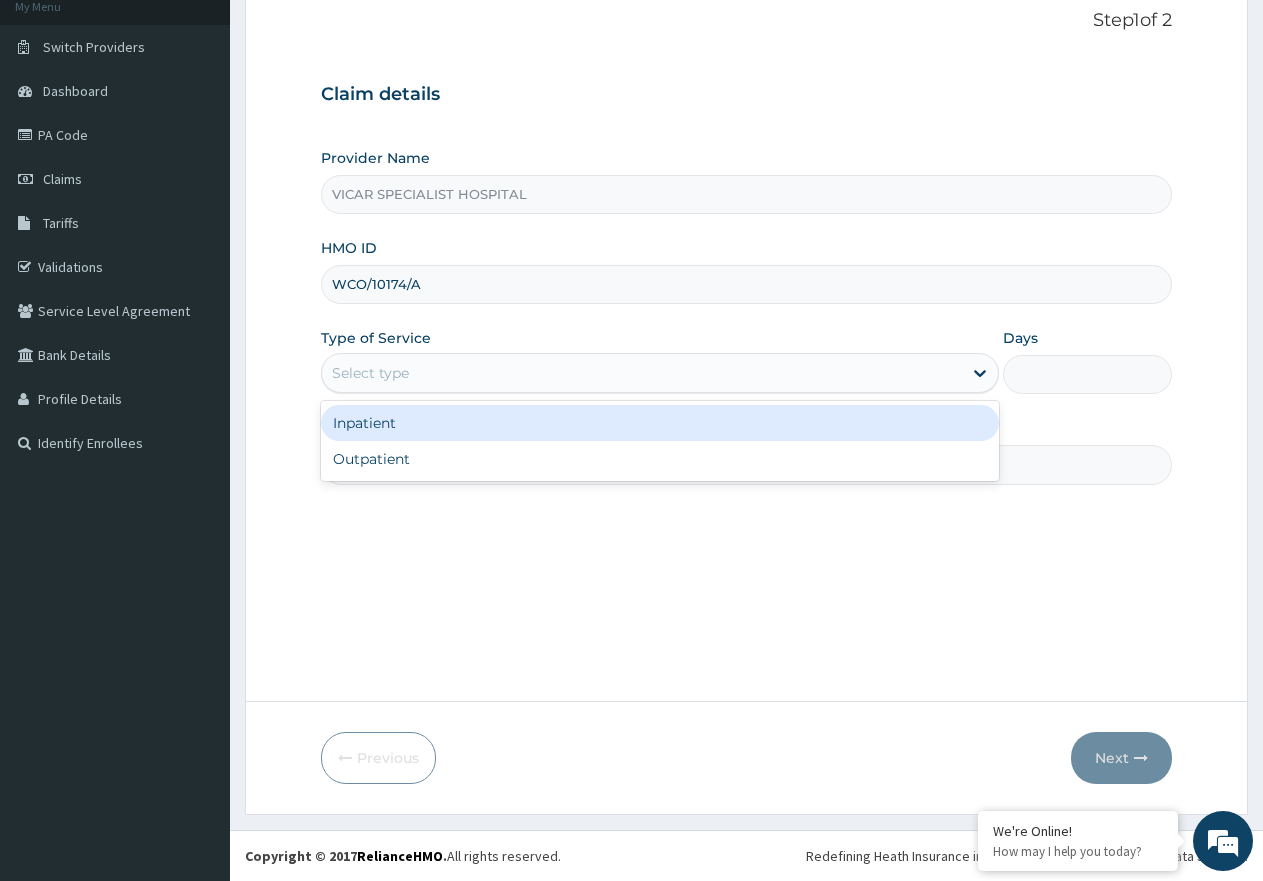 click on "Select type" at bounding box center [641, 373] 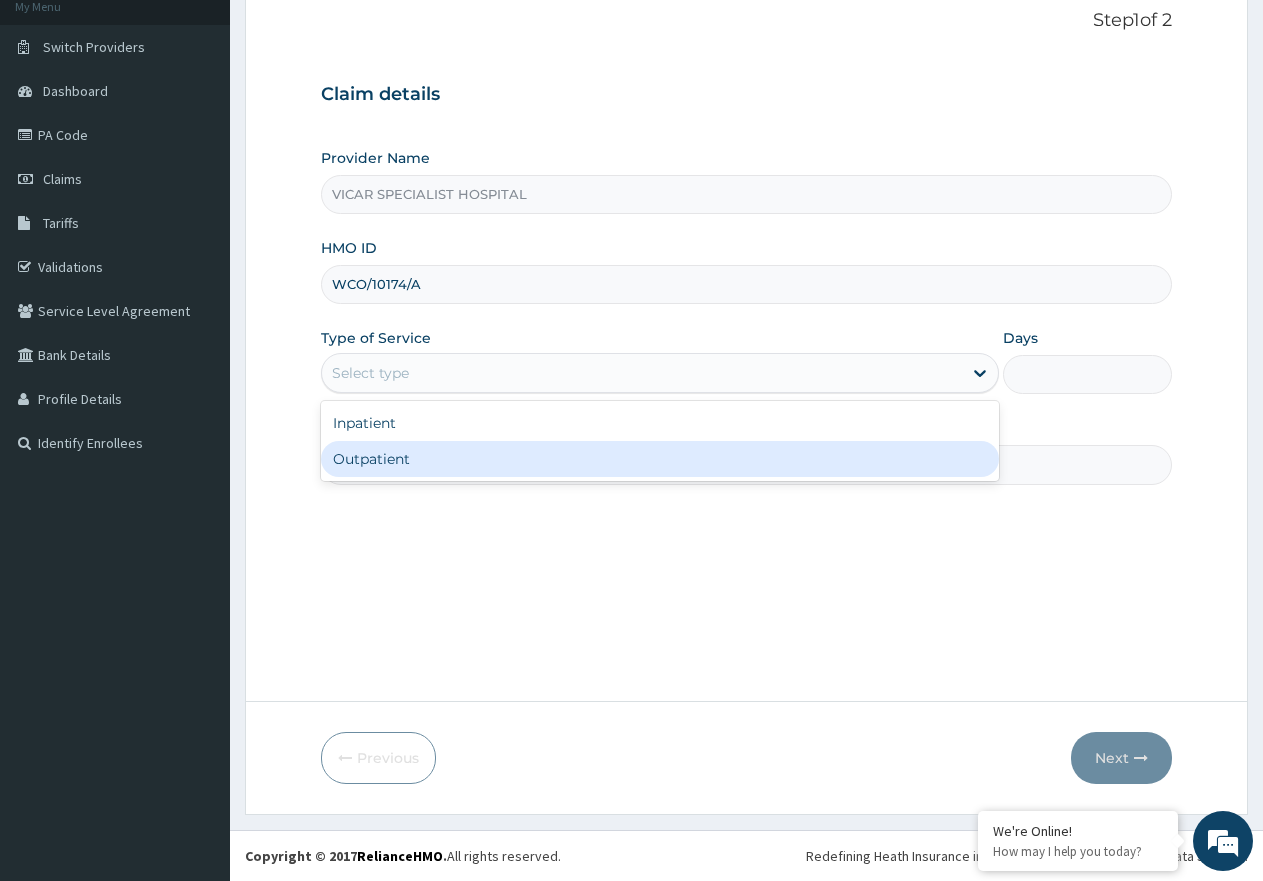 click on "Outpatient" at bounding box center (659, 459) 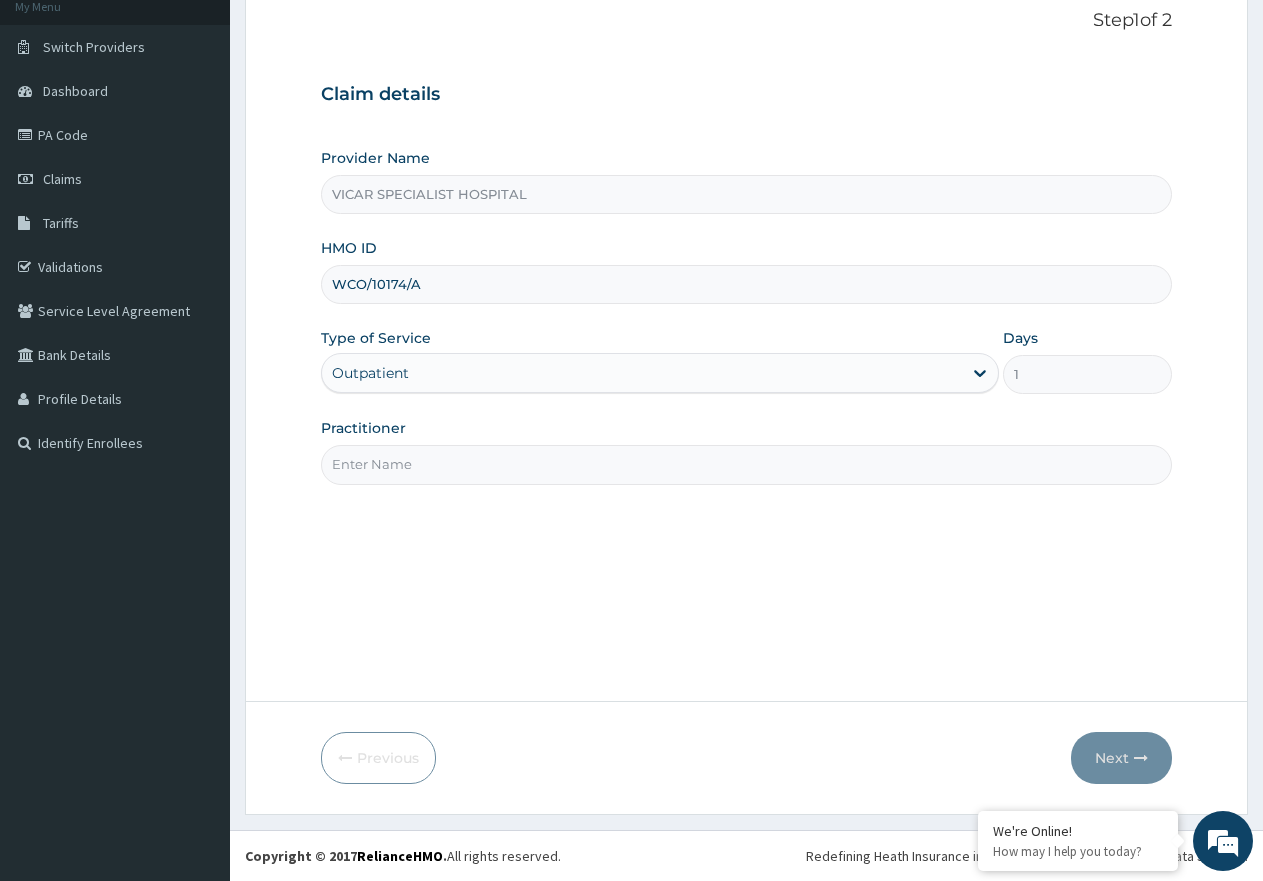 click on "Practitioner" at bounding box center [746, 464] 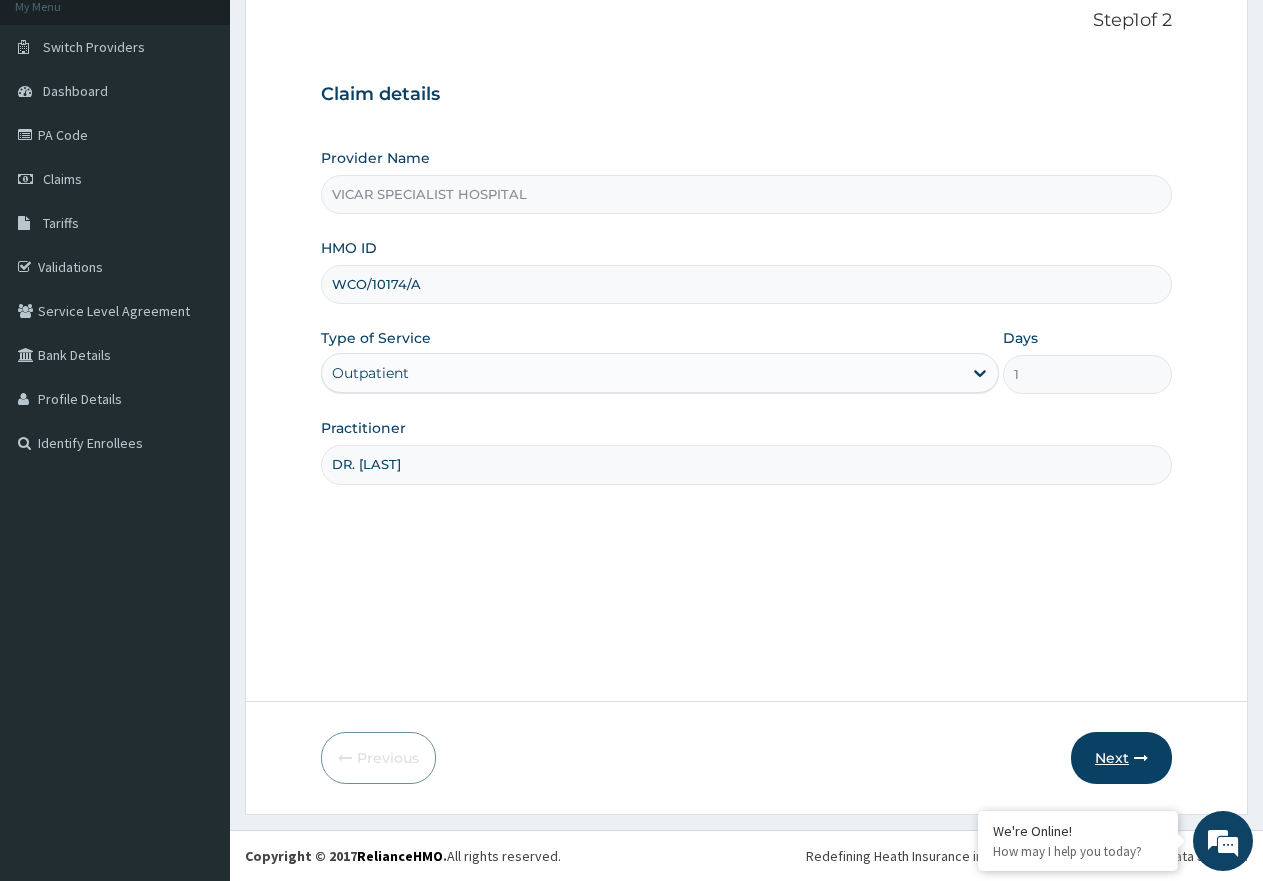 type on "DR. [LAST]" 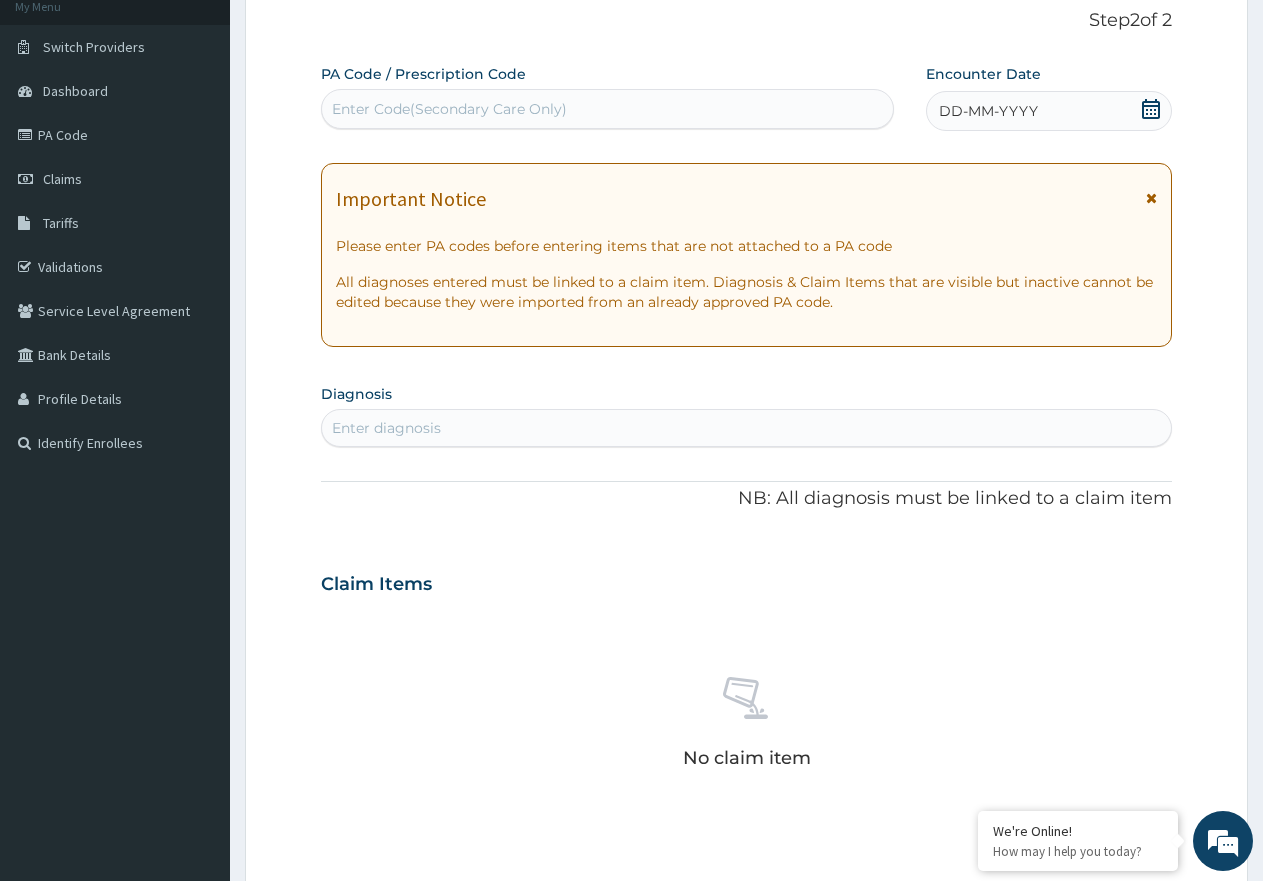 click 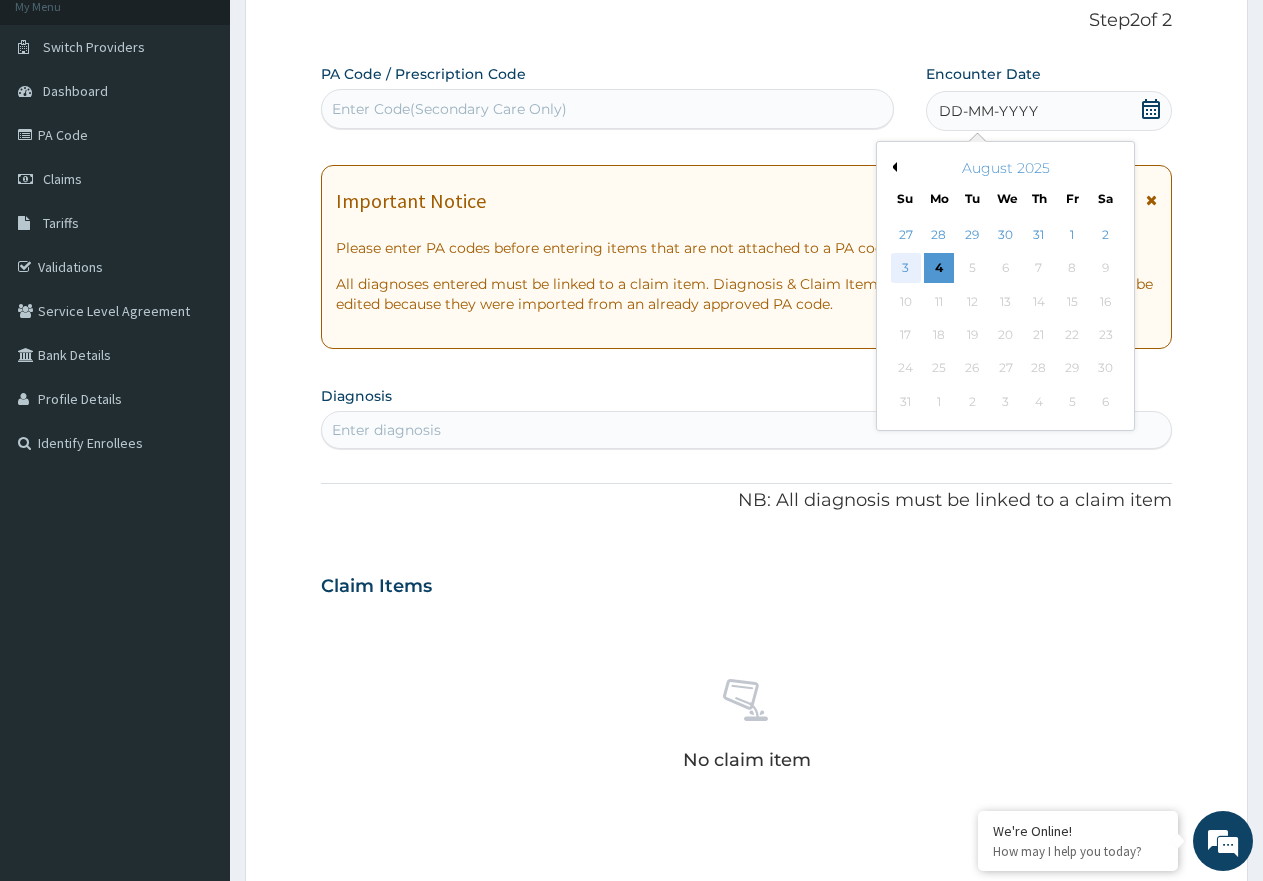 click on "3" at bounding box center [906, 269] 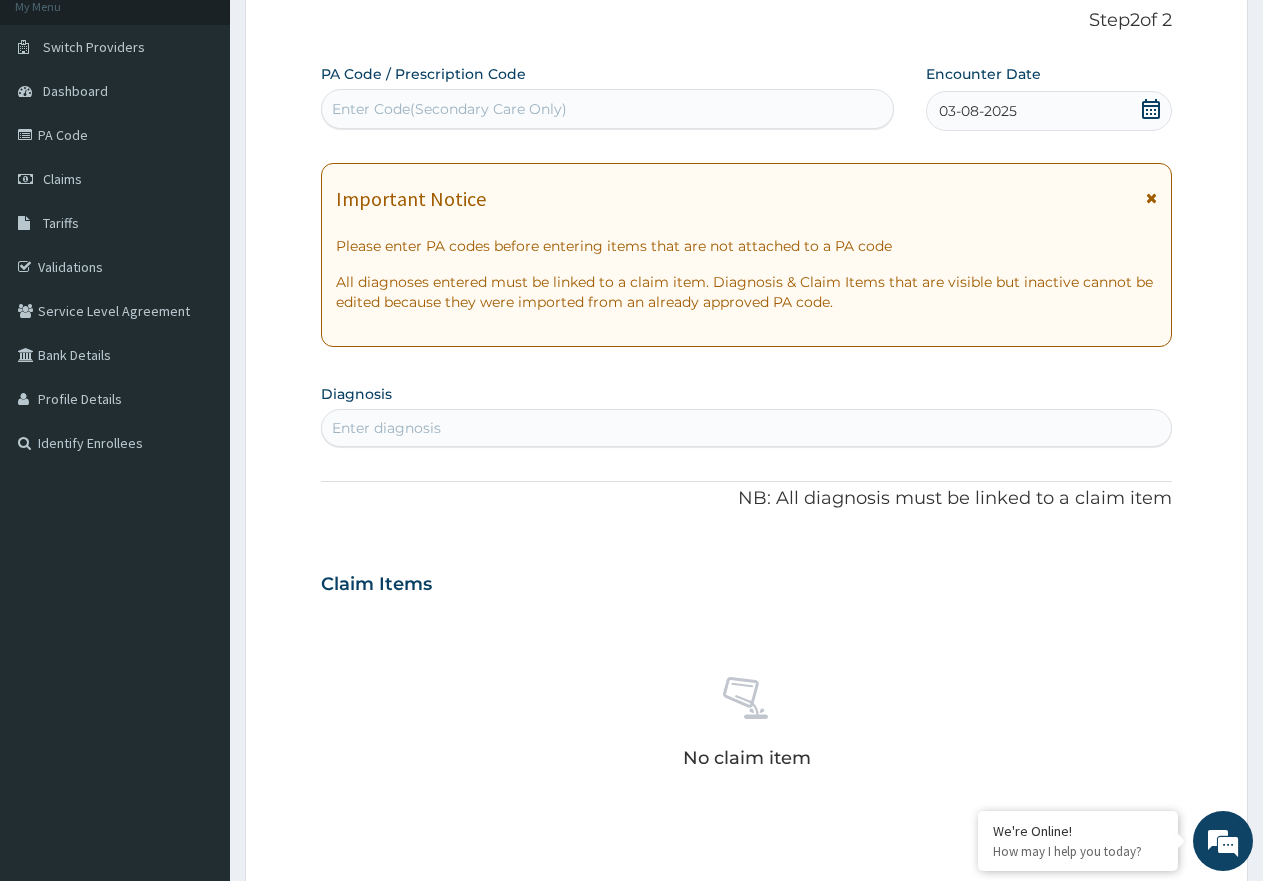 click on "Enter Code(Secondary Care Only)" at bounding box center [449, 109] 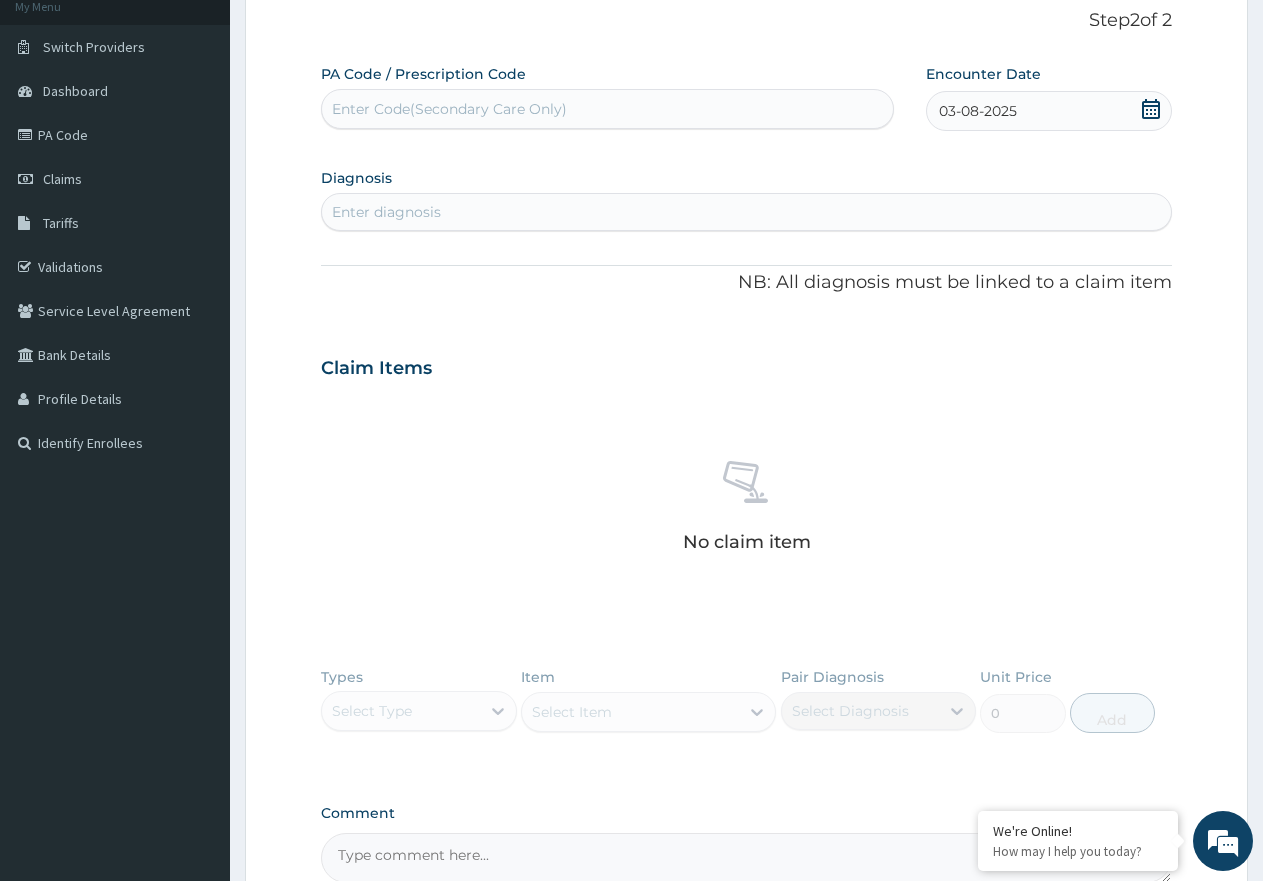 click on "Enter Code(Secondary Care Only)" at bounding box center (607, 109) 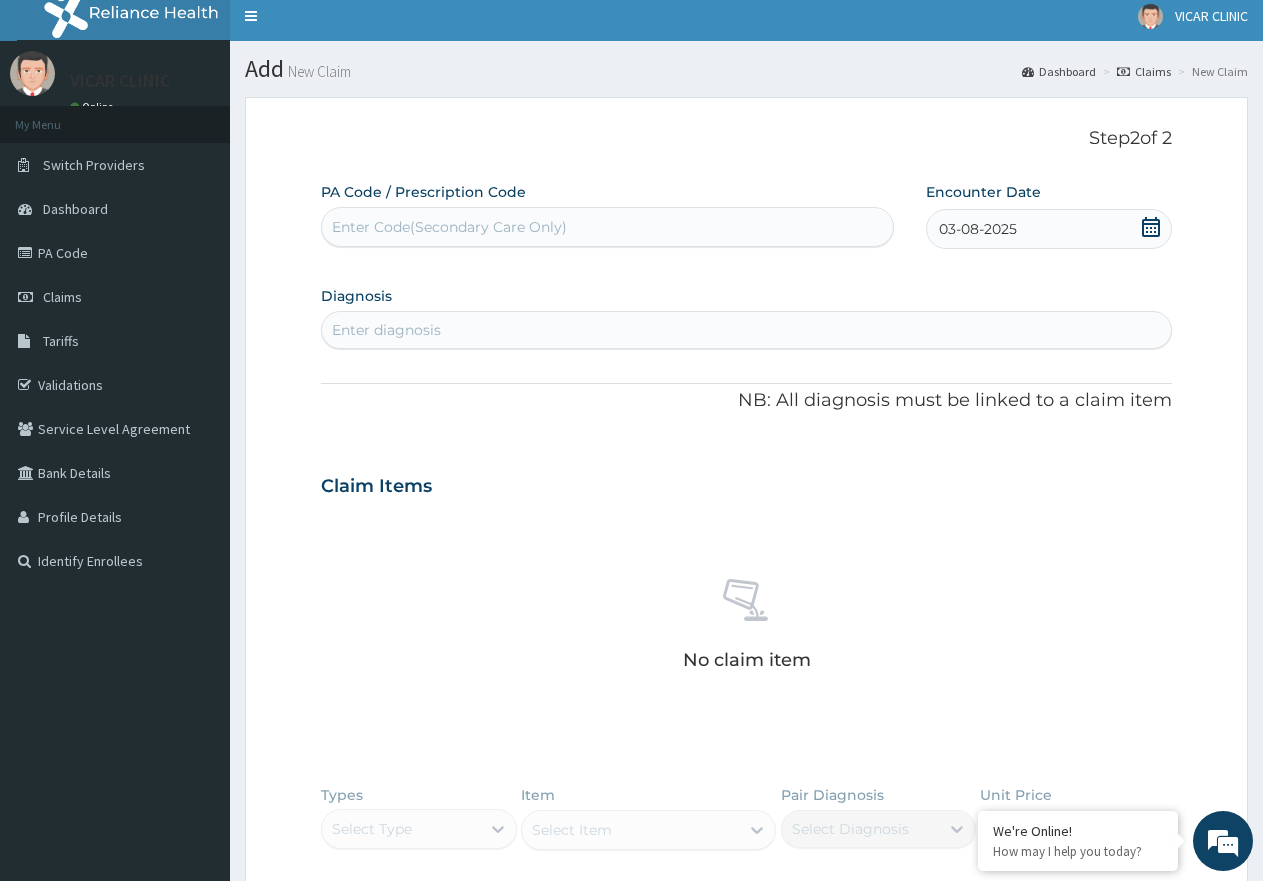 scroll, scrollTop: 0, scrollLeft: 0, axis: both 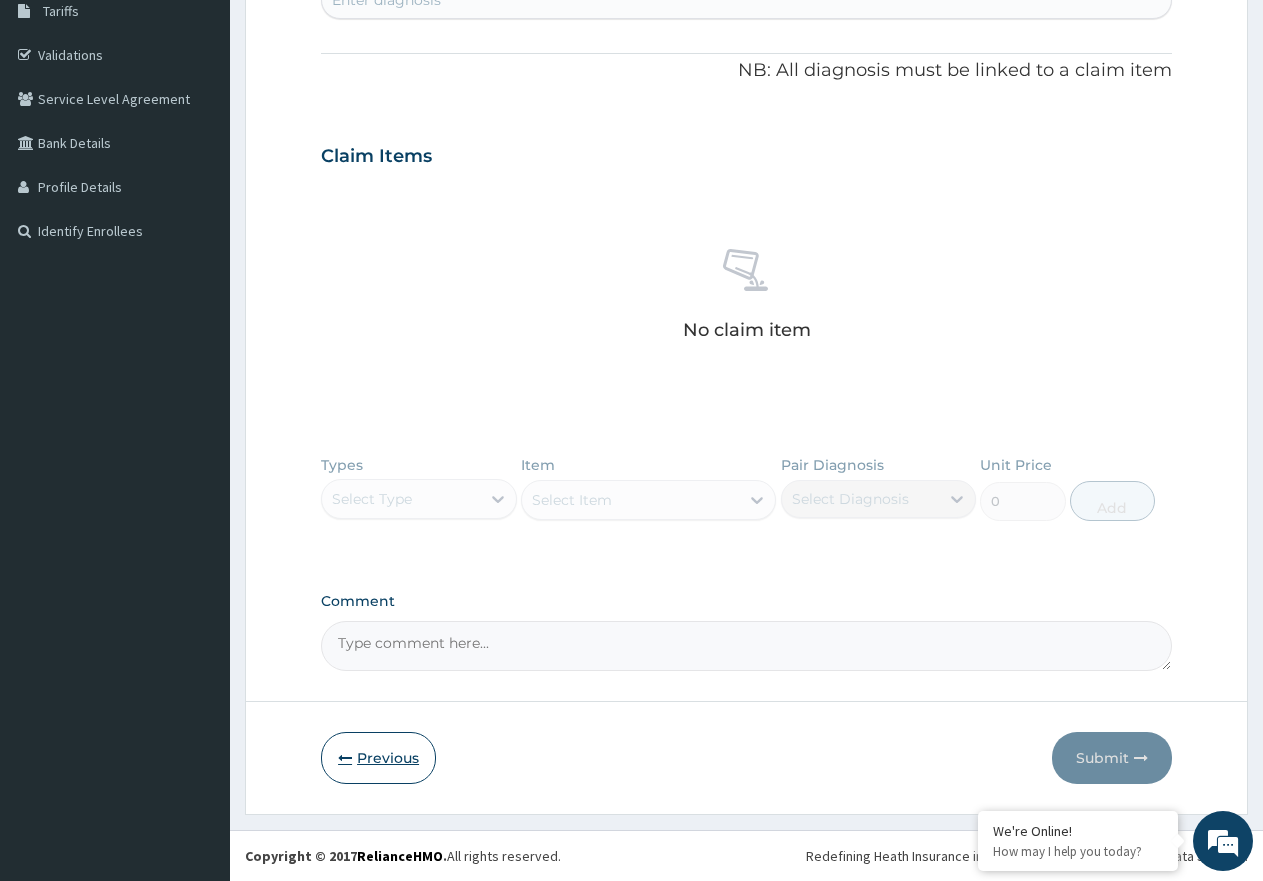 click on "Previous" at bounding box center (378, 758) 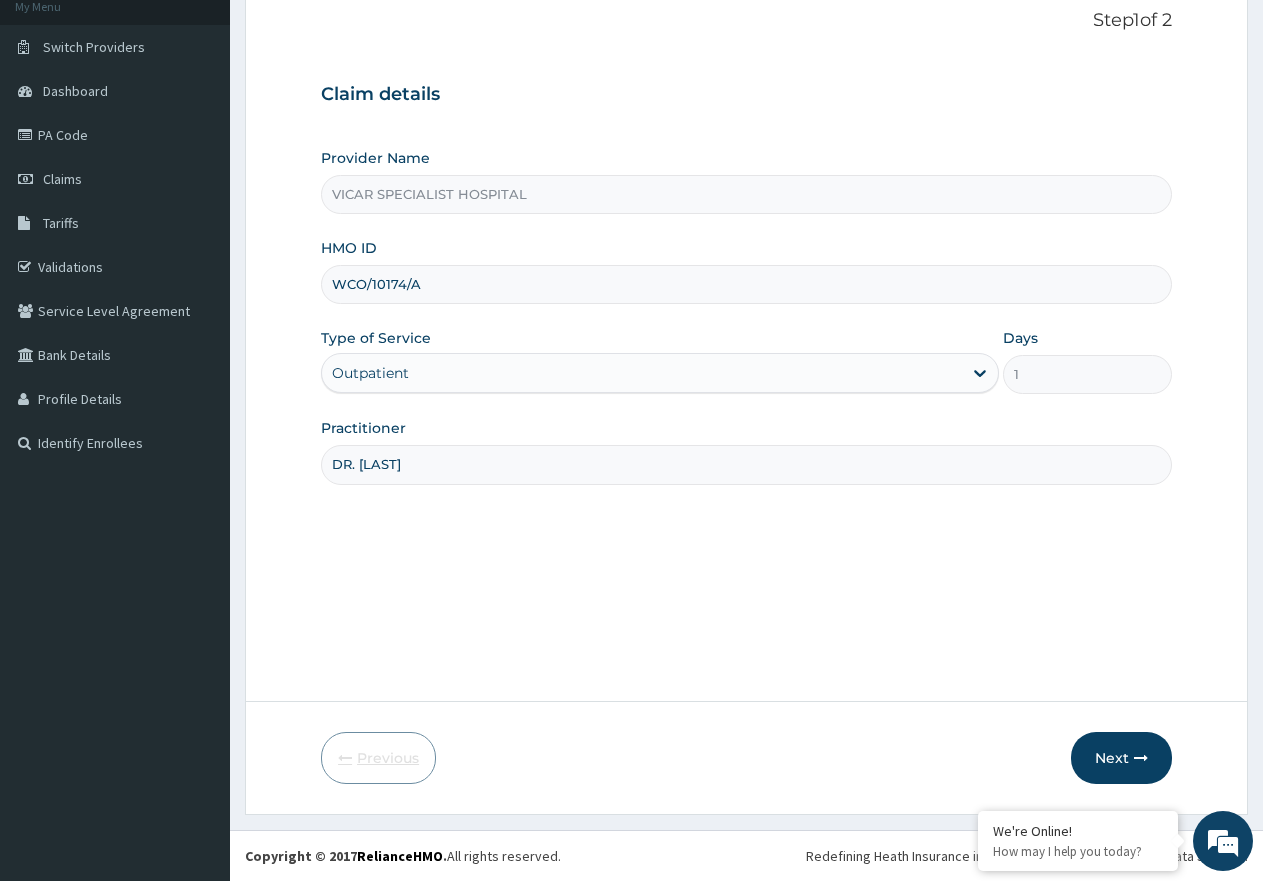 scroll, scrollTop: 127, scrollLeft: 0, axis: vertical 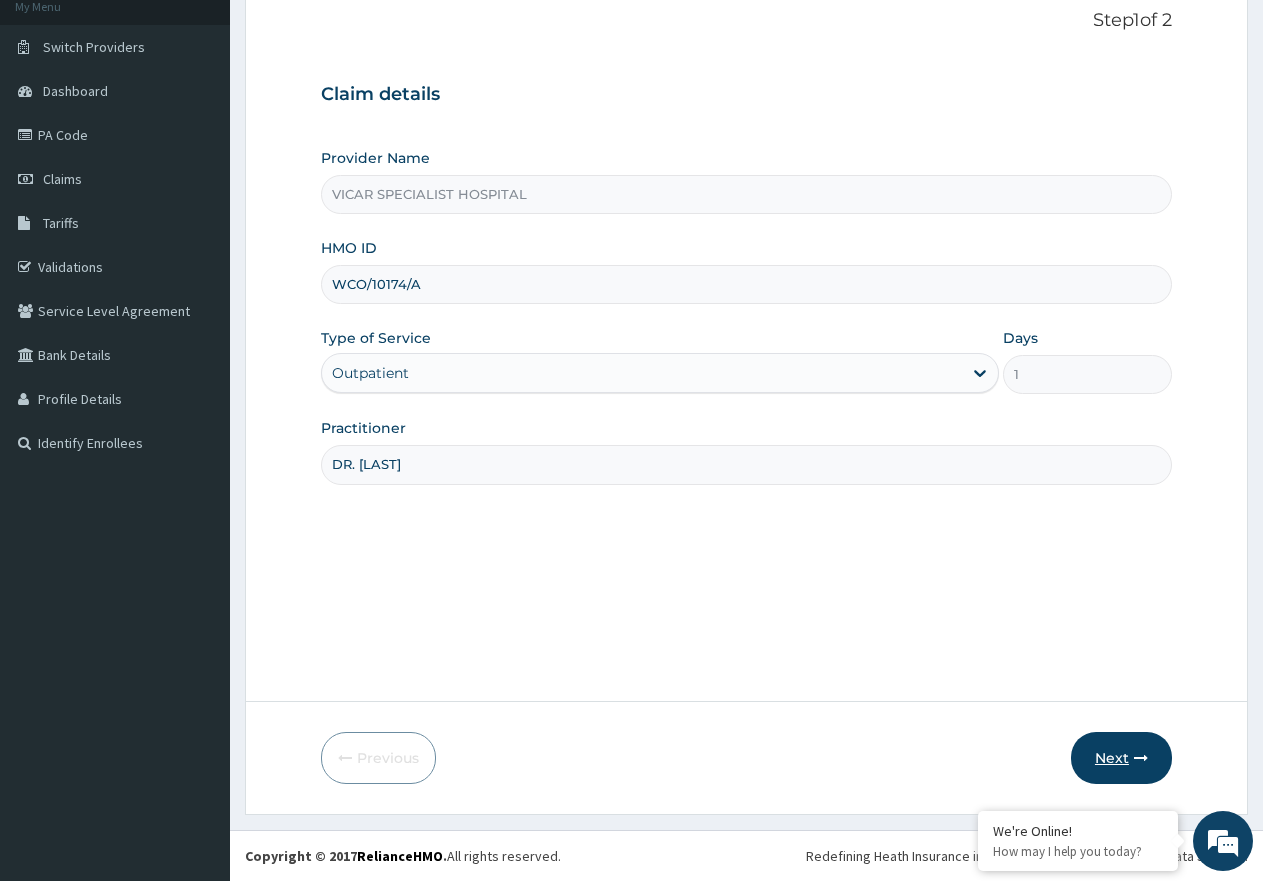 click on "Next" at bounding box center [1121, 758] 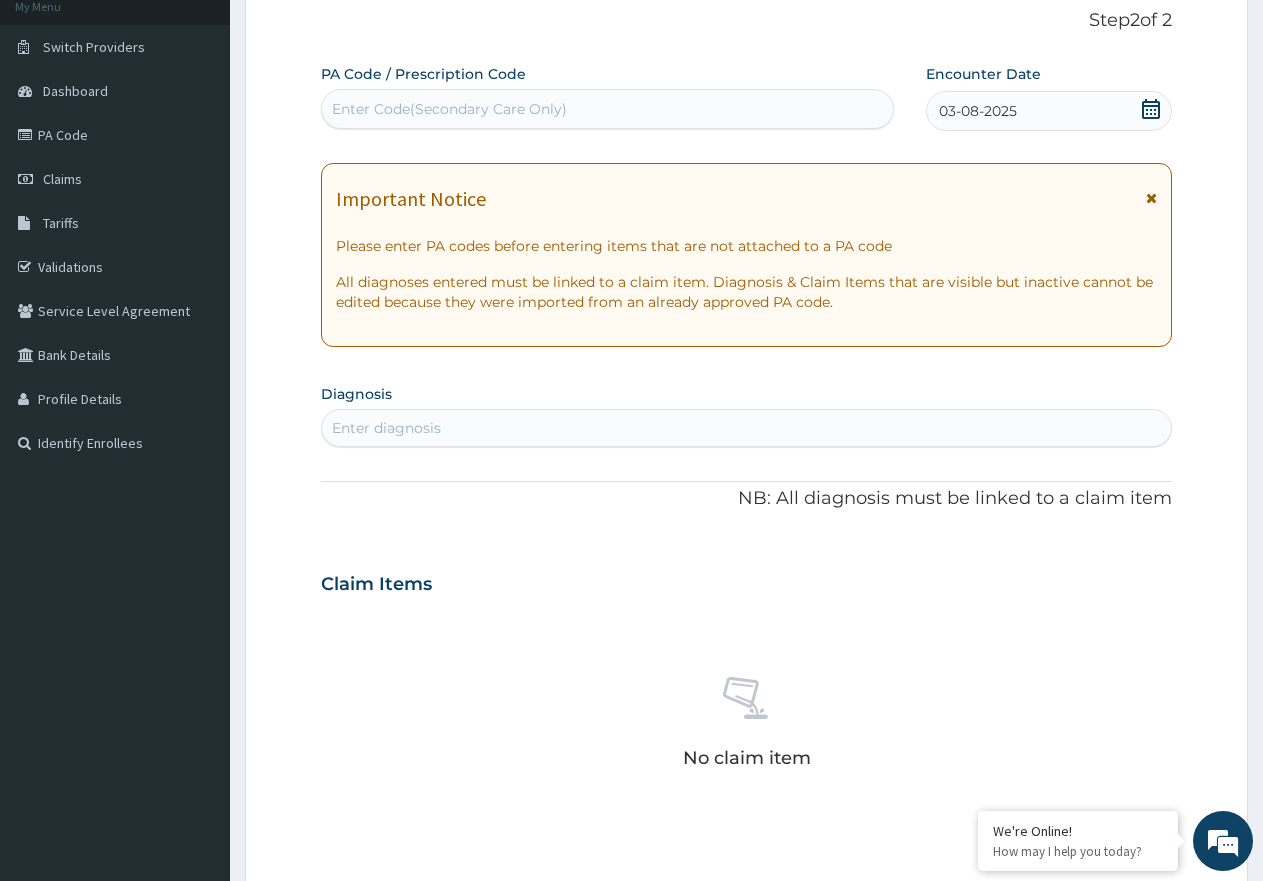 click on "Enter diagnosis" at bounding box center (746, 428) 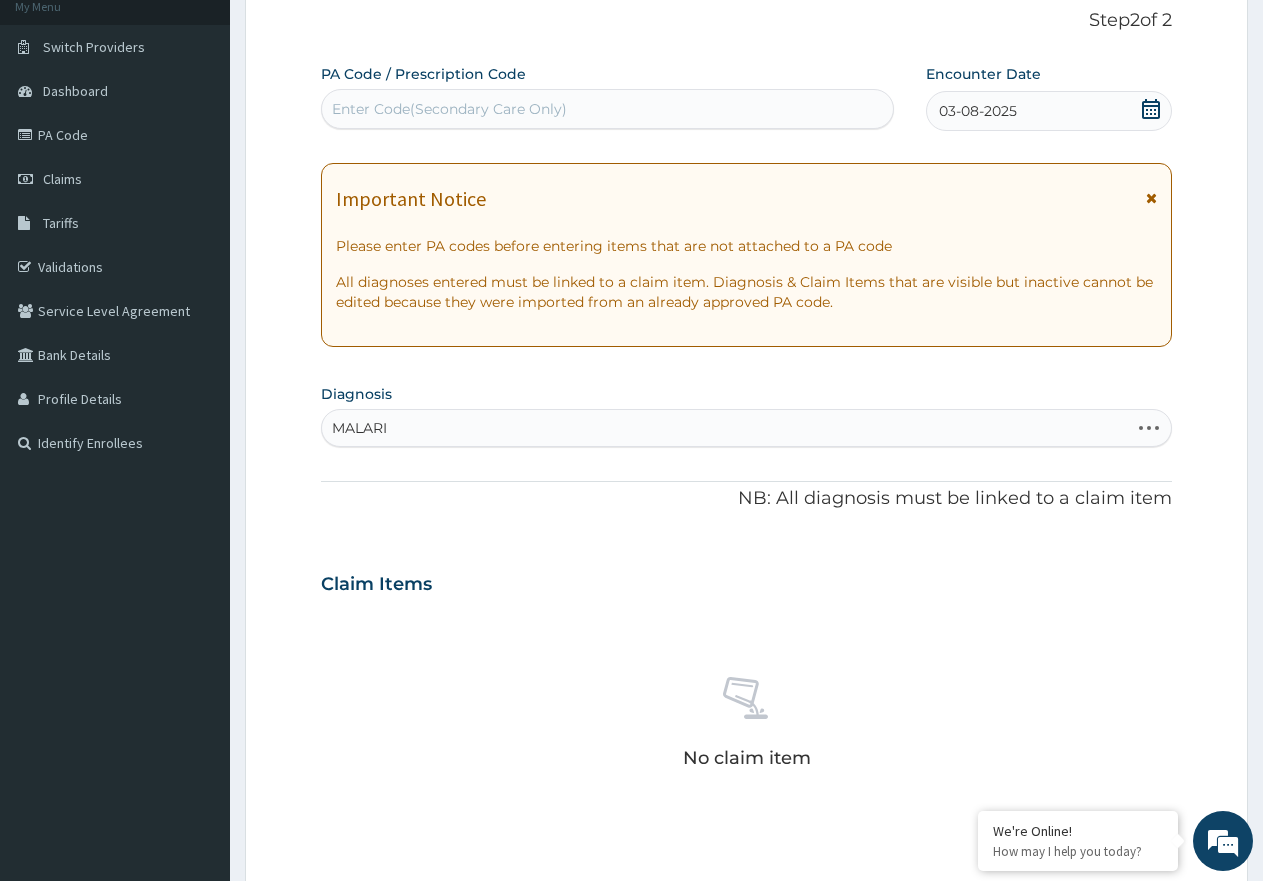 type on "MALARIA" 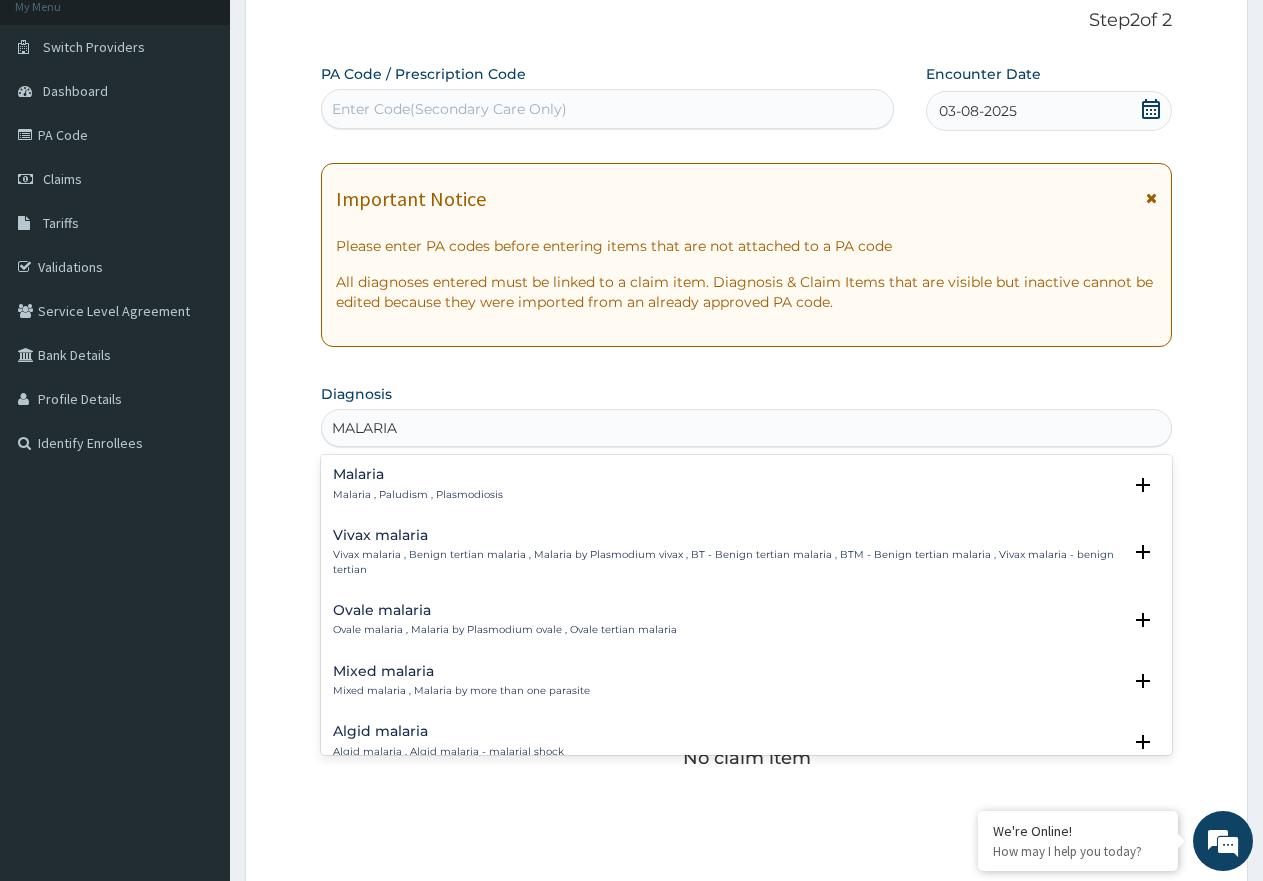 click on "Malaria , Paludism , Plasmodiosis" at bounding box center [418, 495] 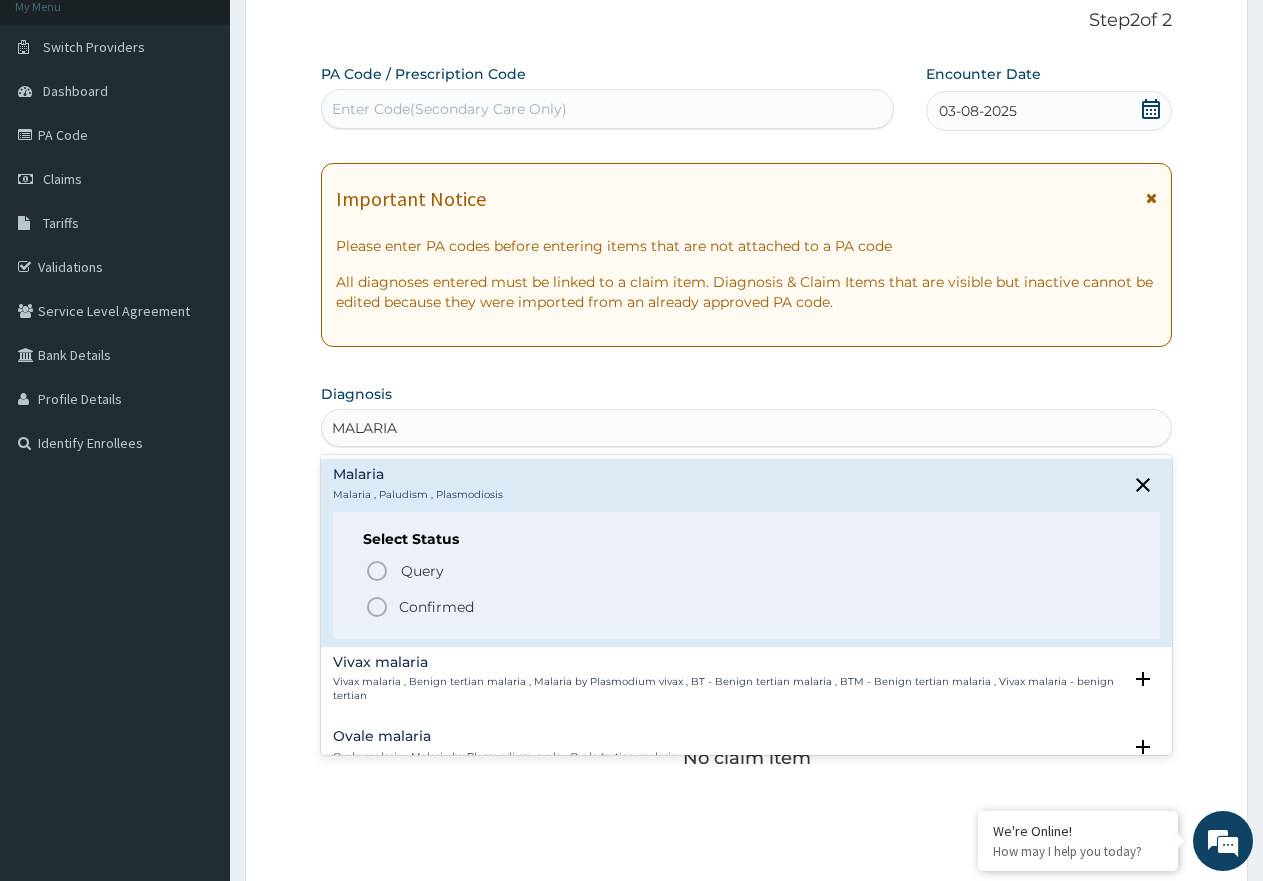 click on "Confirmed" at bounding box center [747, 607] 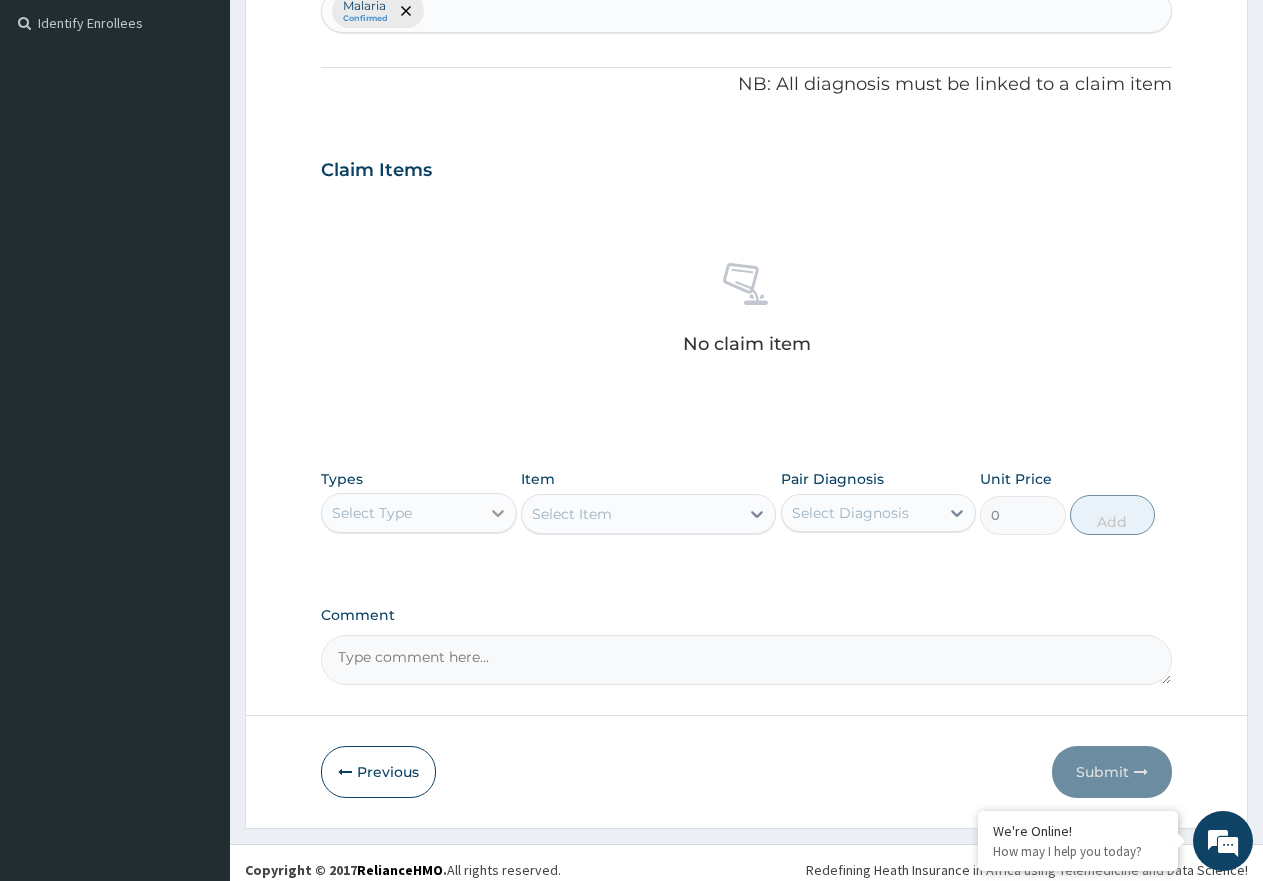 scroll, scrollTop: 561, scrollLeft: 0, axis: vertical 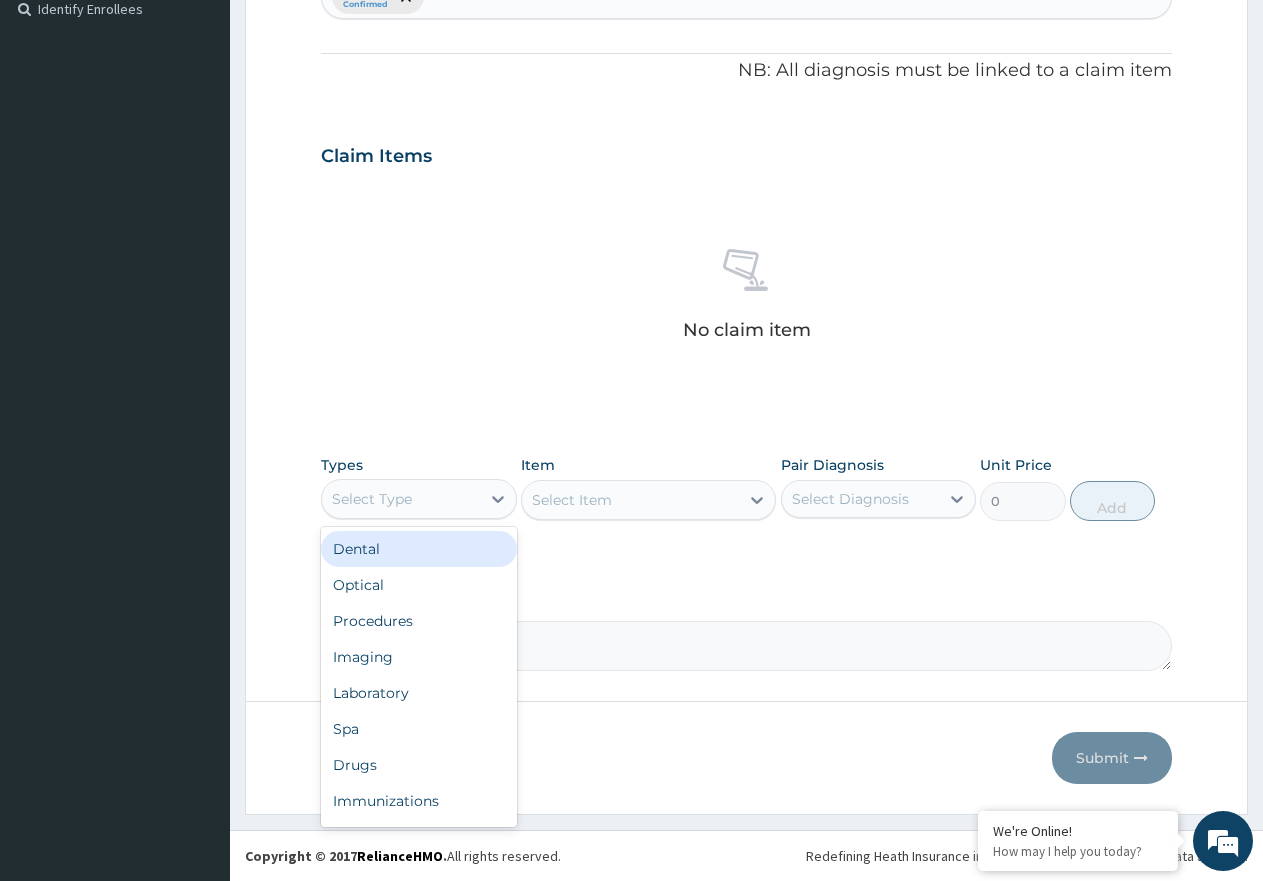 click on "Select Type" at bounding box center [401, 499] 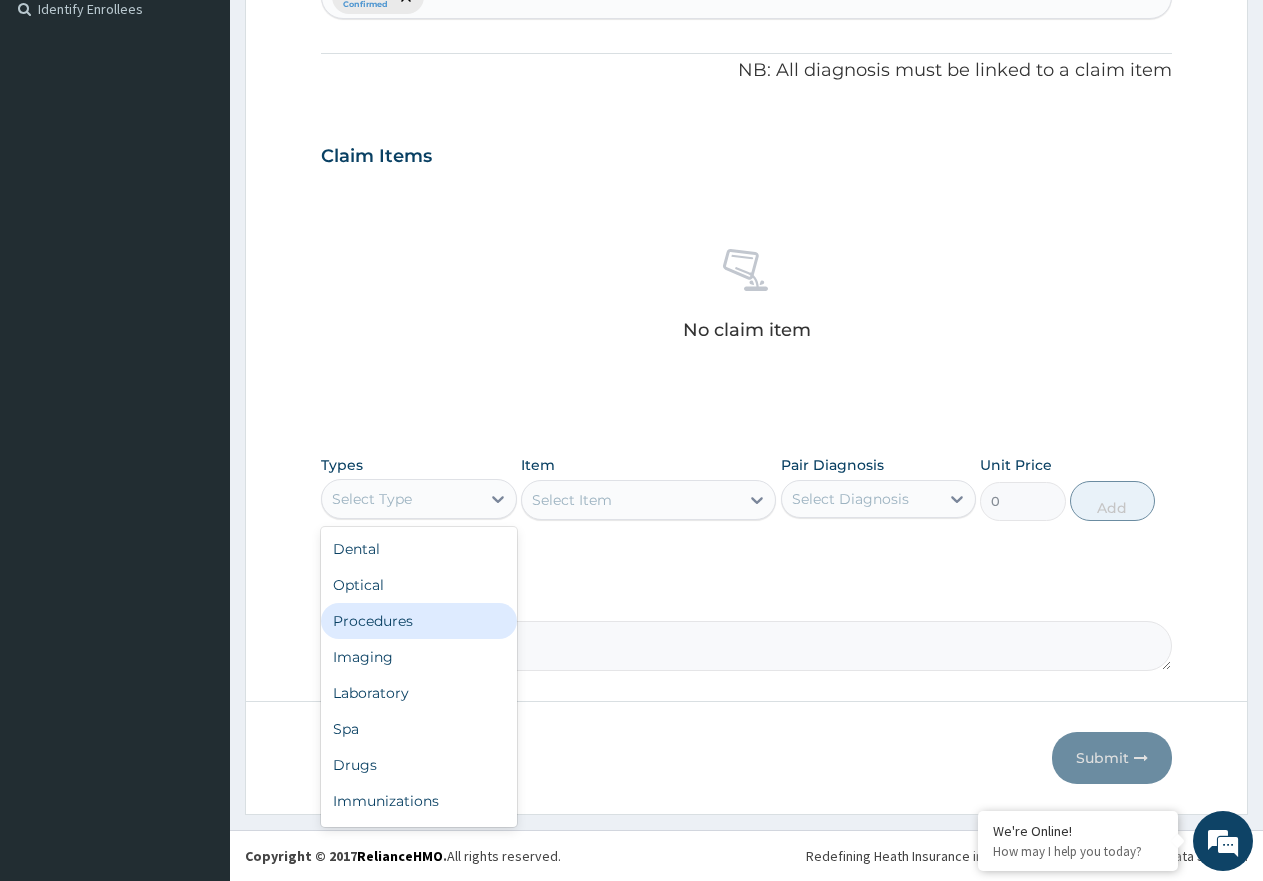 click on "Procedures" at bounding box center [419, 621] 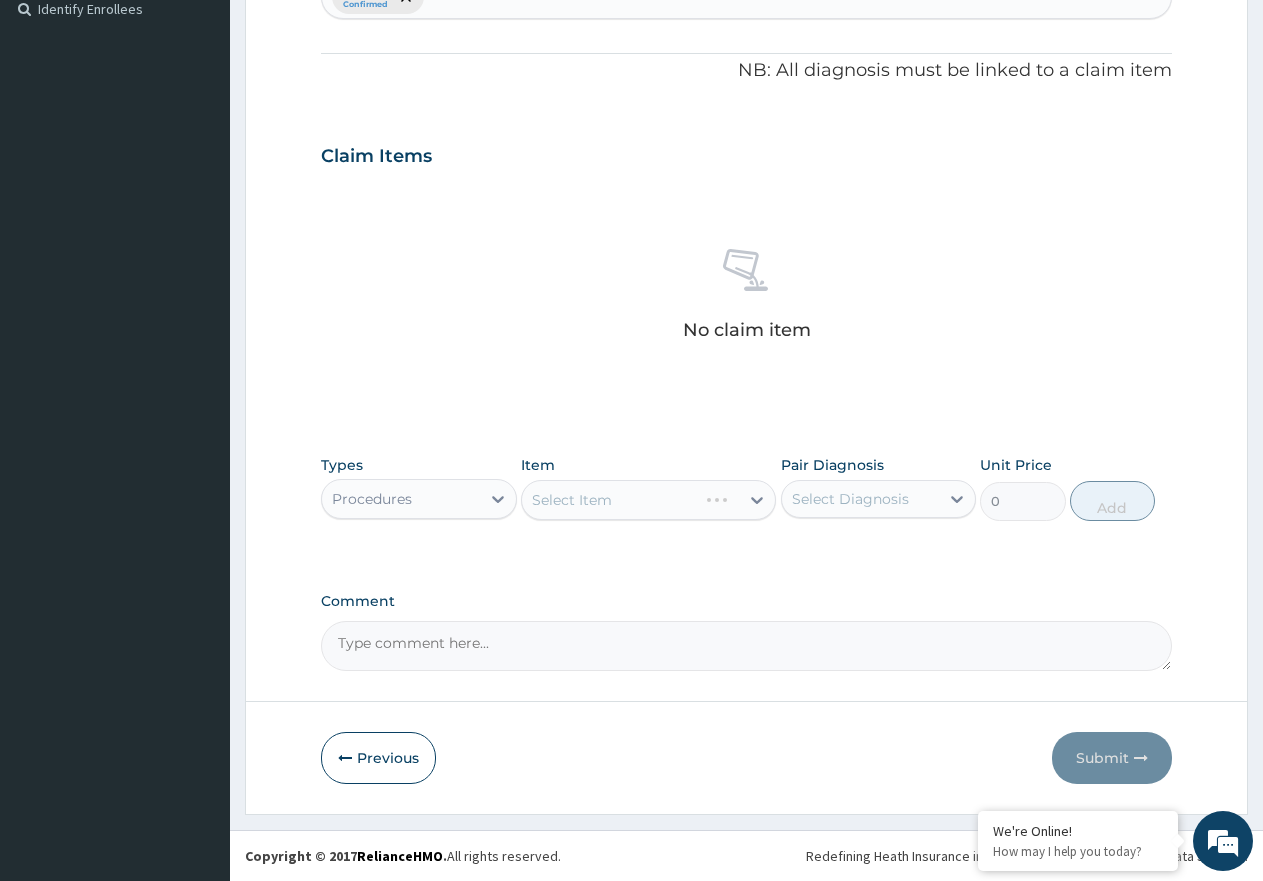 click on "Select Item" at bounding box center (648, 500) 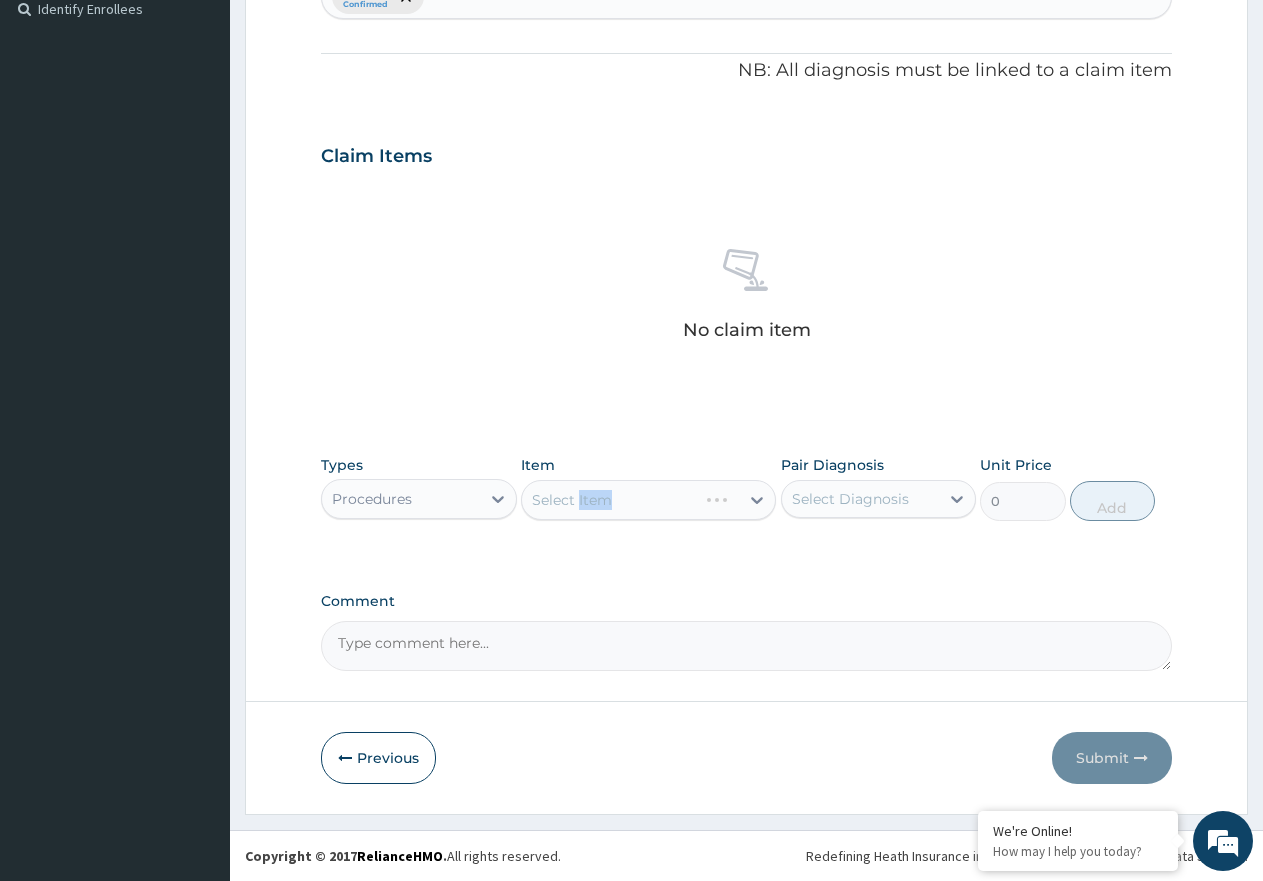click on "Select Item" at bounding box center (648, 500) 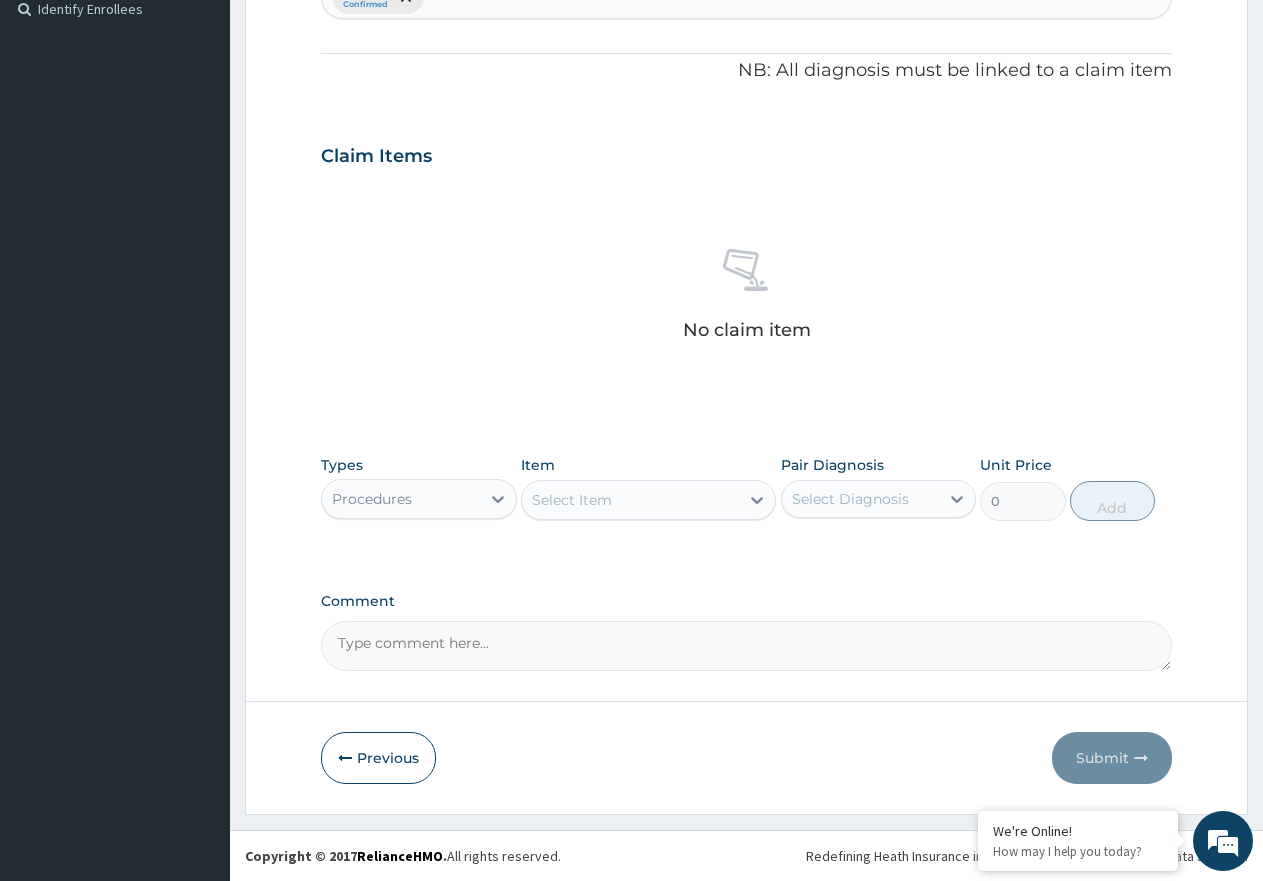 click on "Select Item" at bounding box center [648, 500] 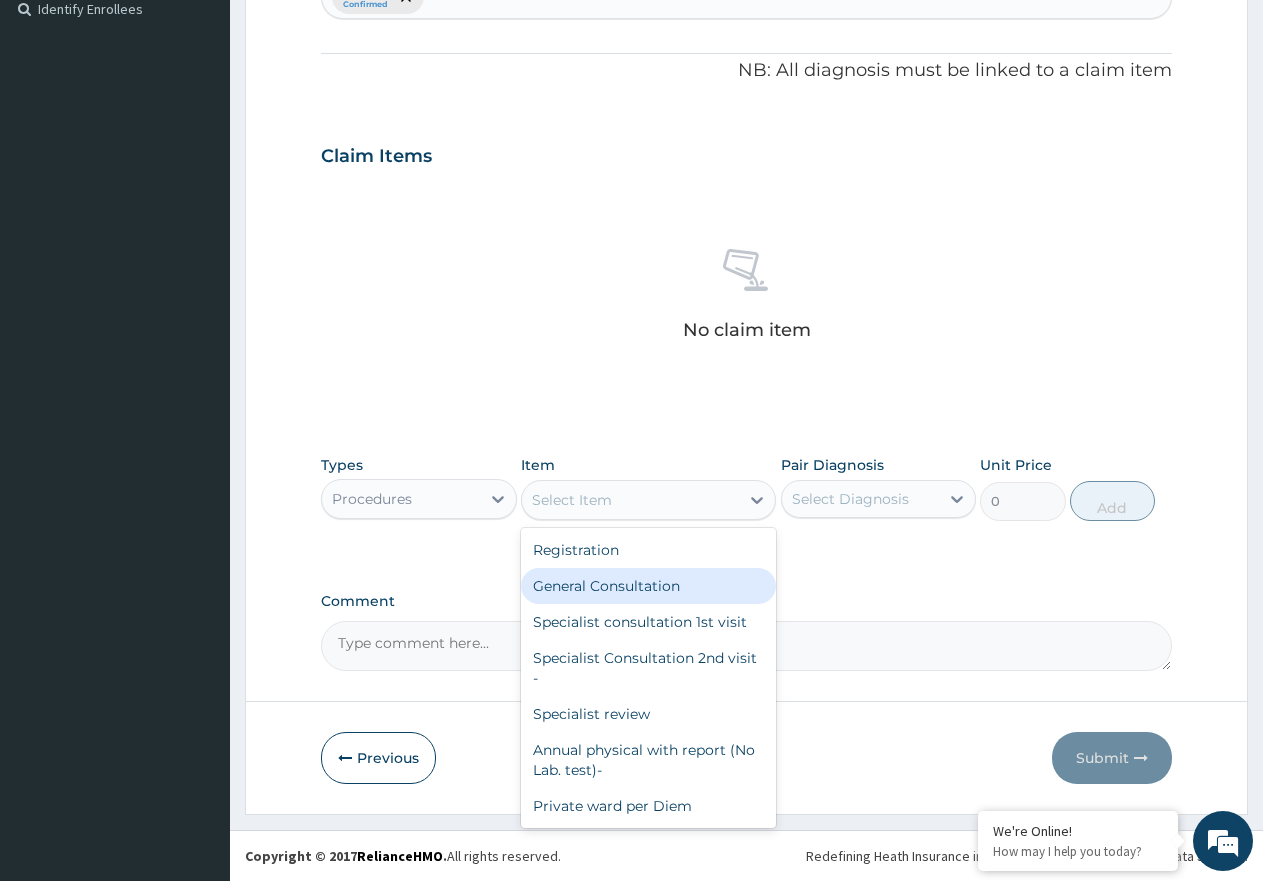 click on "General Consultation" at bounding box center [648, 586] 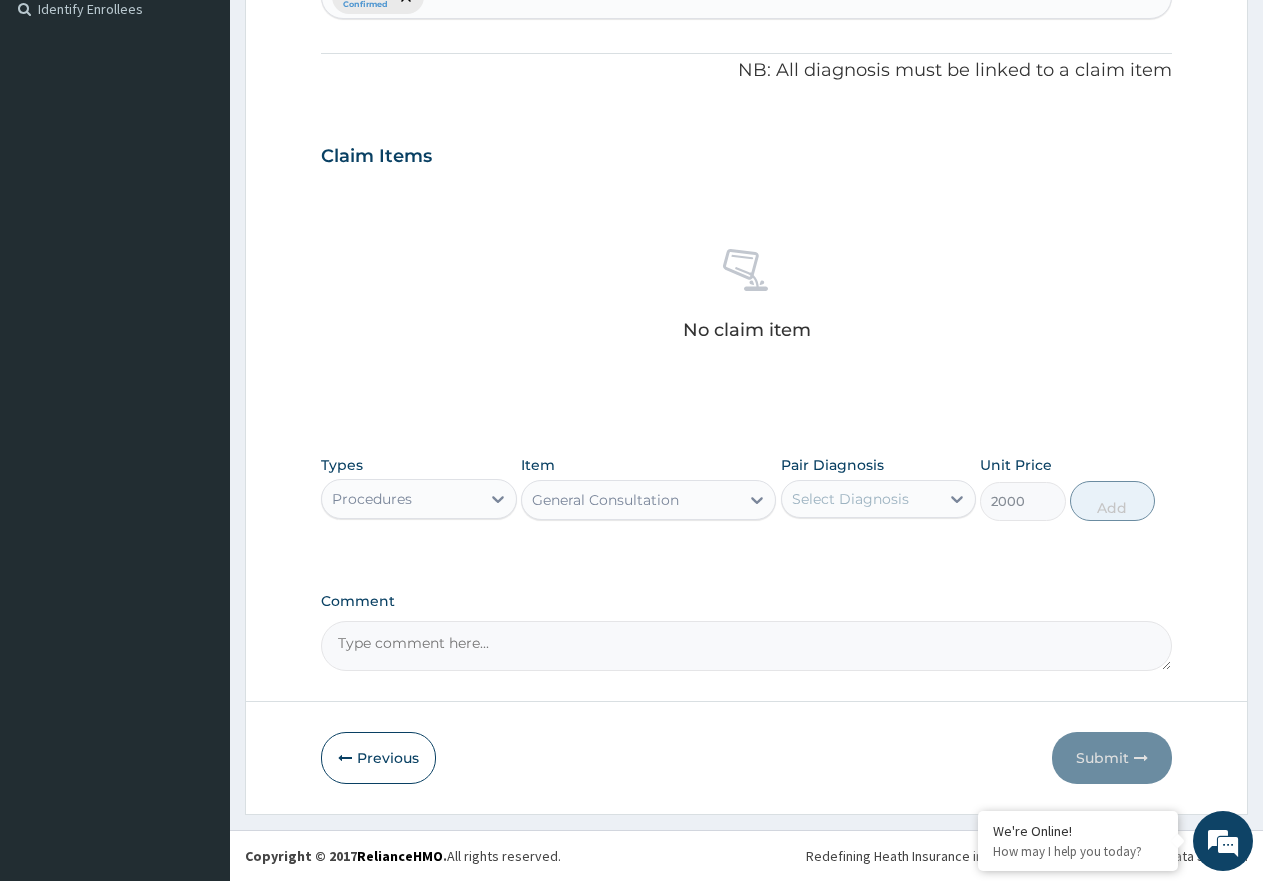 click on "Select Diagnosis" at bounding box center [879, 499] 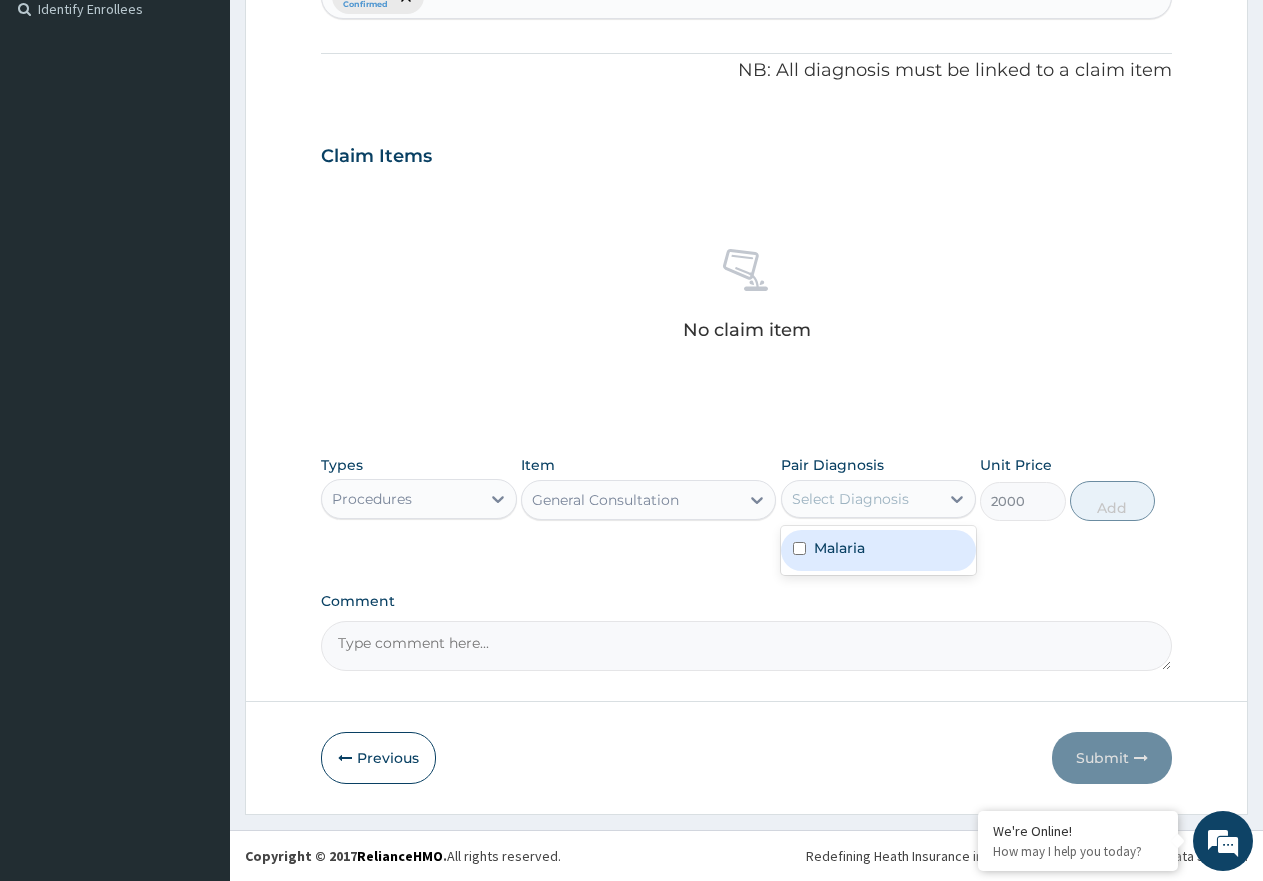 click on "Malaria" at bounding box center (839, 548) 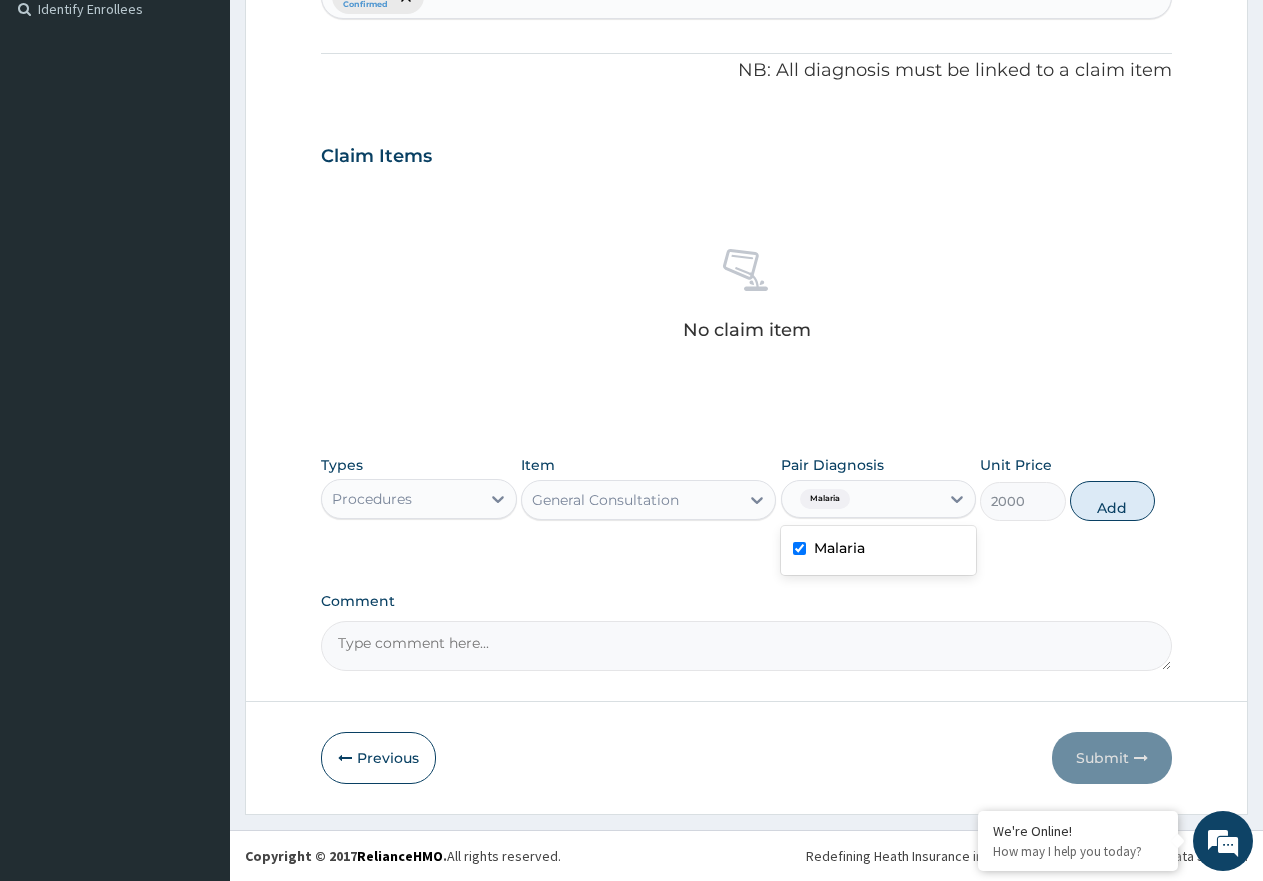 checkbox on "true" 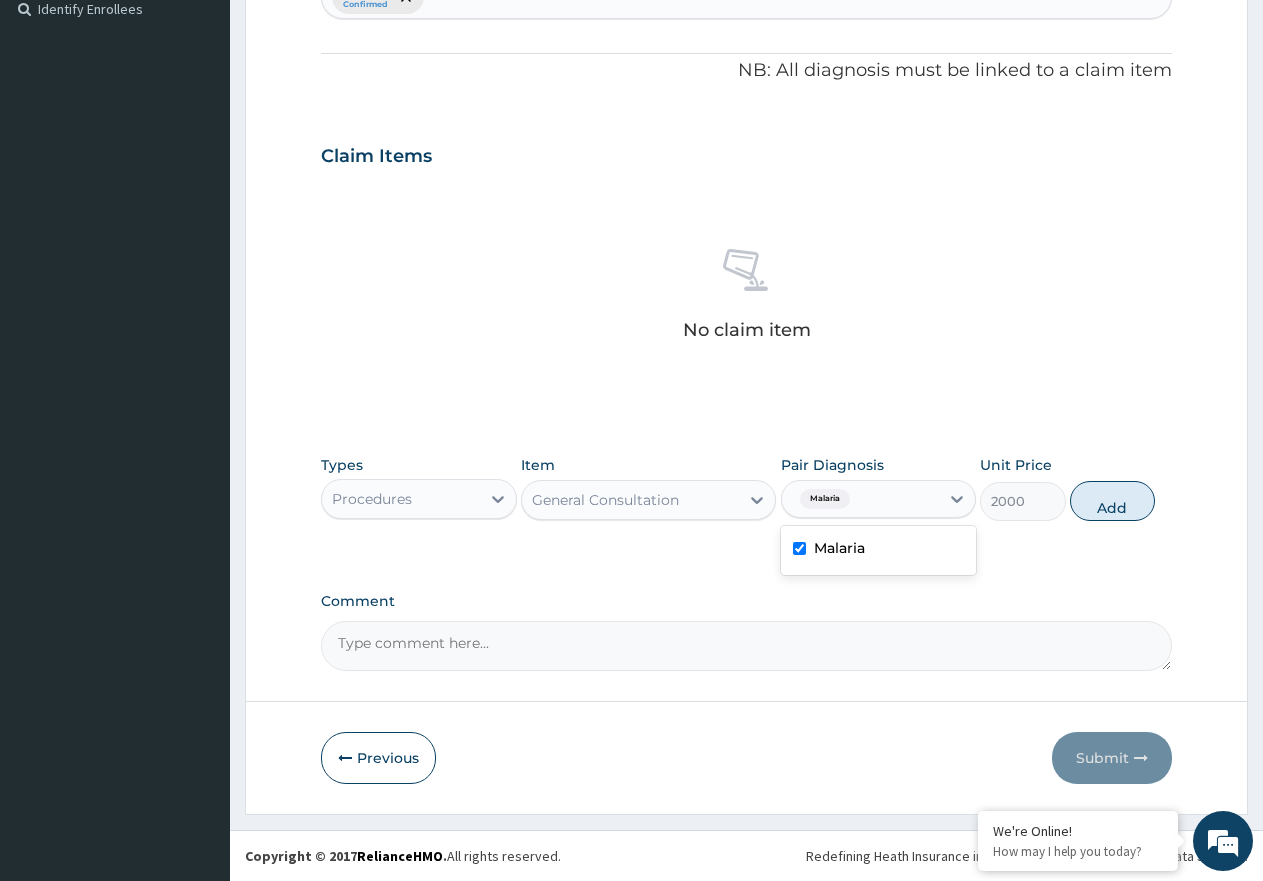drag, startPoint x: 1130, startPoint y: 511, endPoint x: 1034, endPoint y: 523, distance: 96.74709 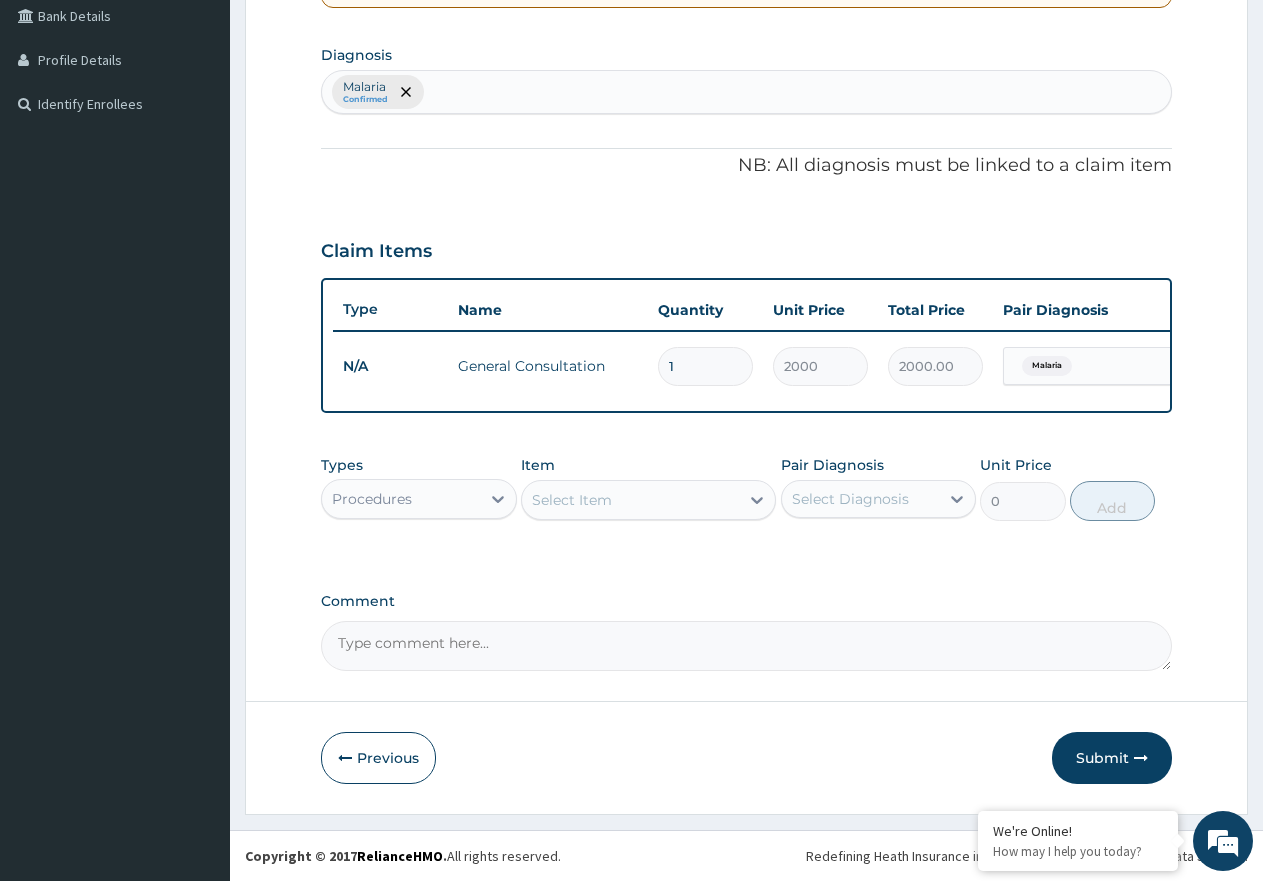 scroll, scrollTop: 483, scrollLeft: 0, axis: vertical 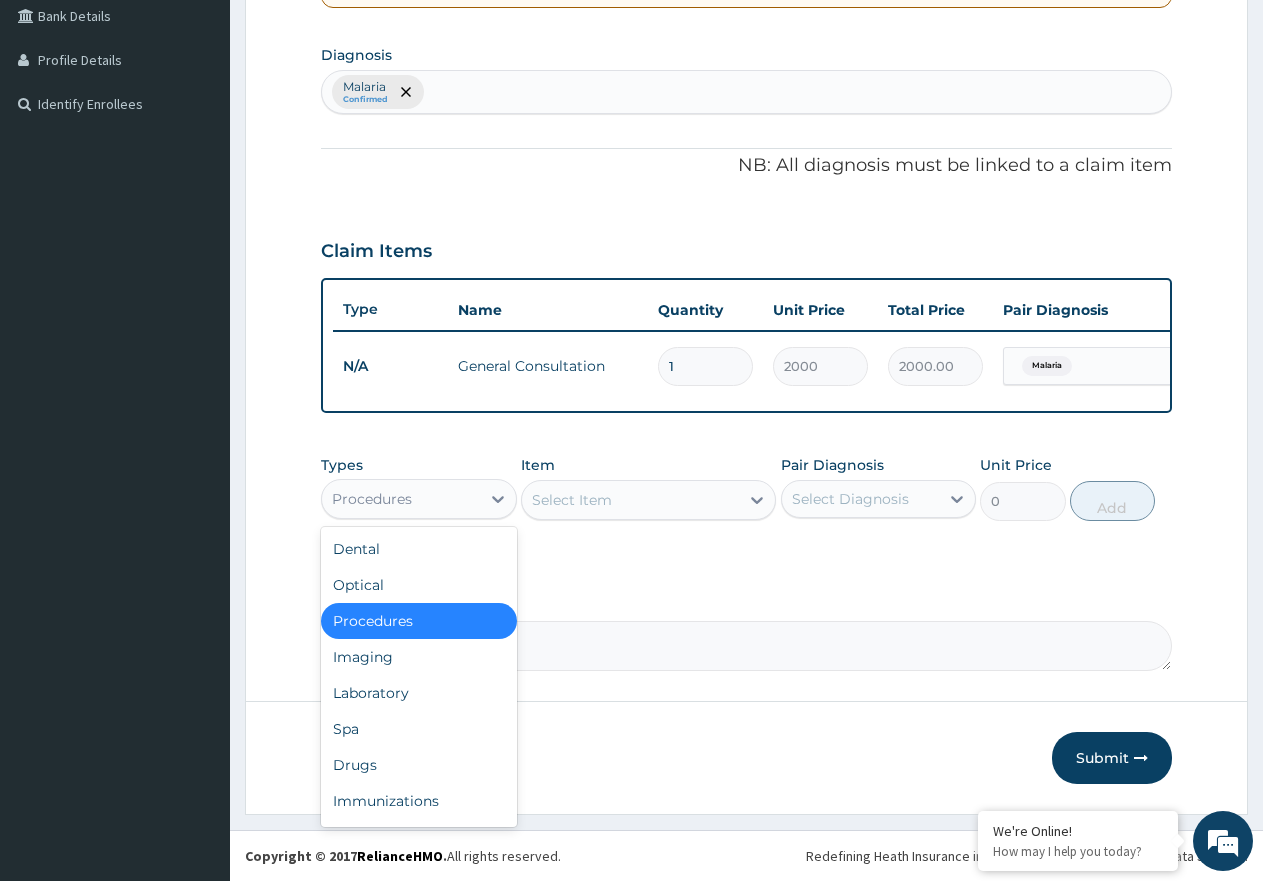 click on "Procedures" at bounding box center [401, 499] 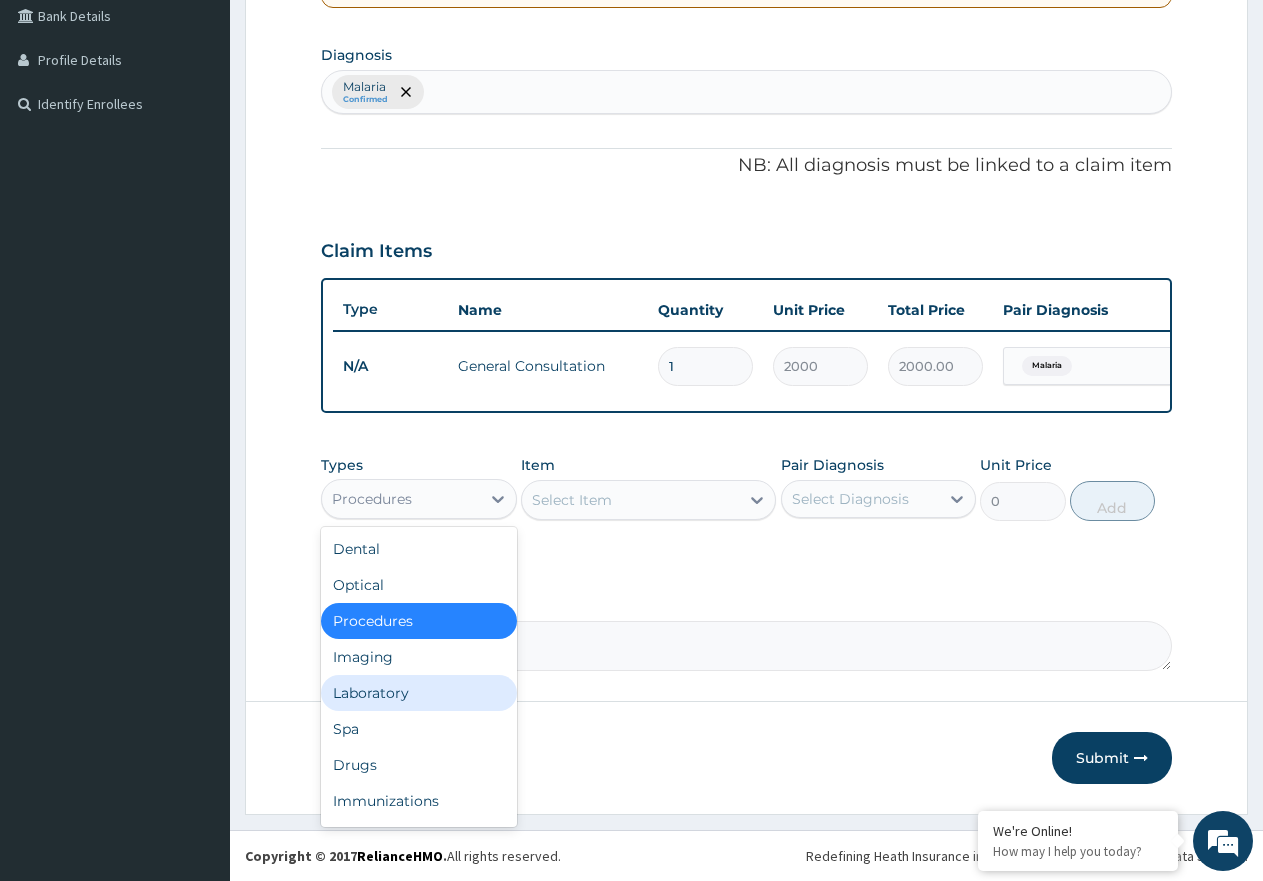 click on "Laboratory" at bounding box center (419, 693) 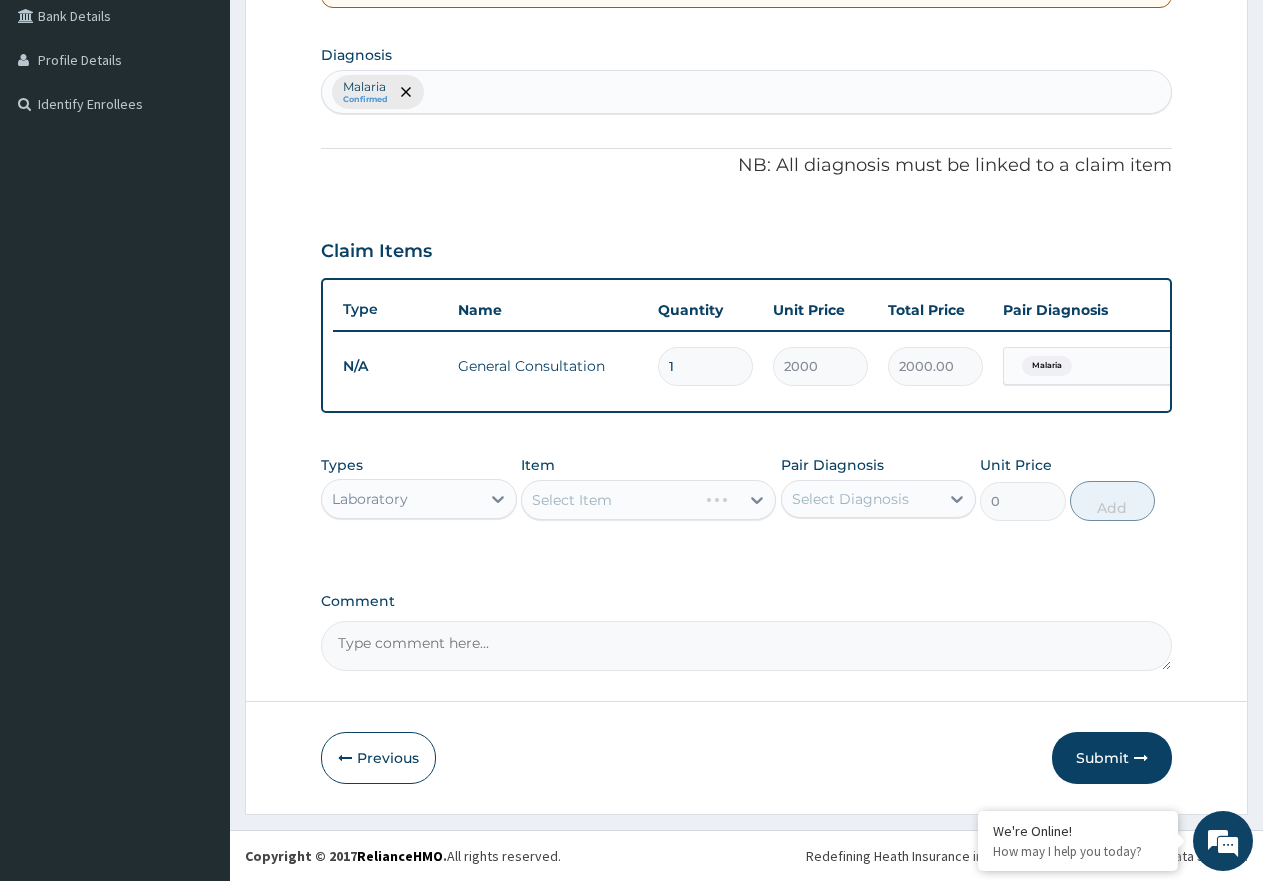 click on "Select Item" at bounding box center (648, 500) 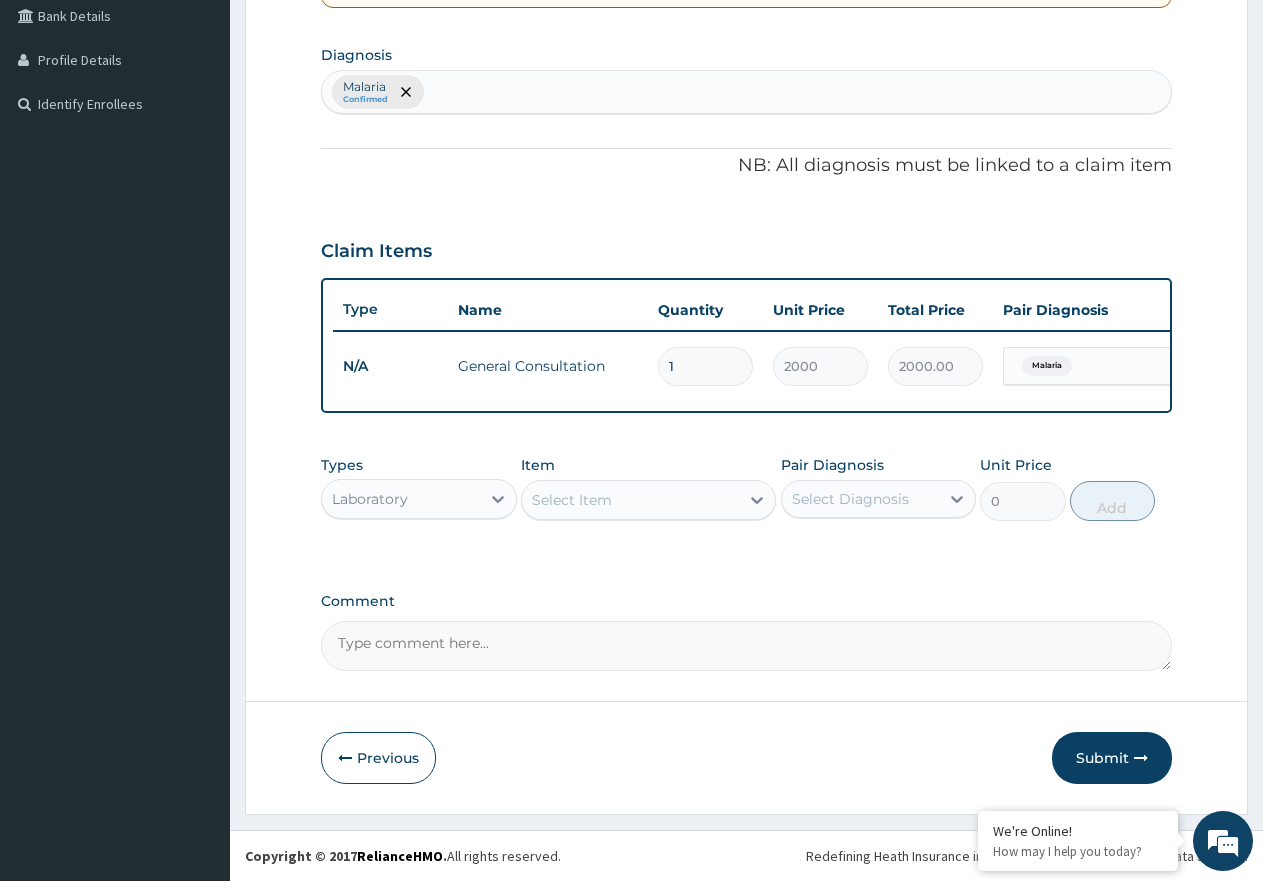 click on "Select Item" at bounding box center (572, 500) 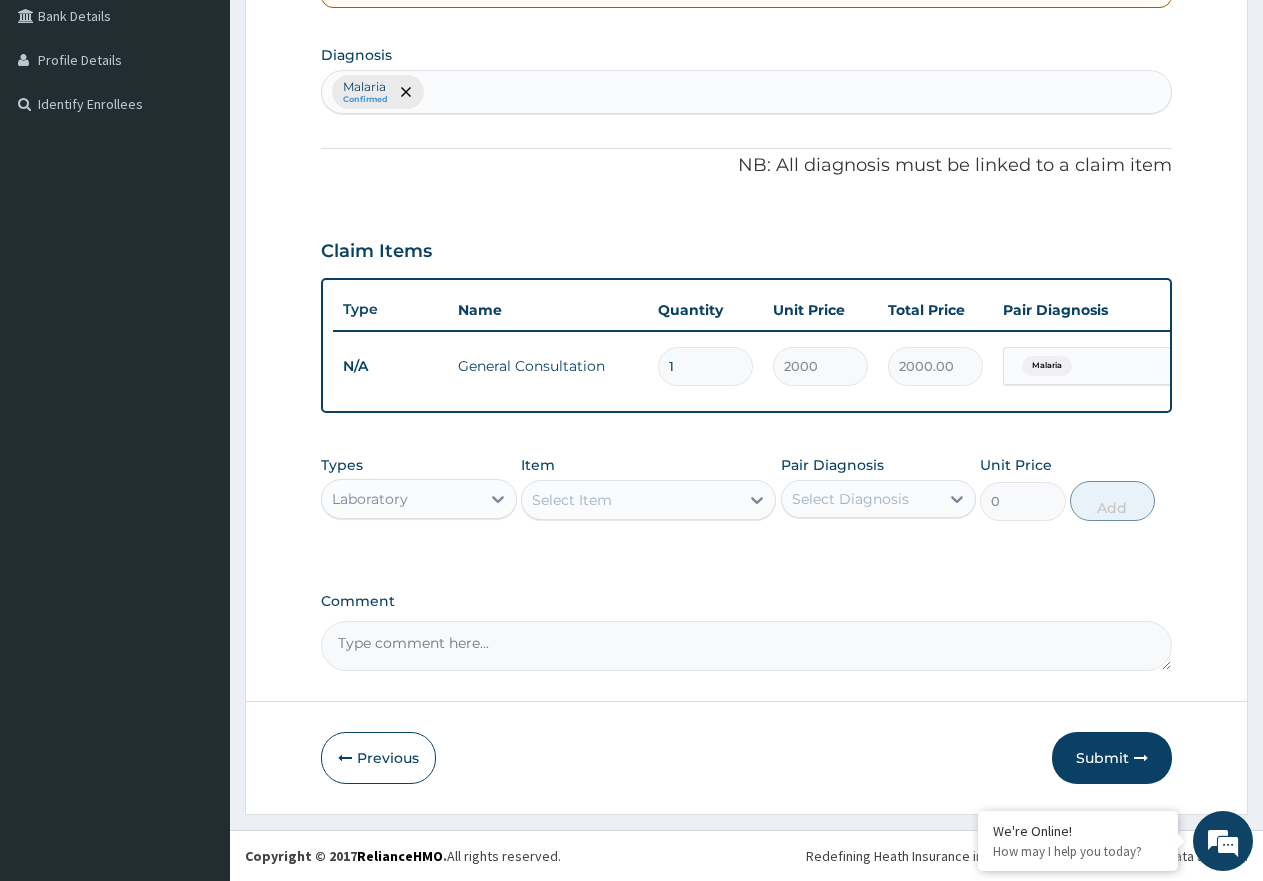 click on "Select Item" at bounding box center [572, 500] 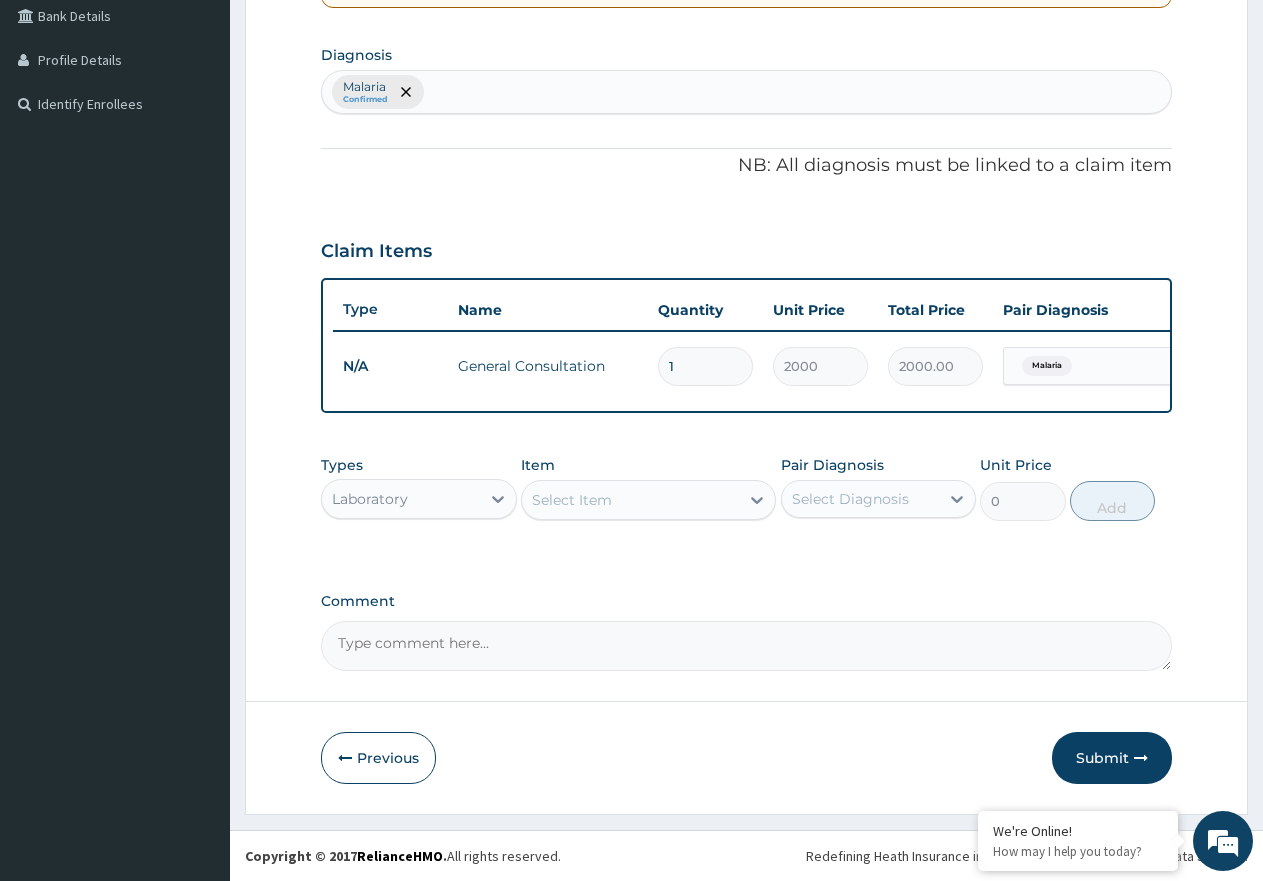click on "Select Item" at bounding box center (572, 500) 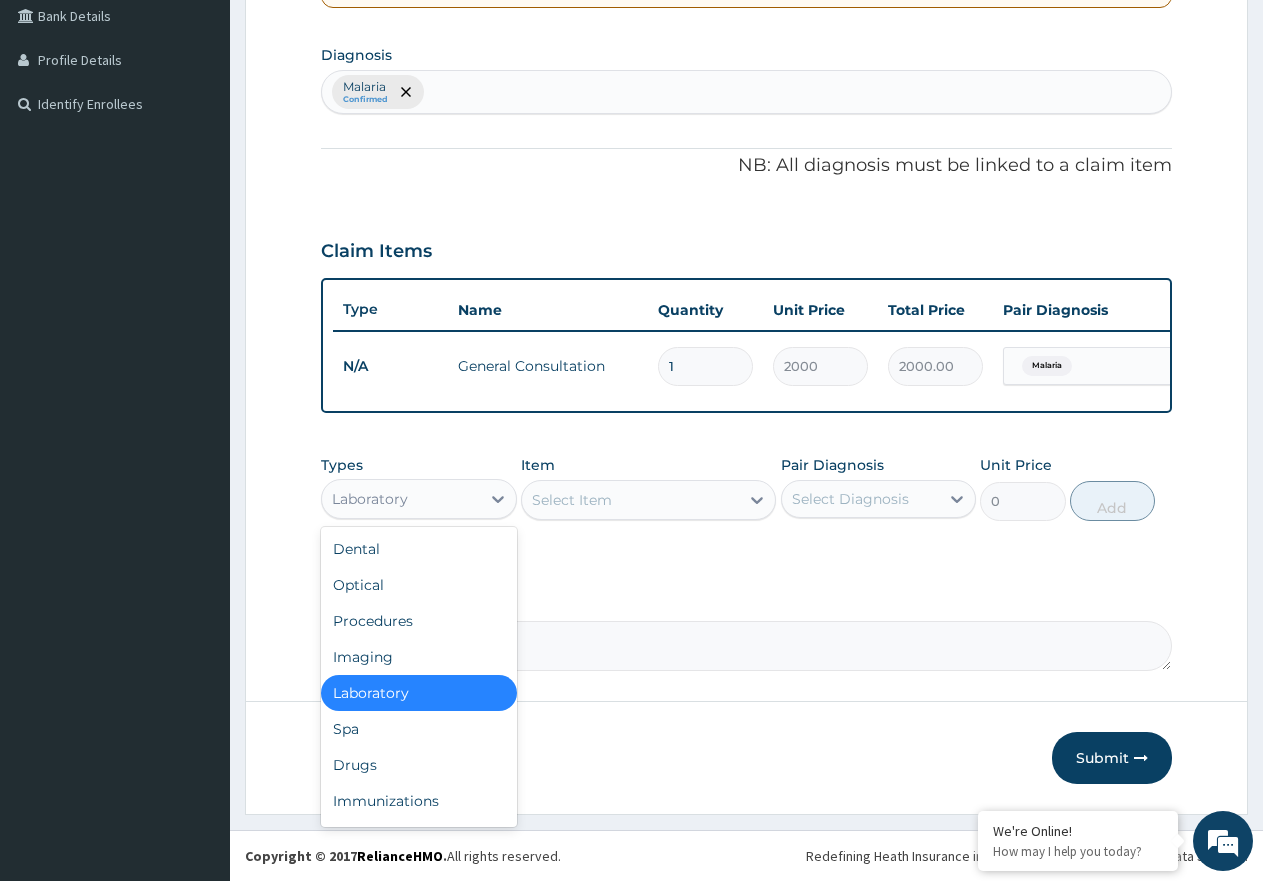 click on "Laboratory" at bounding box center [401, 499] 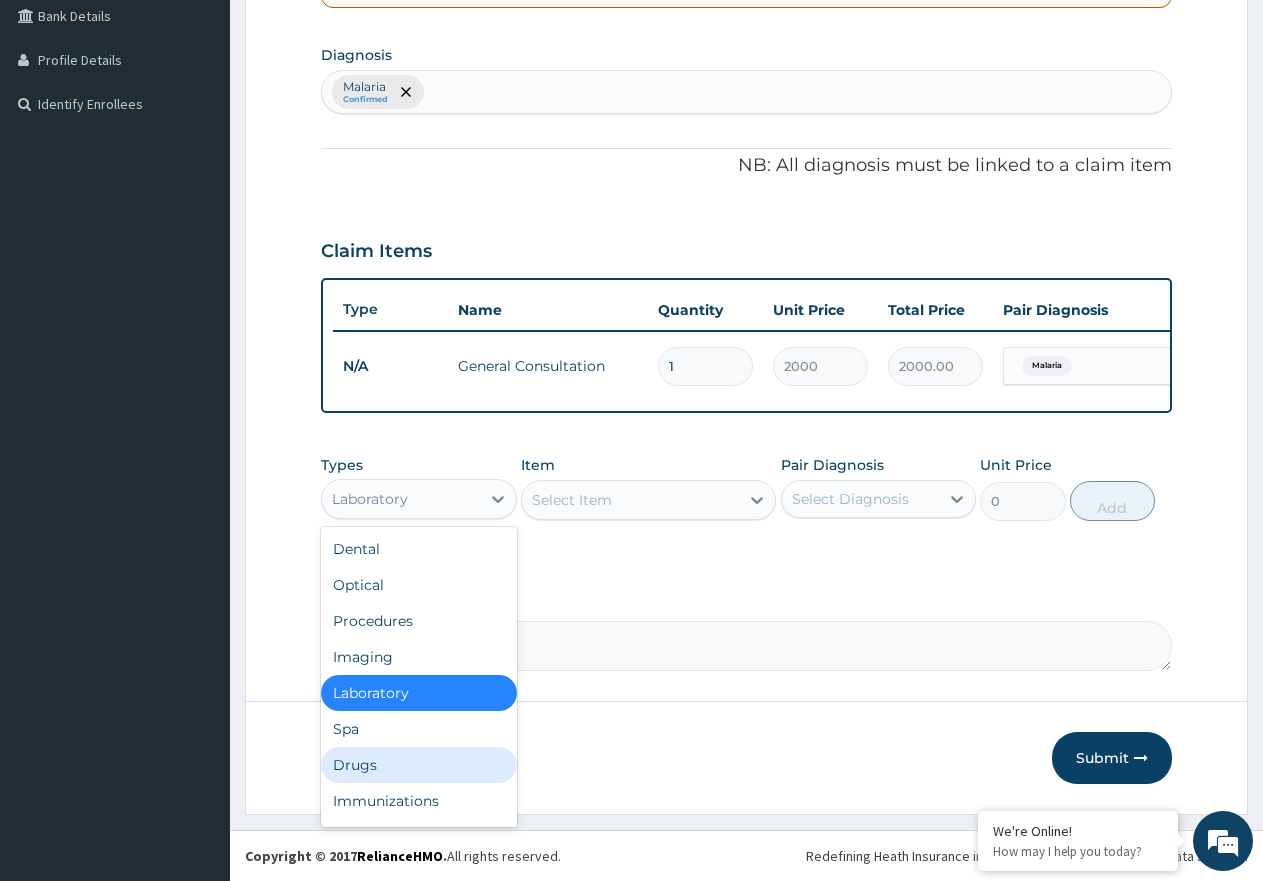 click on "Drugs" at bounding box center (419, 765) 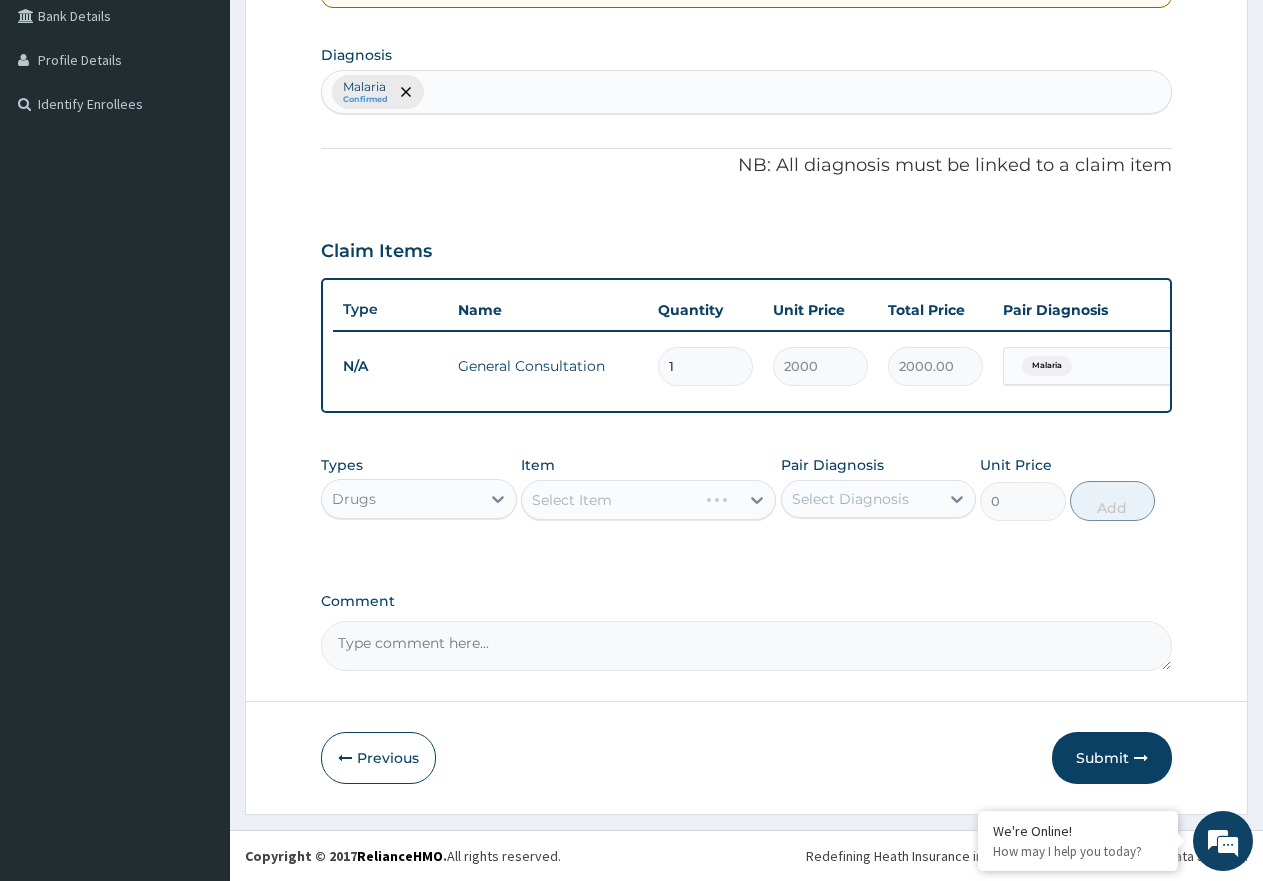 click on "Select Item" at bounding box center (648, 500) 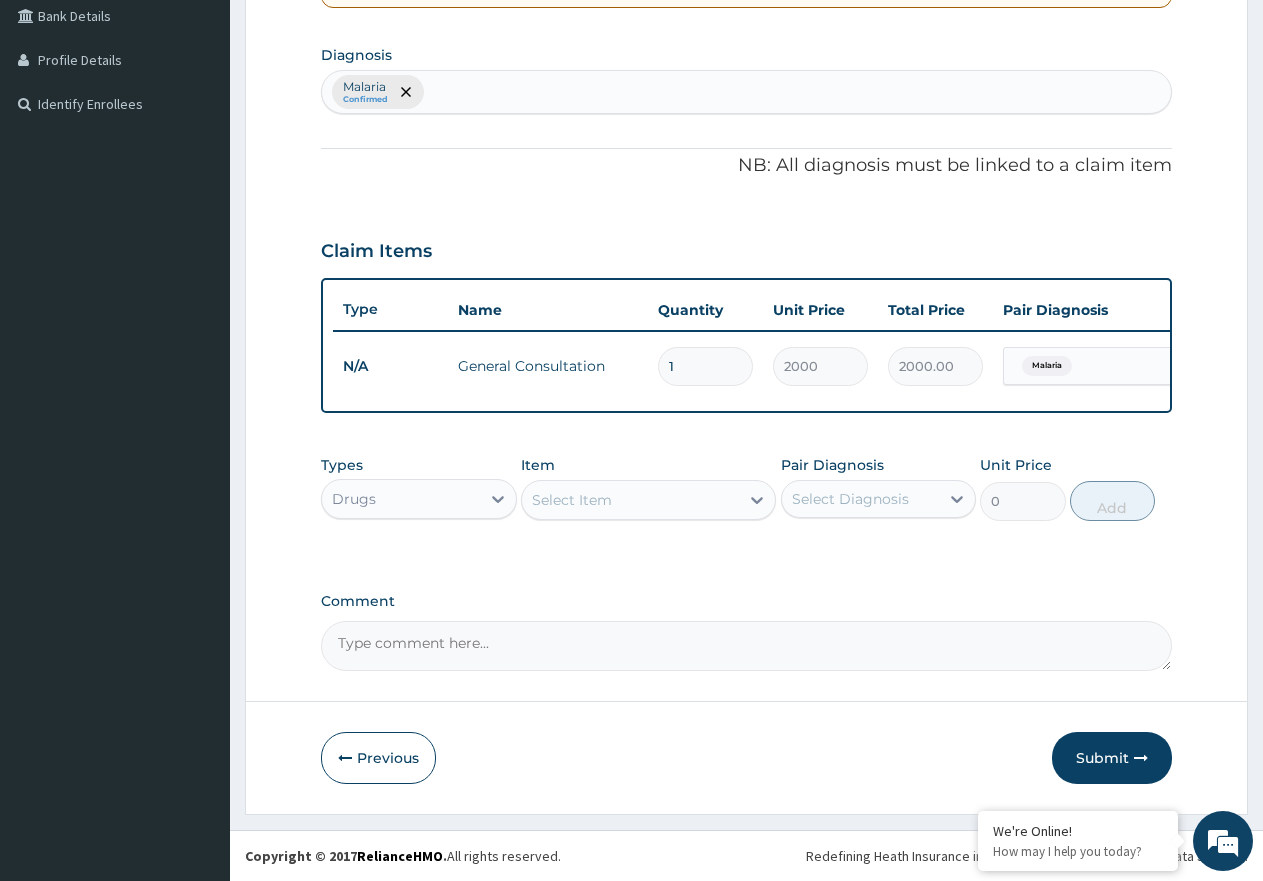 click on "Select Item" at bounding box center (572, 500) 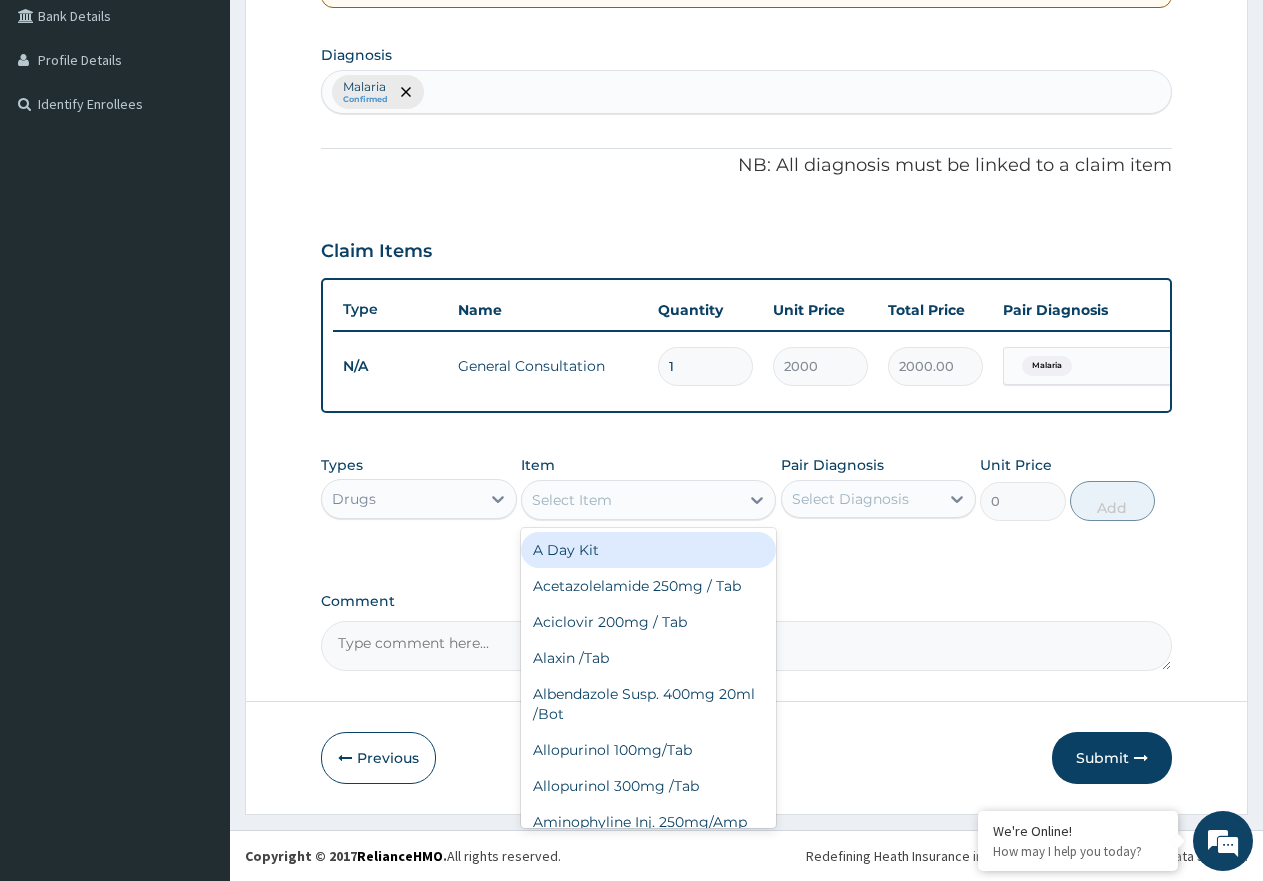 click on "Select Item" at bounding box center (630, 500) 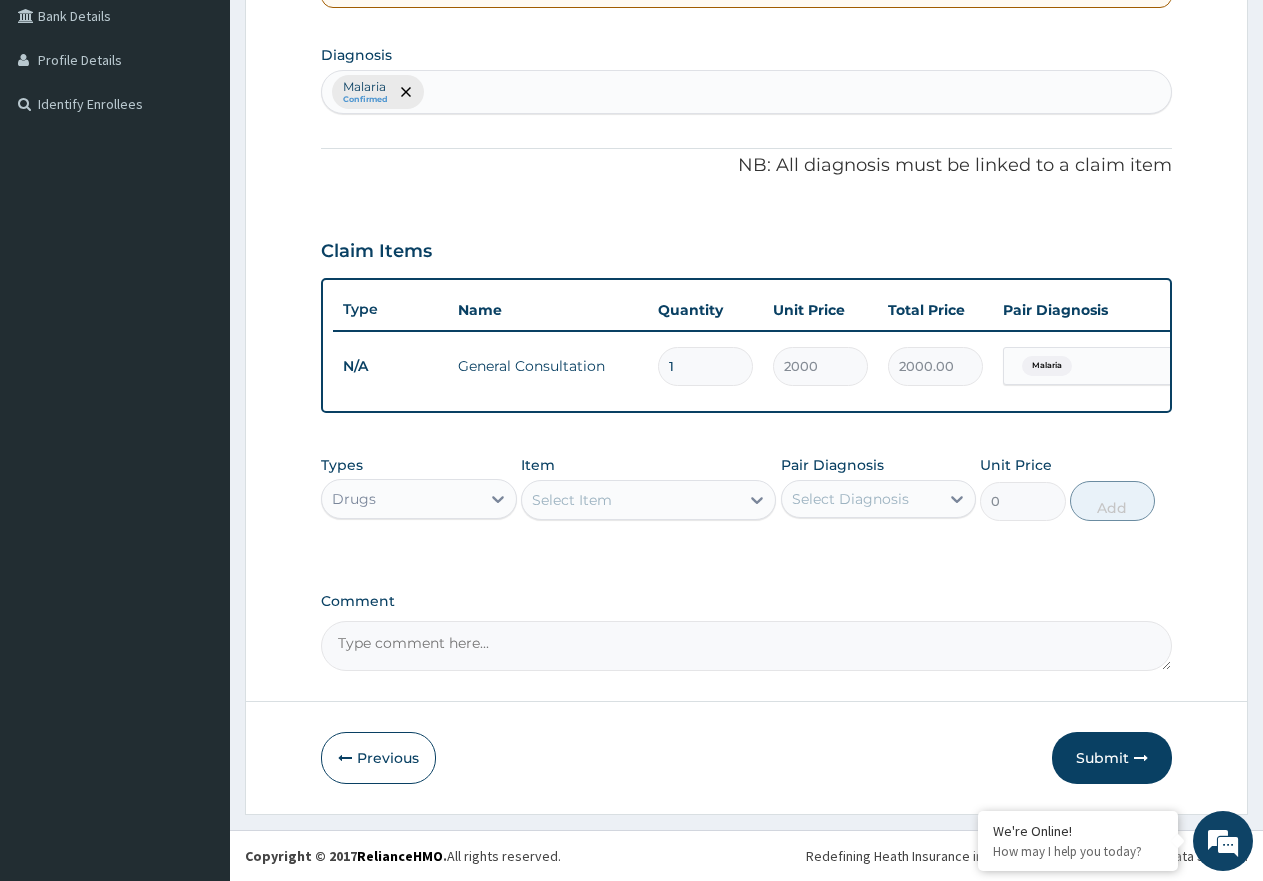 click on "Select Item" at bounding box center (630, 500) 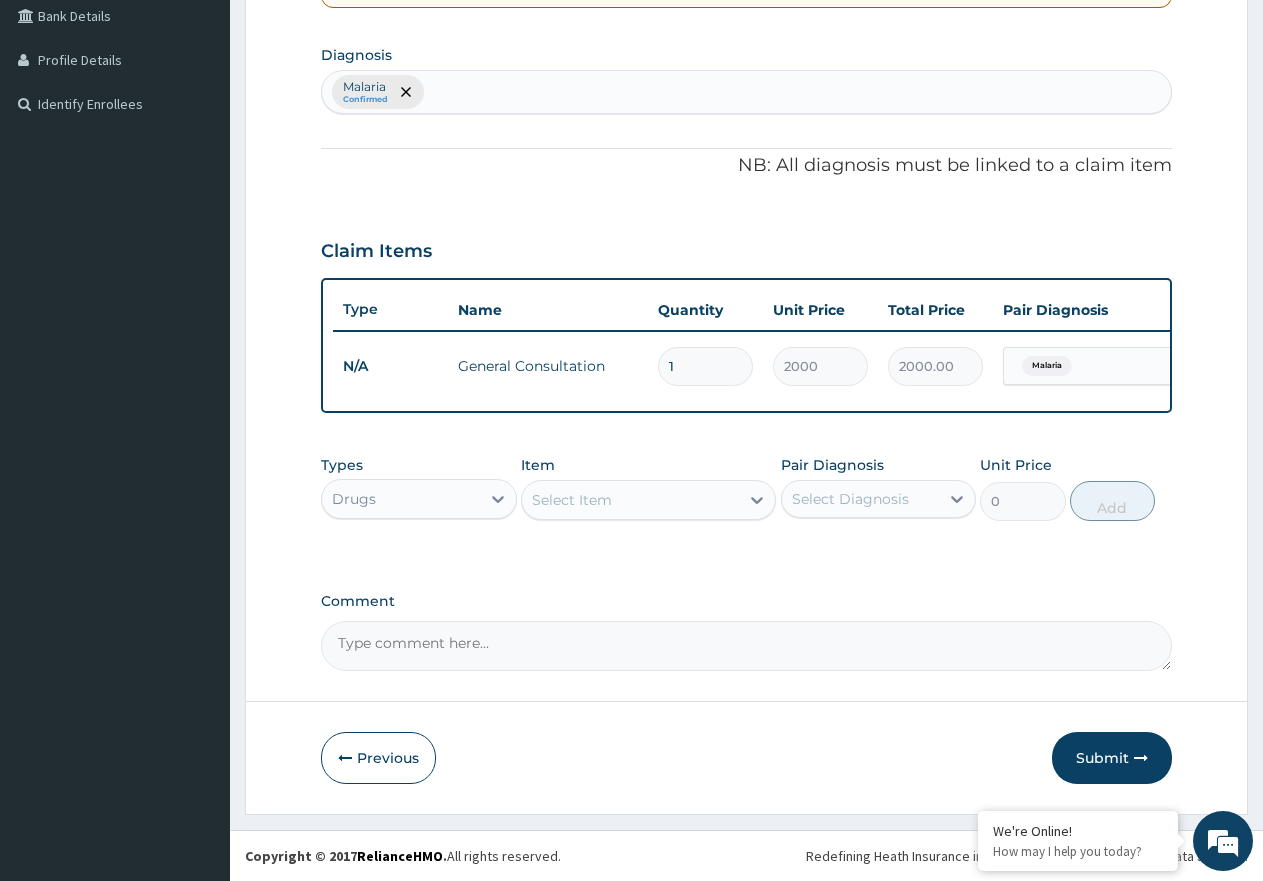 click on "Select Item" at bounding box center (630, 500) 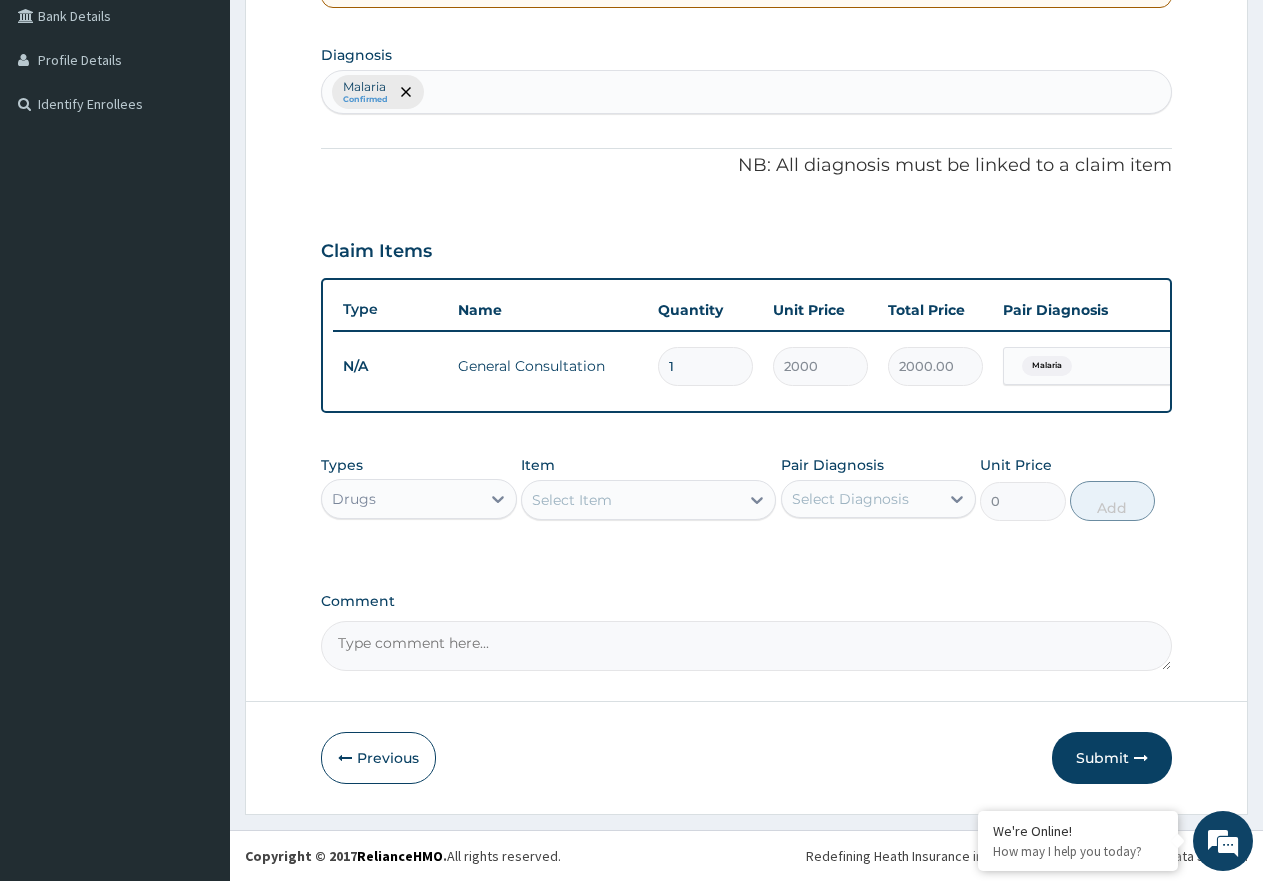 click on "Select Item" at bounding box center [630, 500] 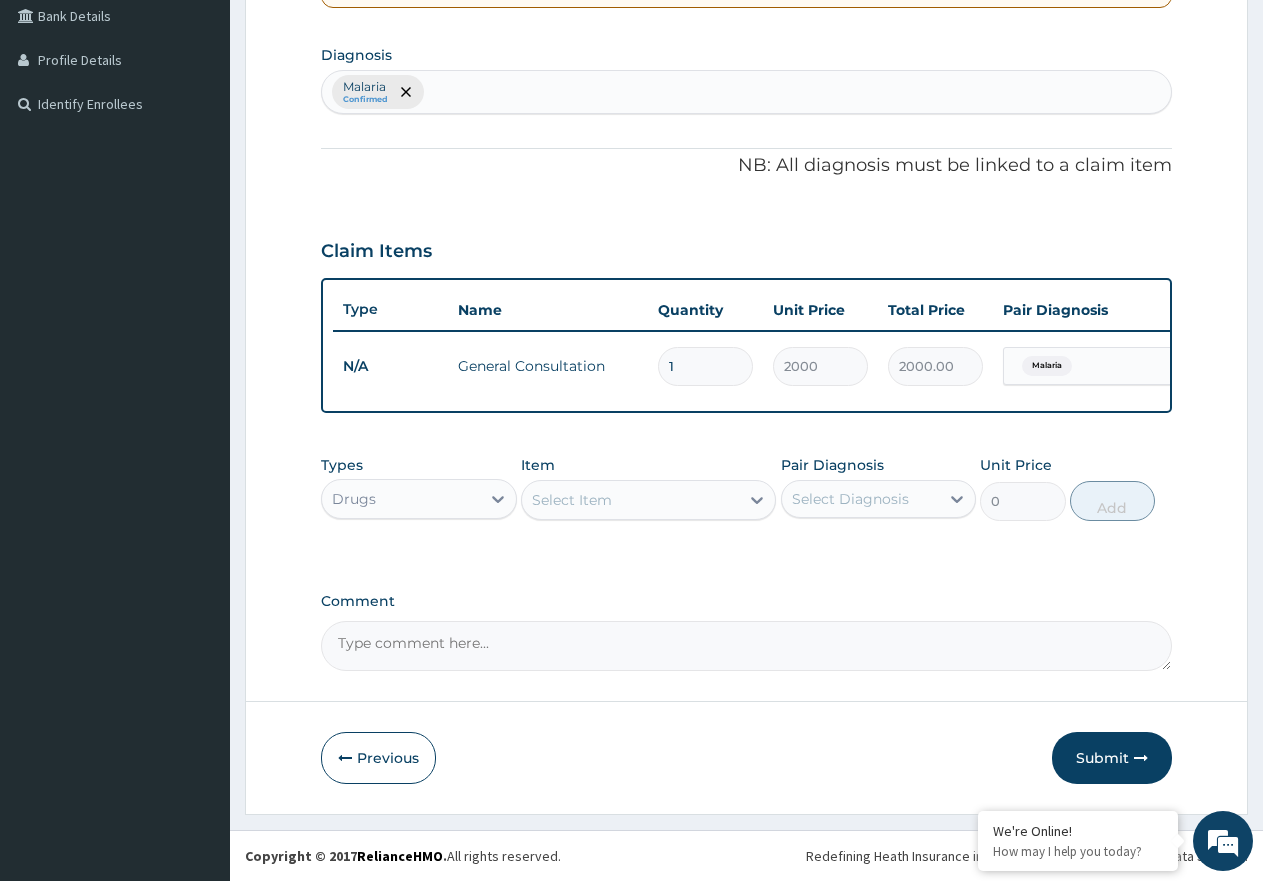 click on "Select Item" at bounding box center [630, 500] 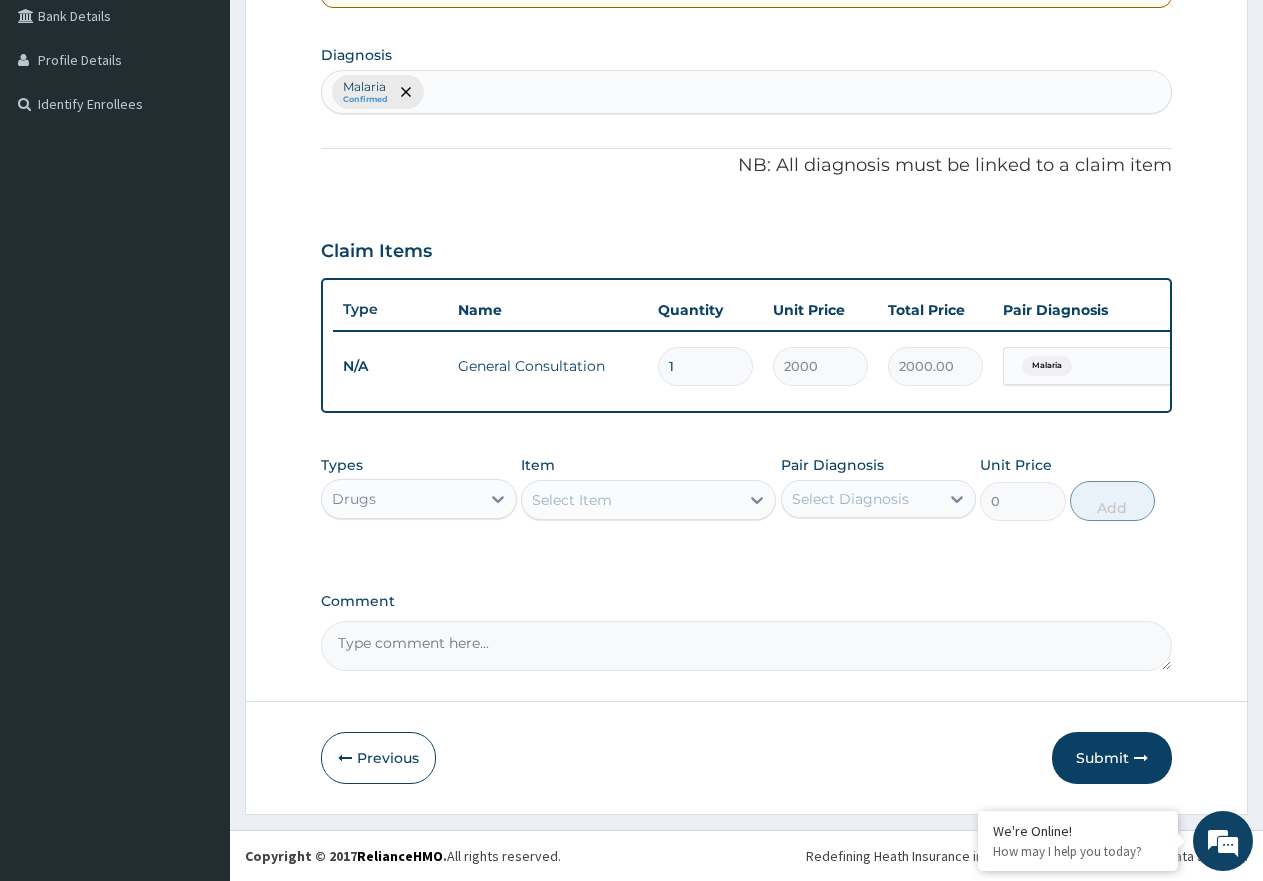 click on "Select Item" at bounding box center [630, 500] 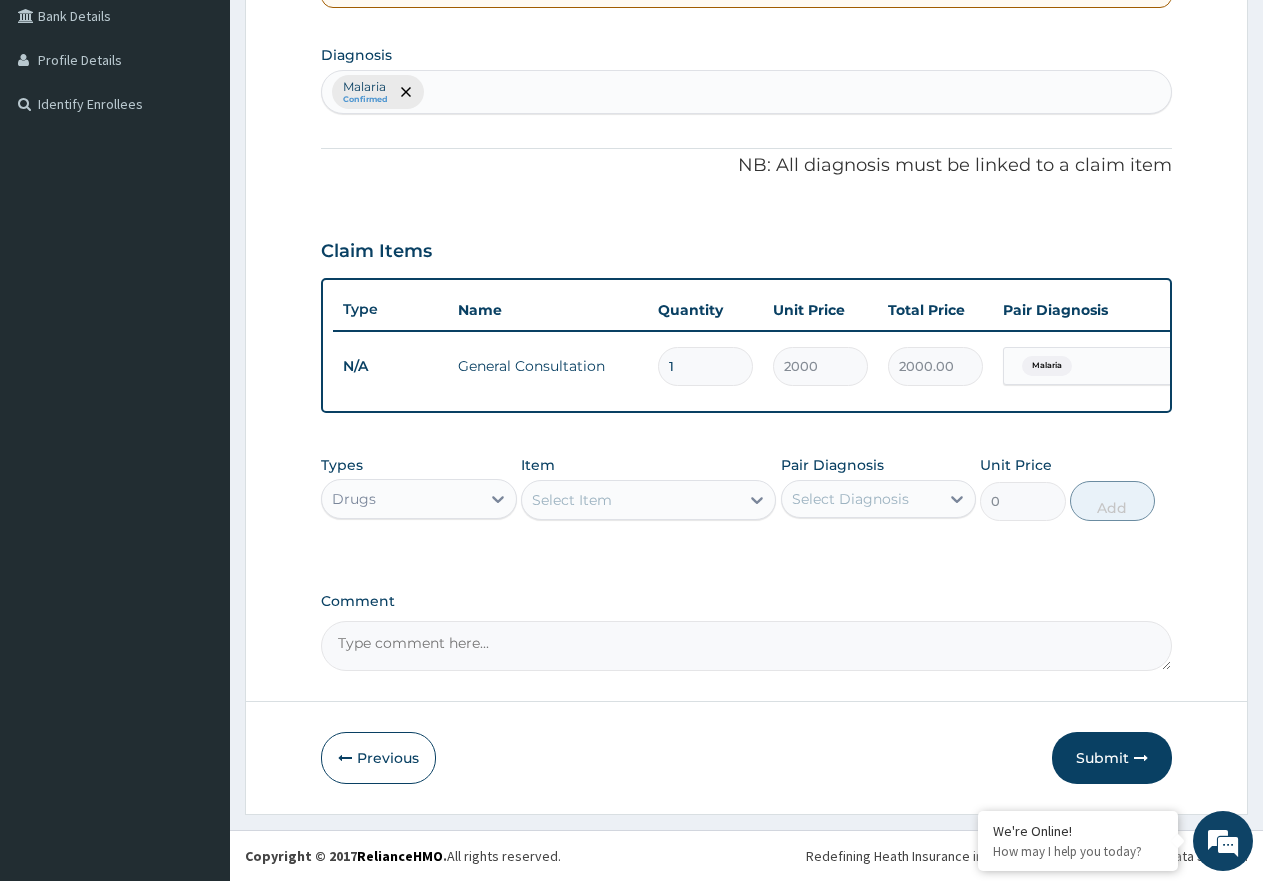 click on "Select Item" at bounding box center (630, 500) 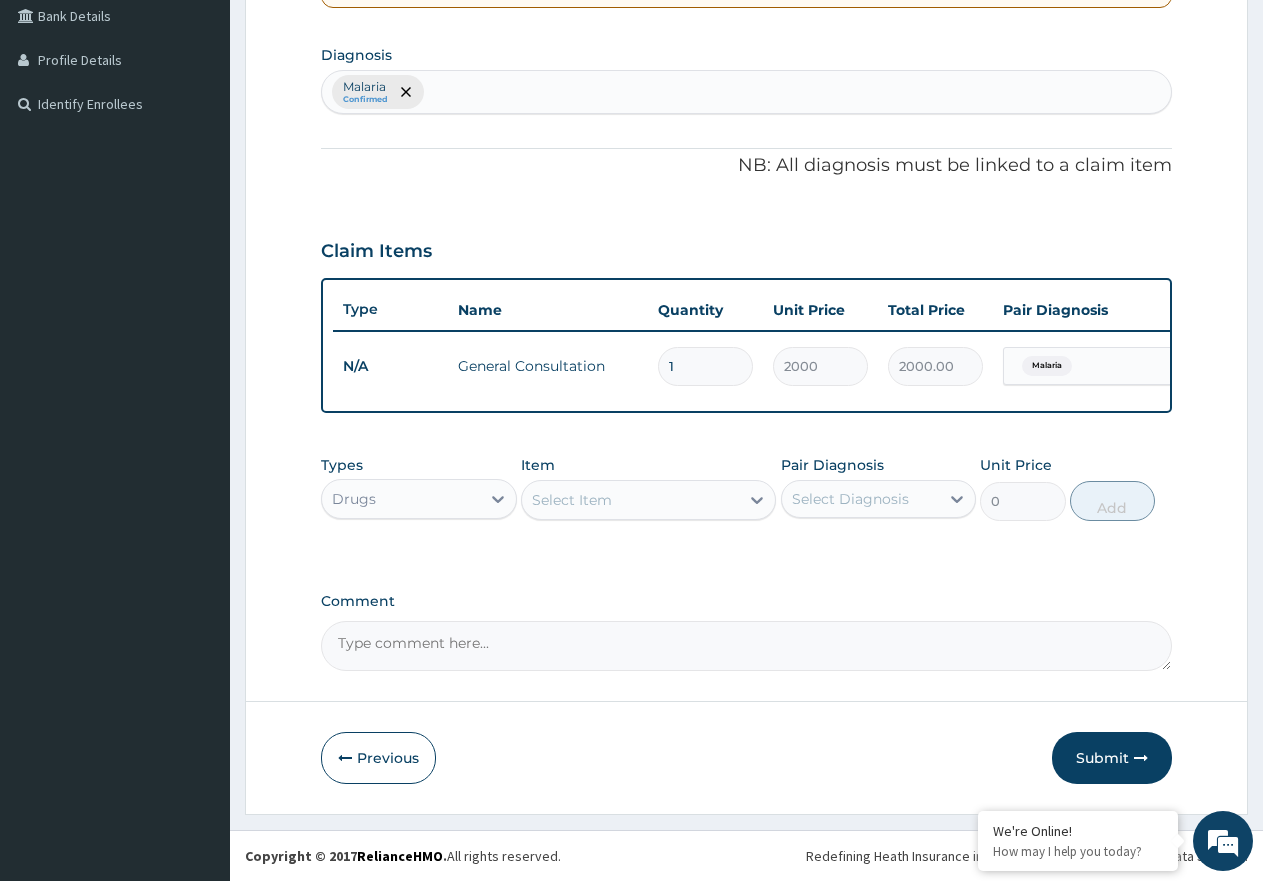 click on "Select Item" at bounding box center (630, 500) 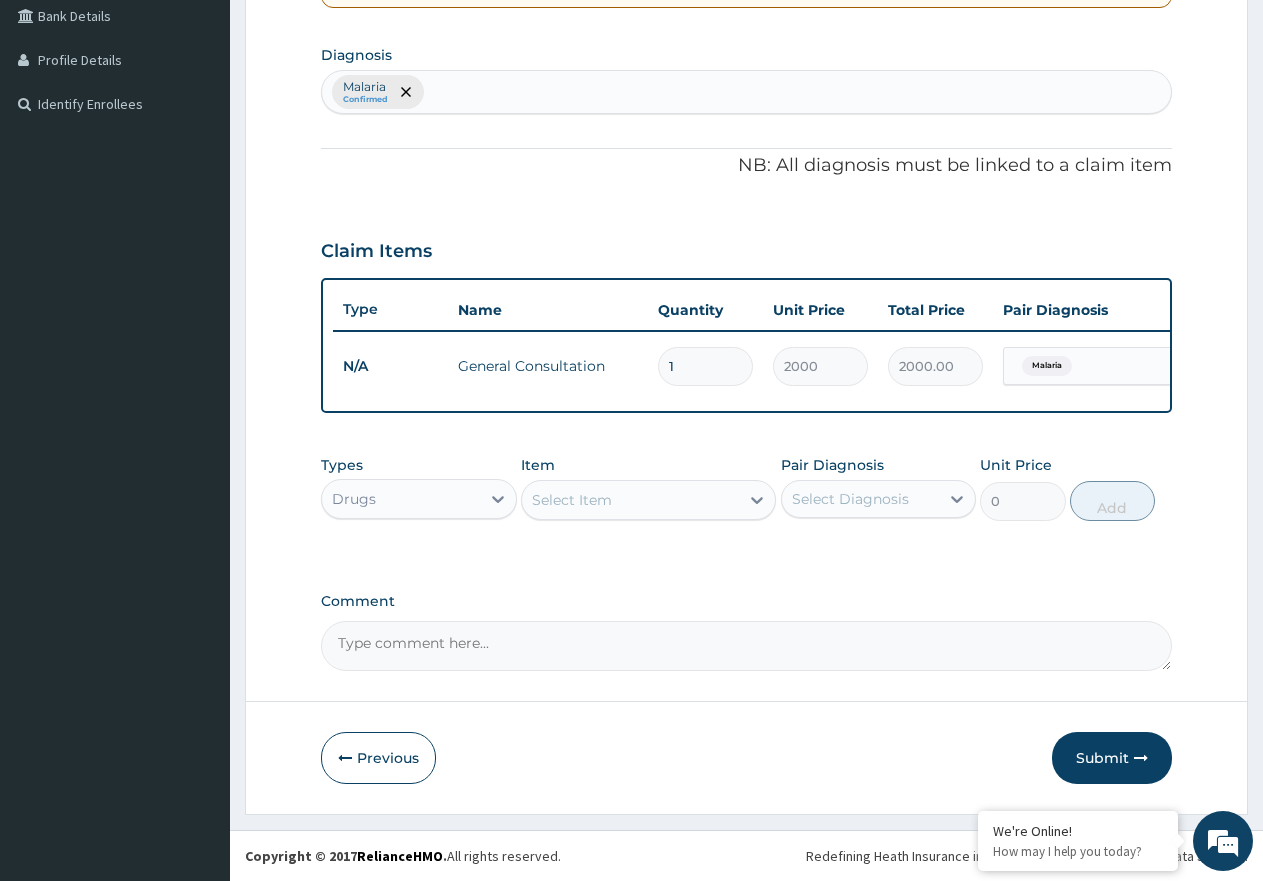 click on "Select Item" at bounding box center (630, 500) 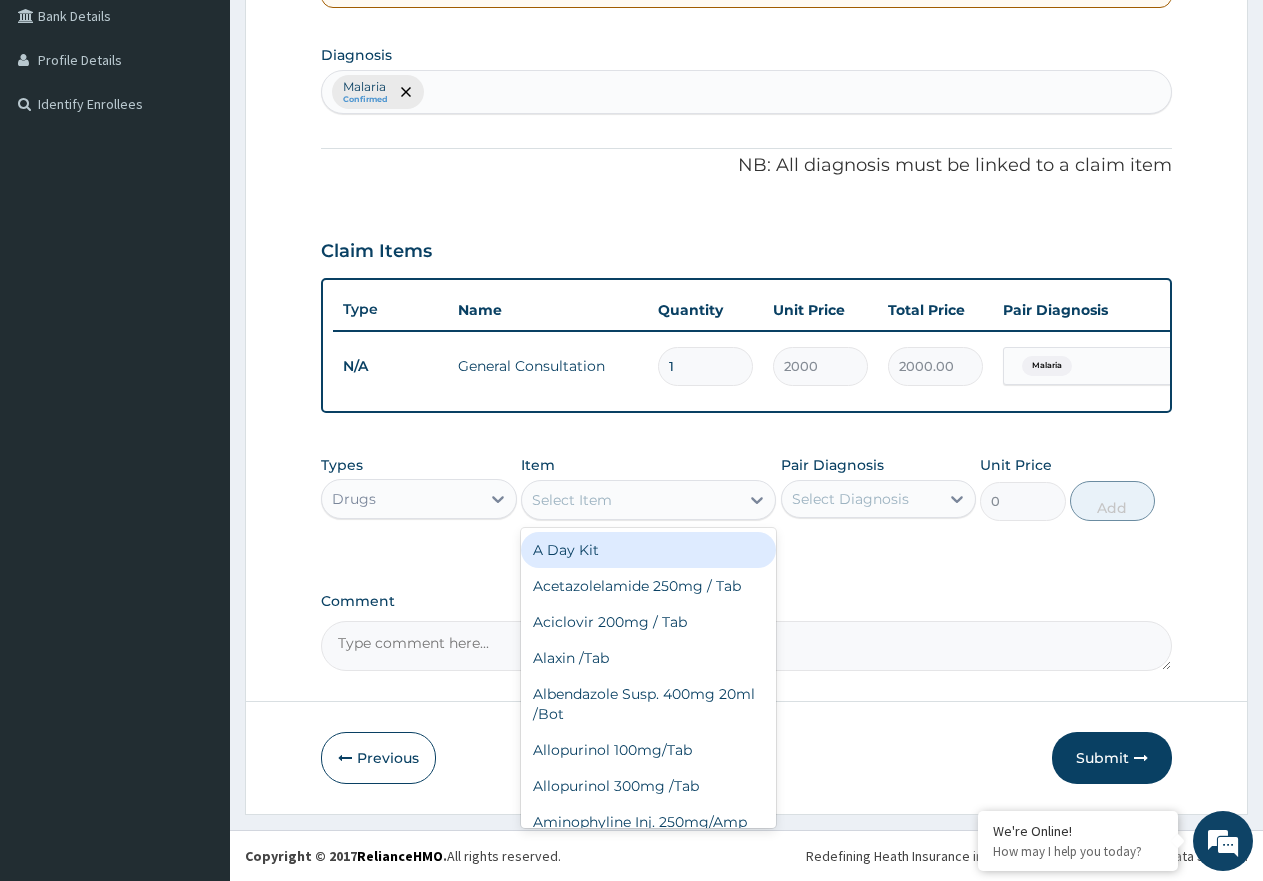 click on "Select Item" at bounding box center (630, 500) 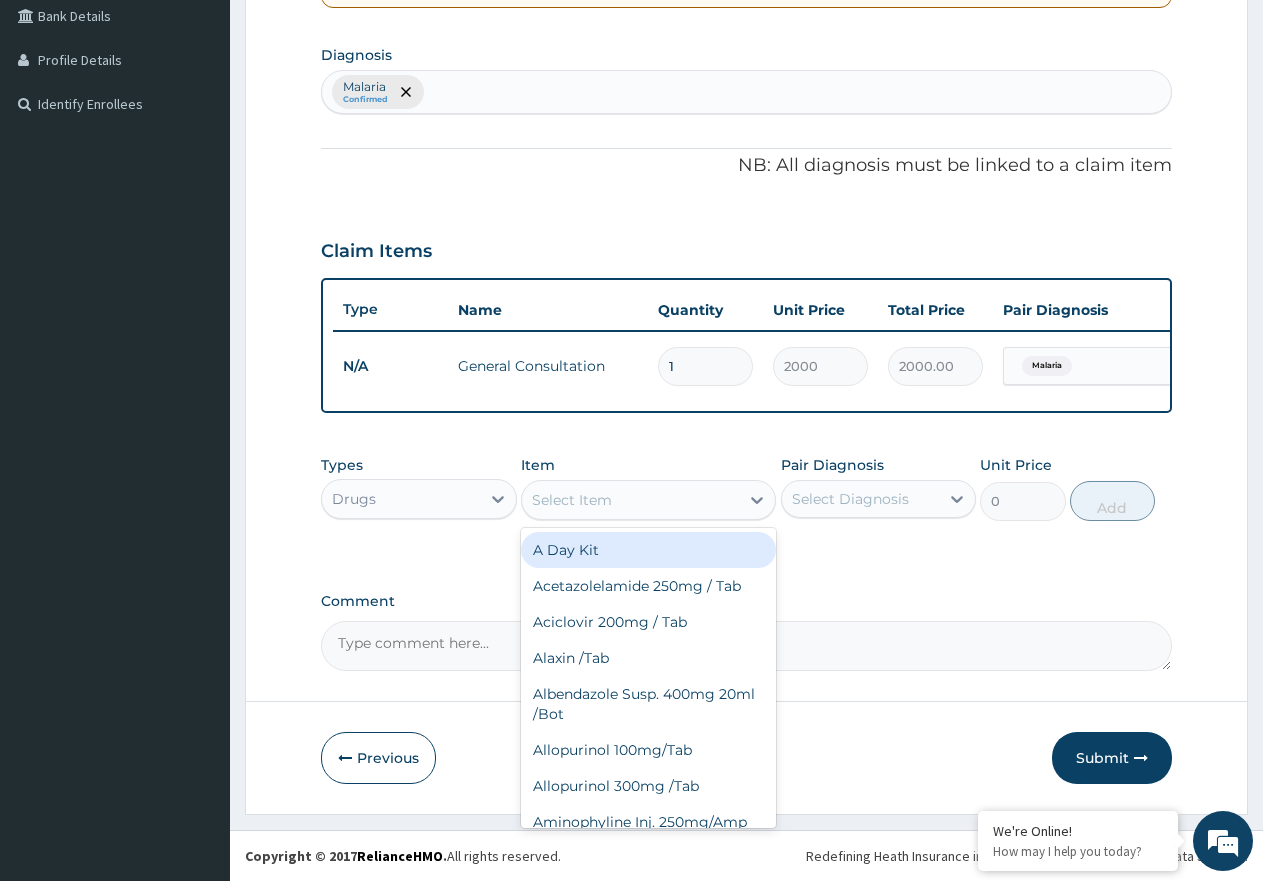 click on "Select Item" at bounding box center [630, 500] 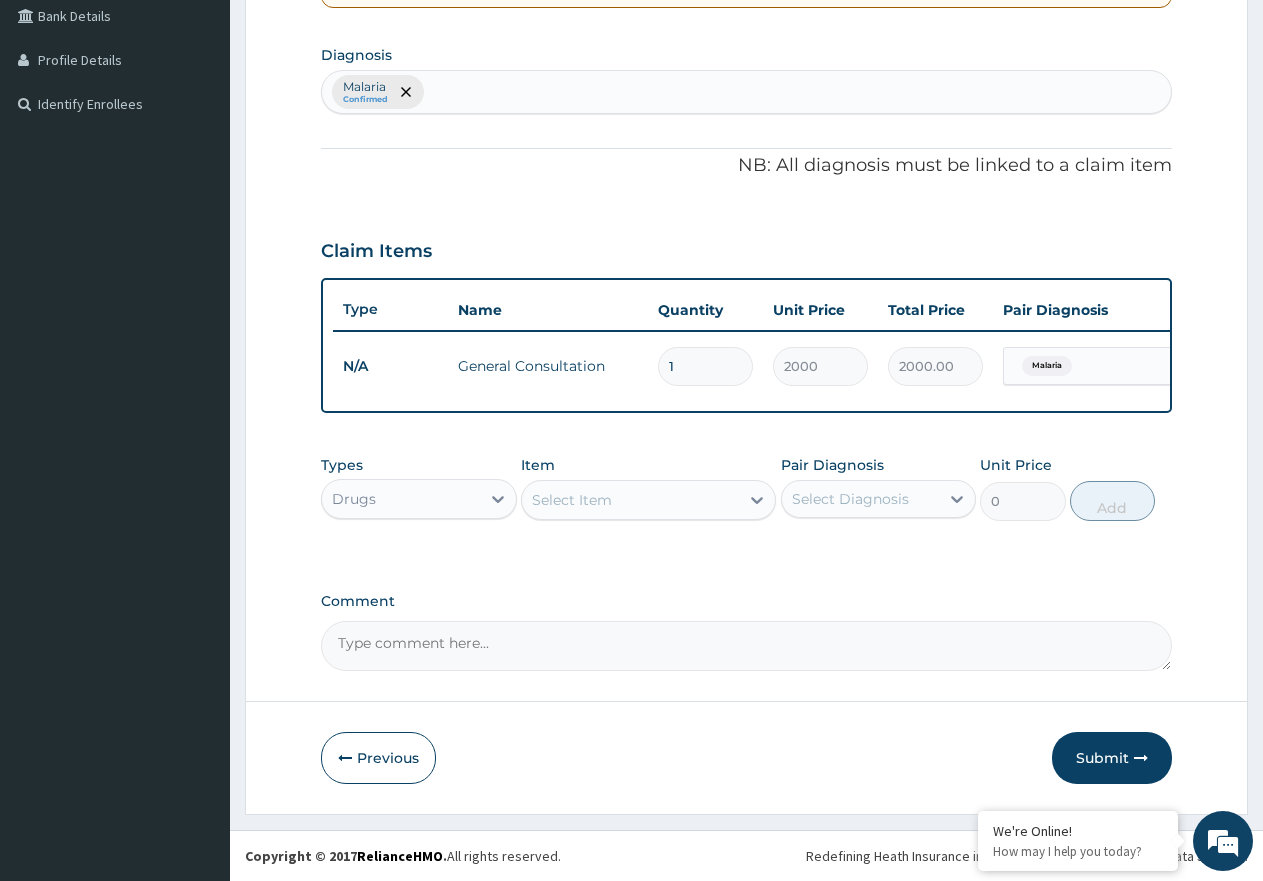 click on "Select Item" at bounding box center (630, 500) 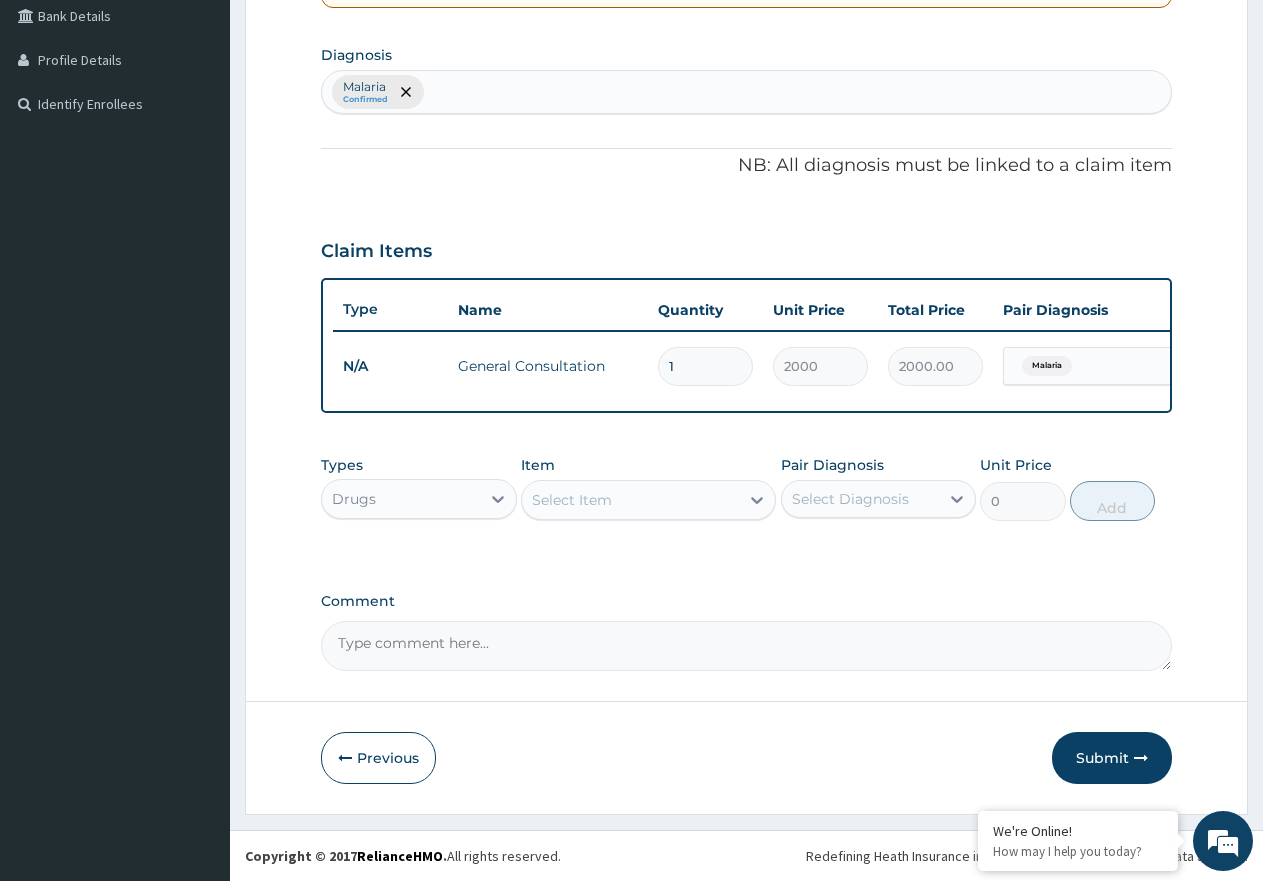 click on "Select Item" at bounding box center [630, 500] 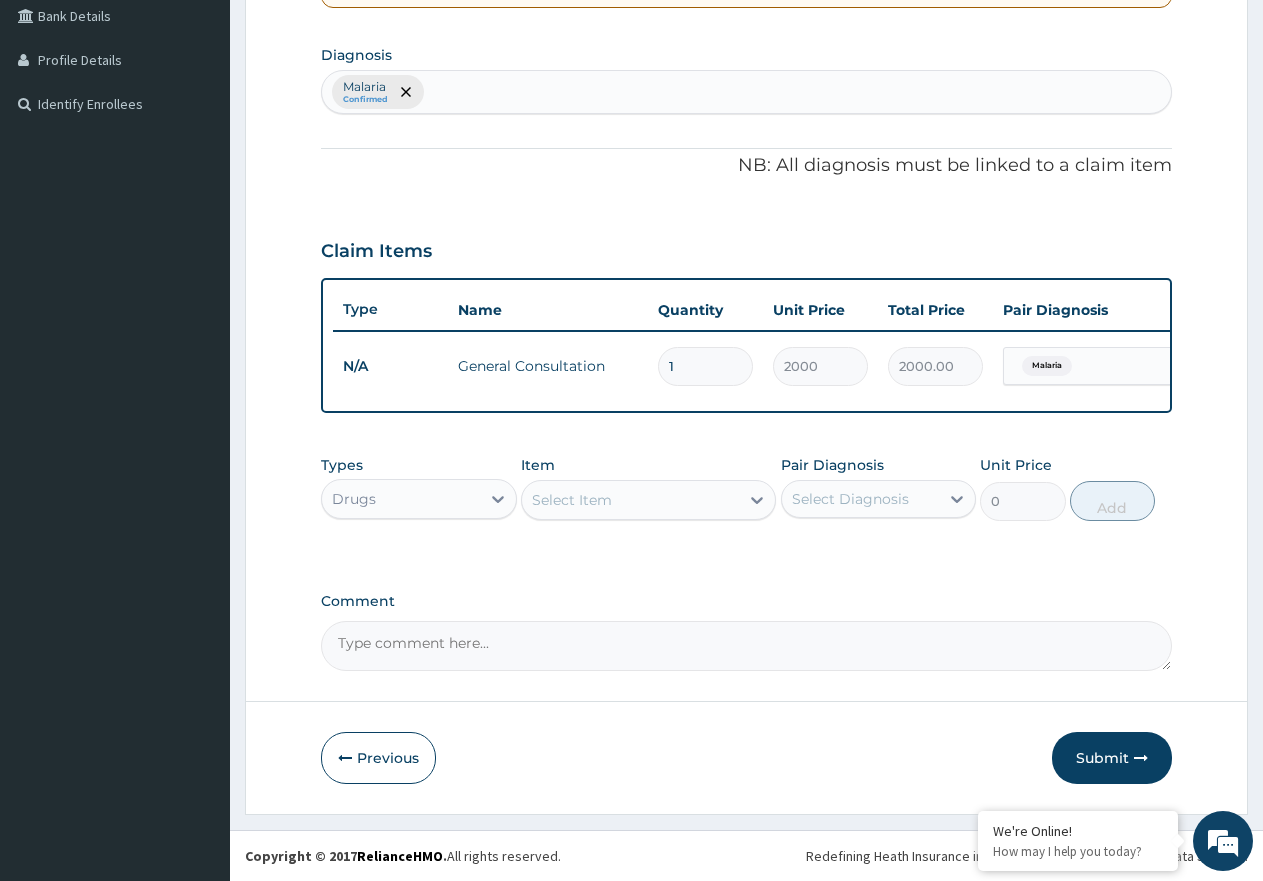 click on "Select Item" at bounding box center (630, 500) 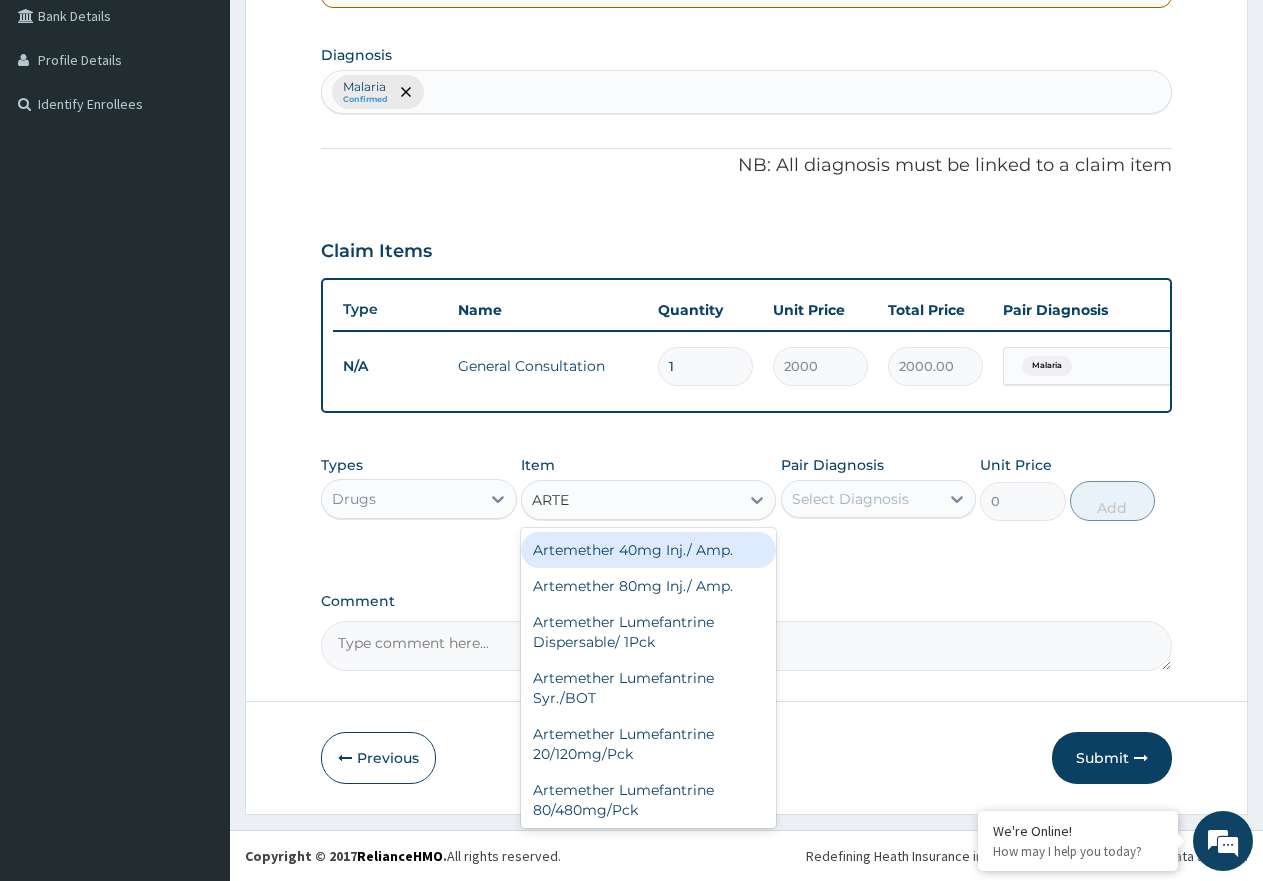 type on "ARTEE" 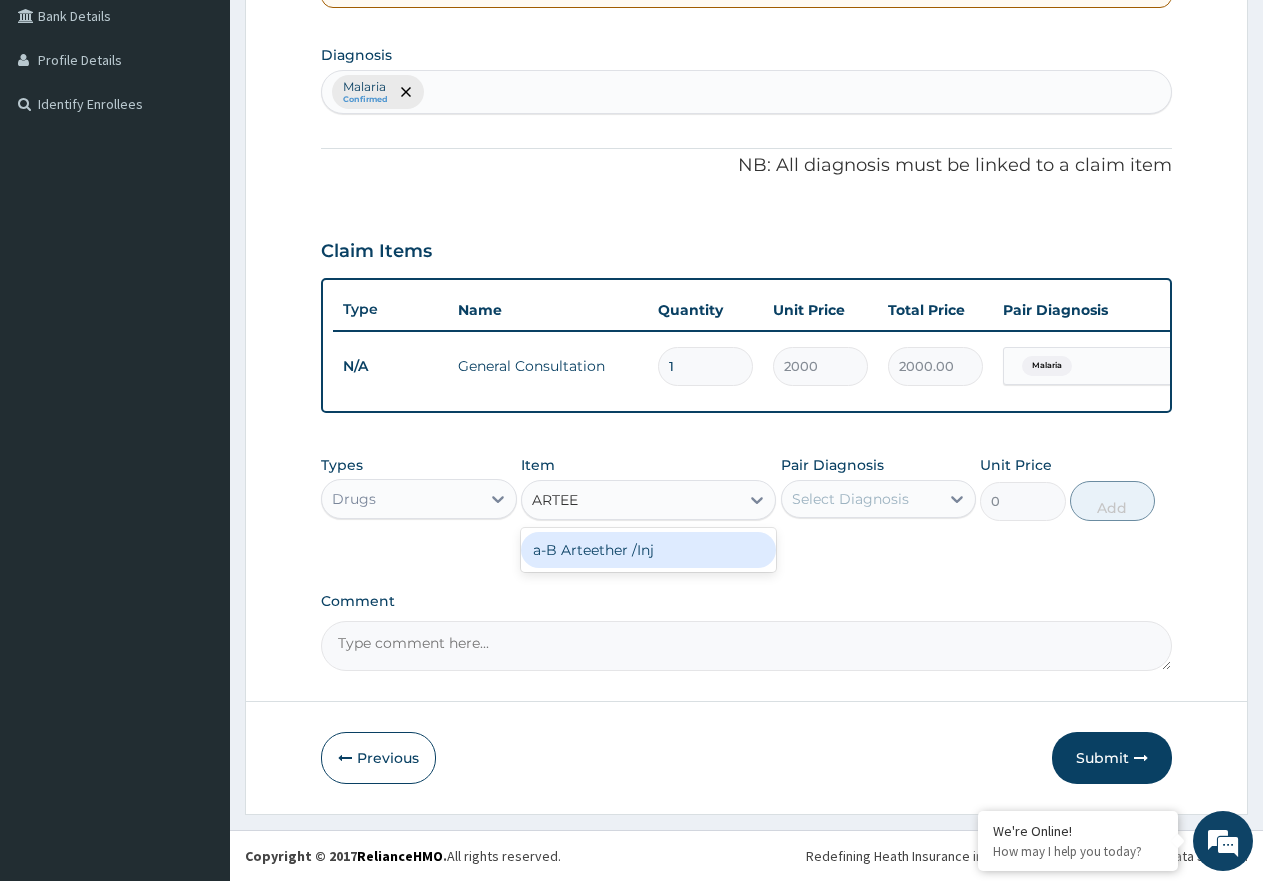 click on "a-B Arteether /Inj" at bounding box center [648, 550] 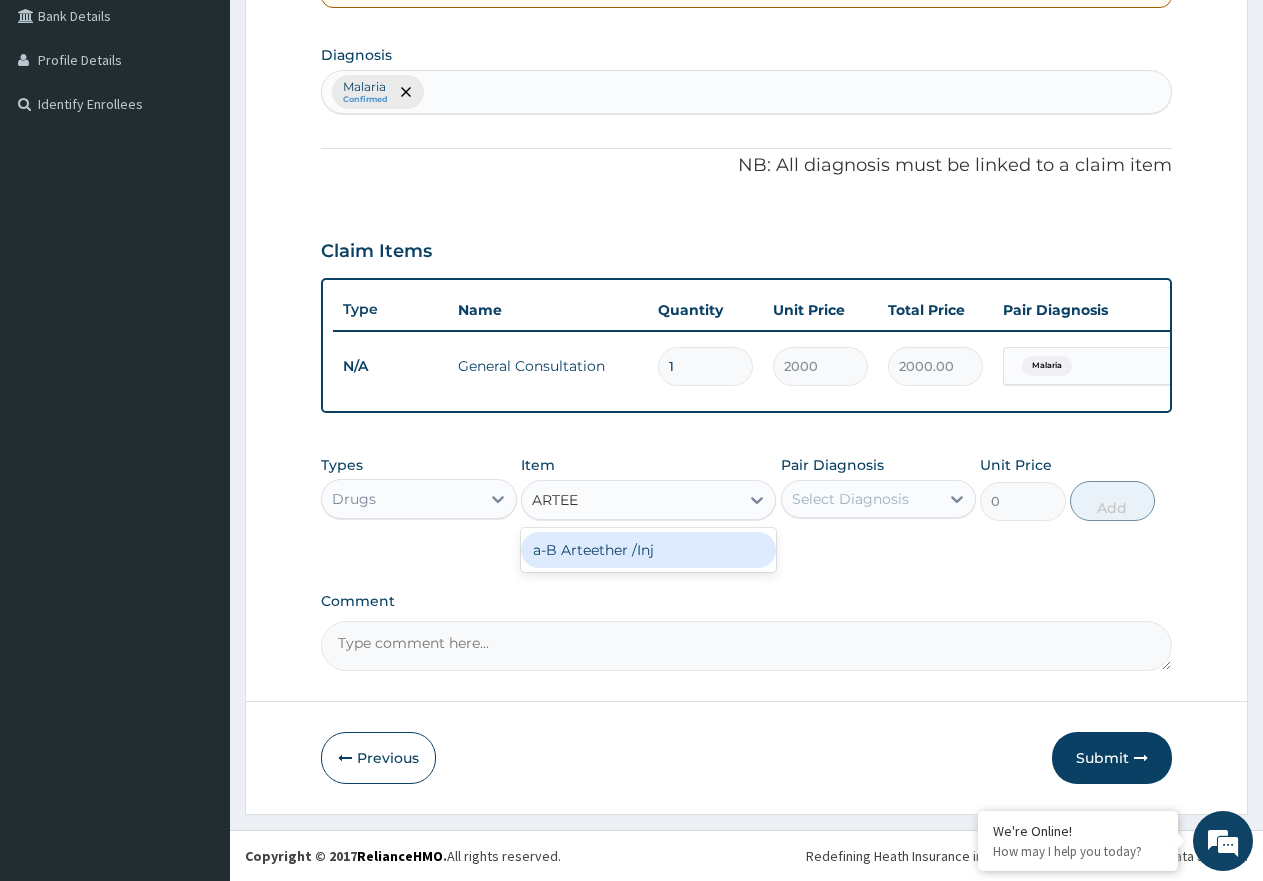 type 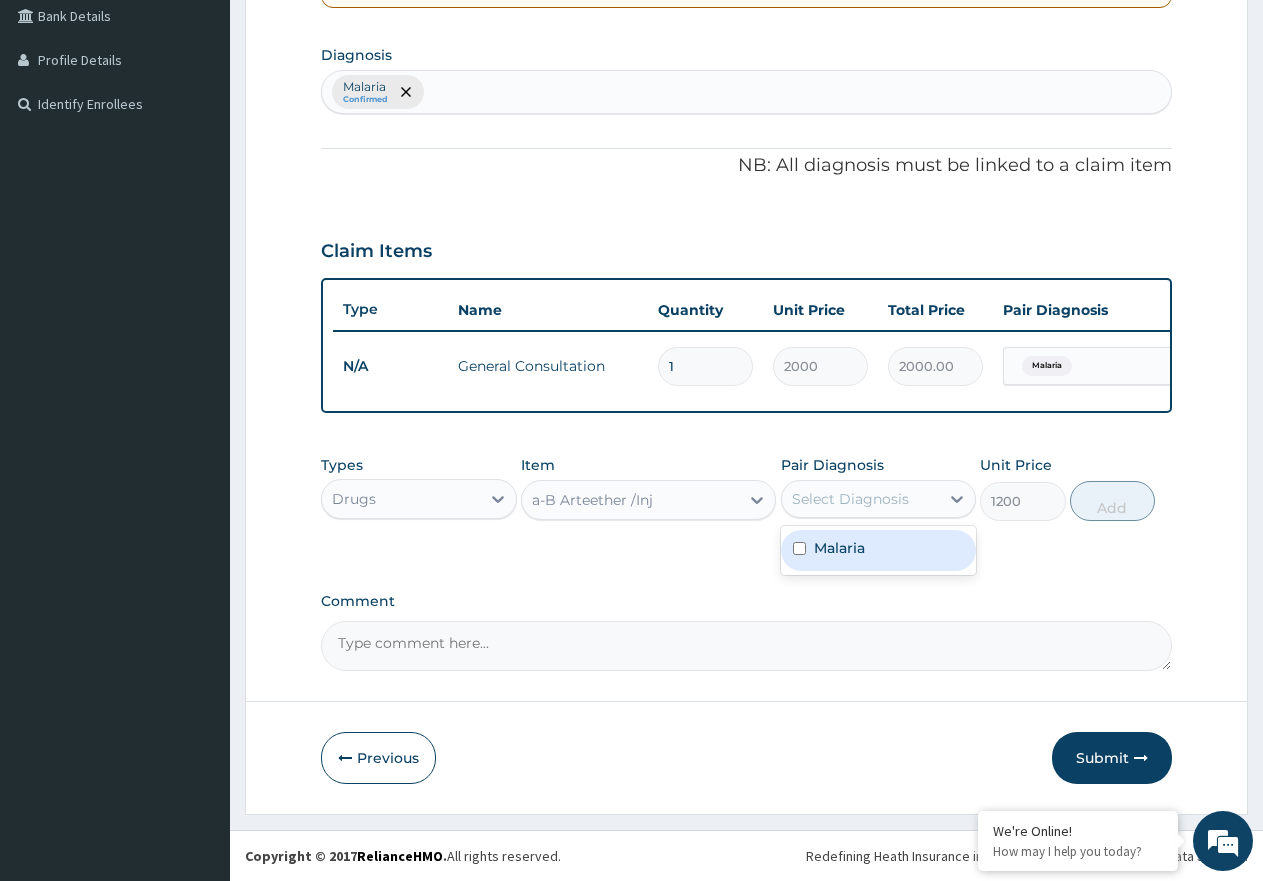 click on "Select Diagnosis" at bounding box center (850, 499) 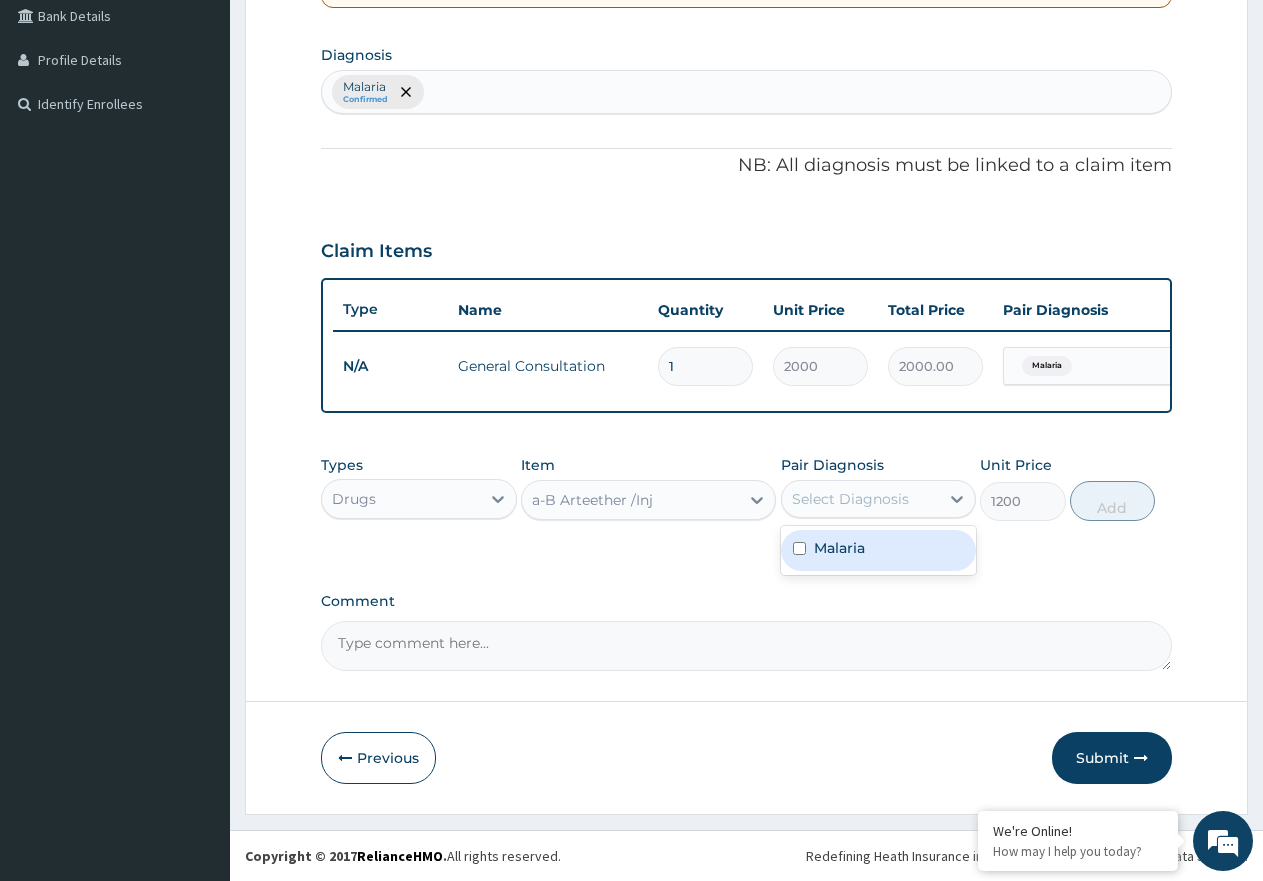 click on "a-B Arteether /Inj" at bounding box center (630, 500) 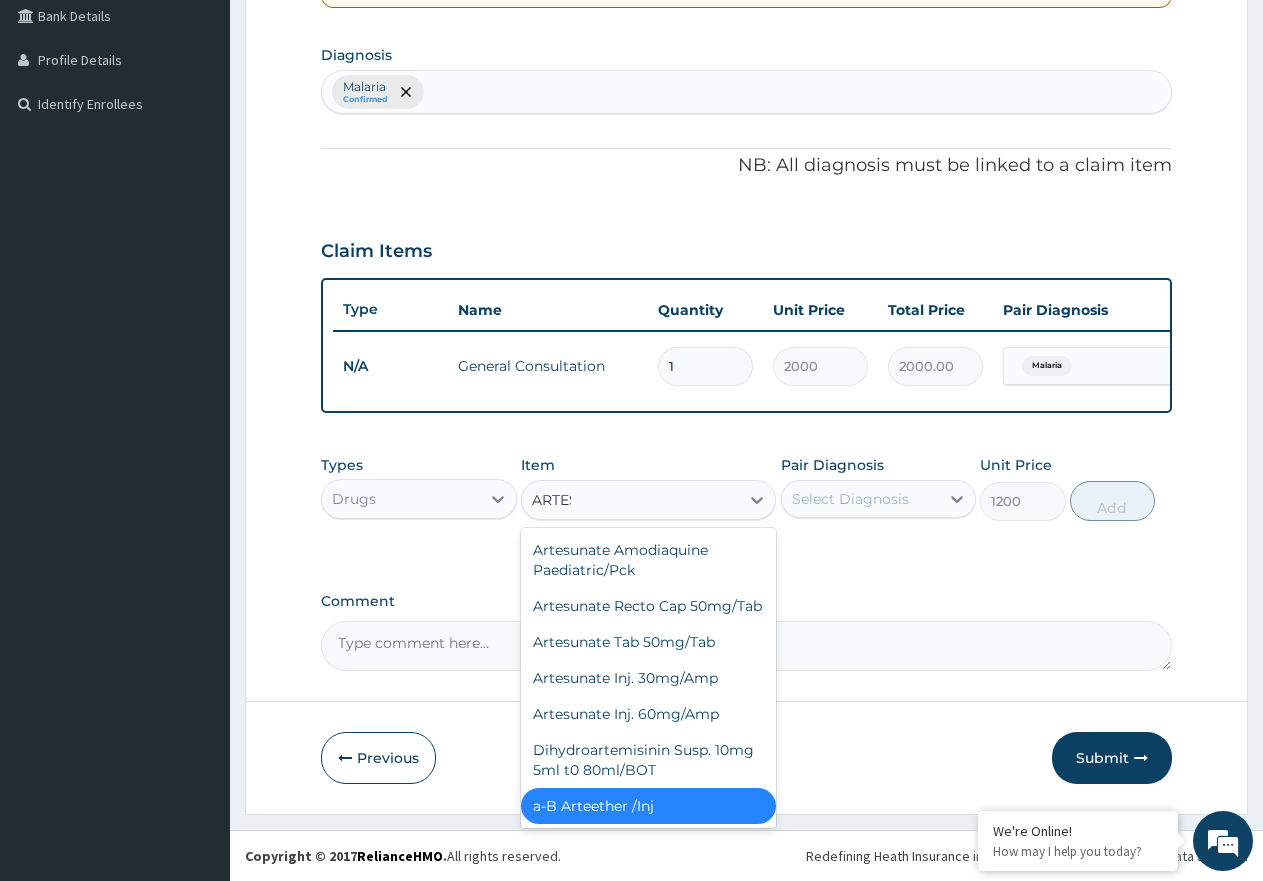 scroll, scrollTop: 96, scrollLeft: 0, axis: vertical 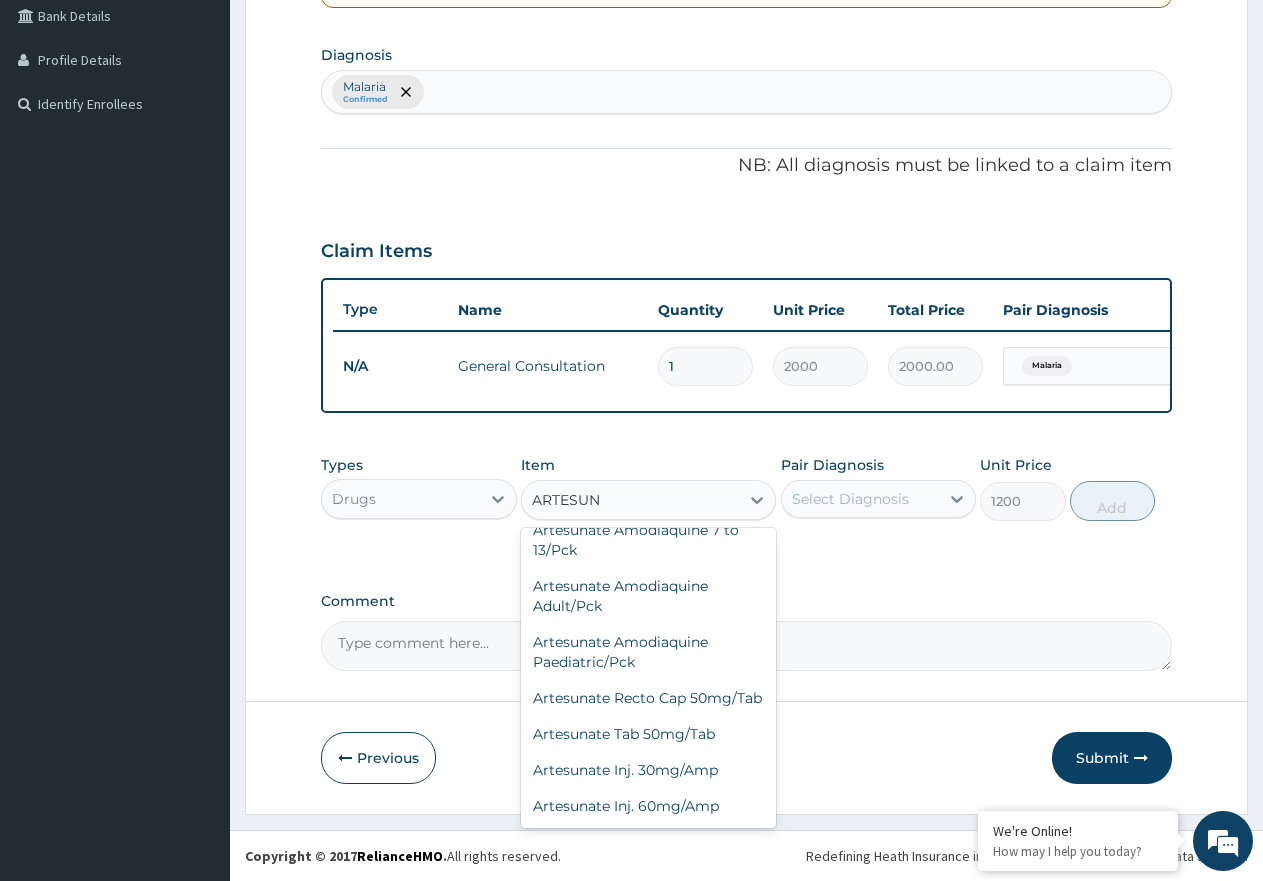 type on "ARTESUNA" 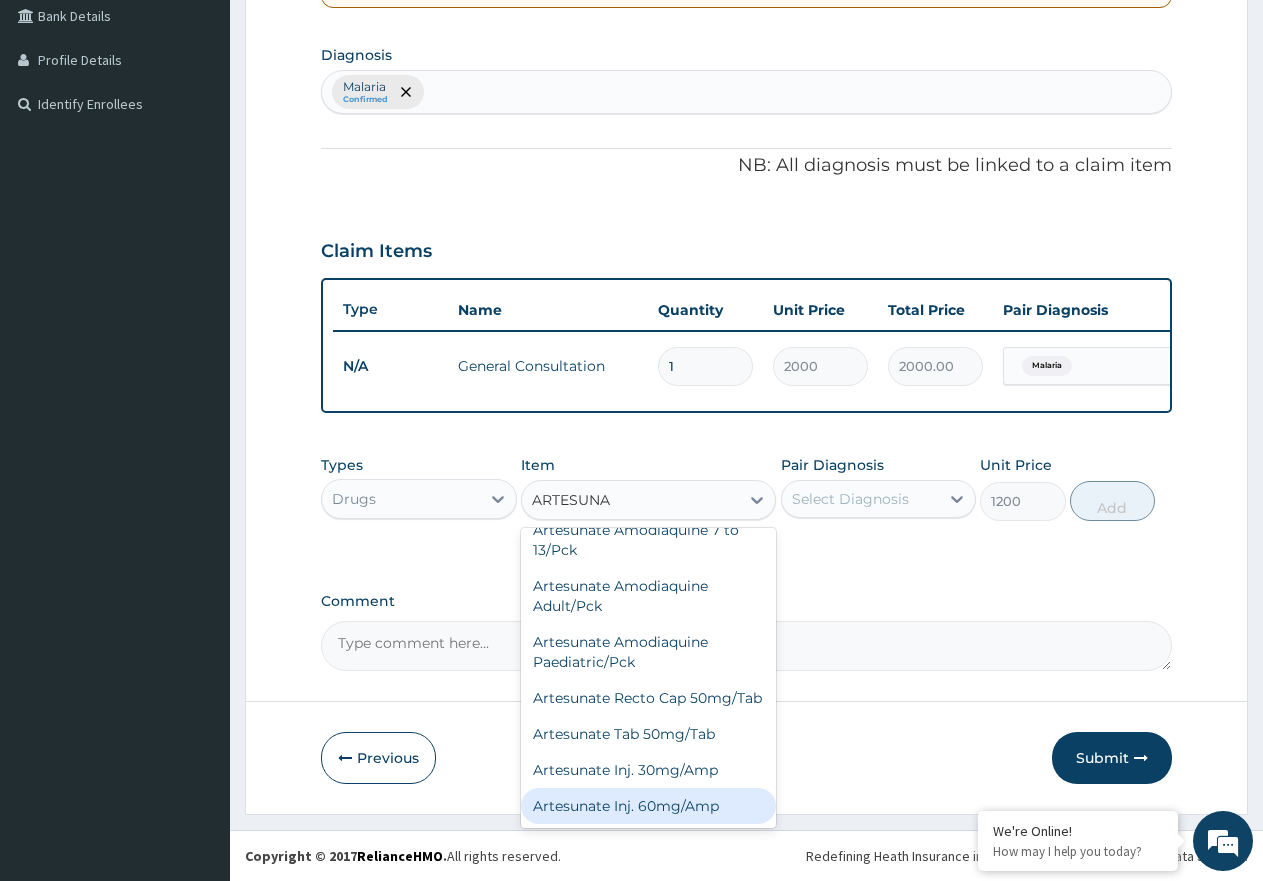 click on "Artesunate Inj. 60mg/Amp" at bounding box center [648, 806] 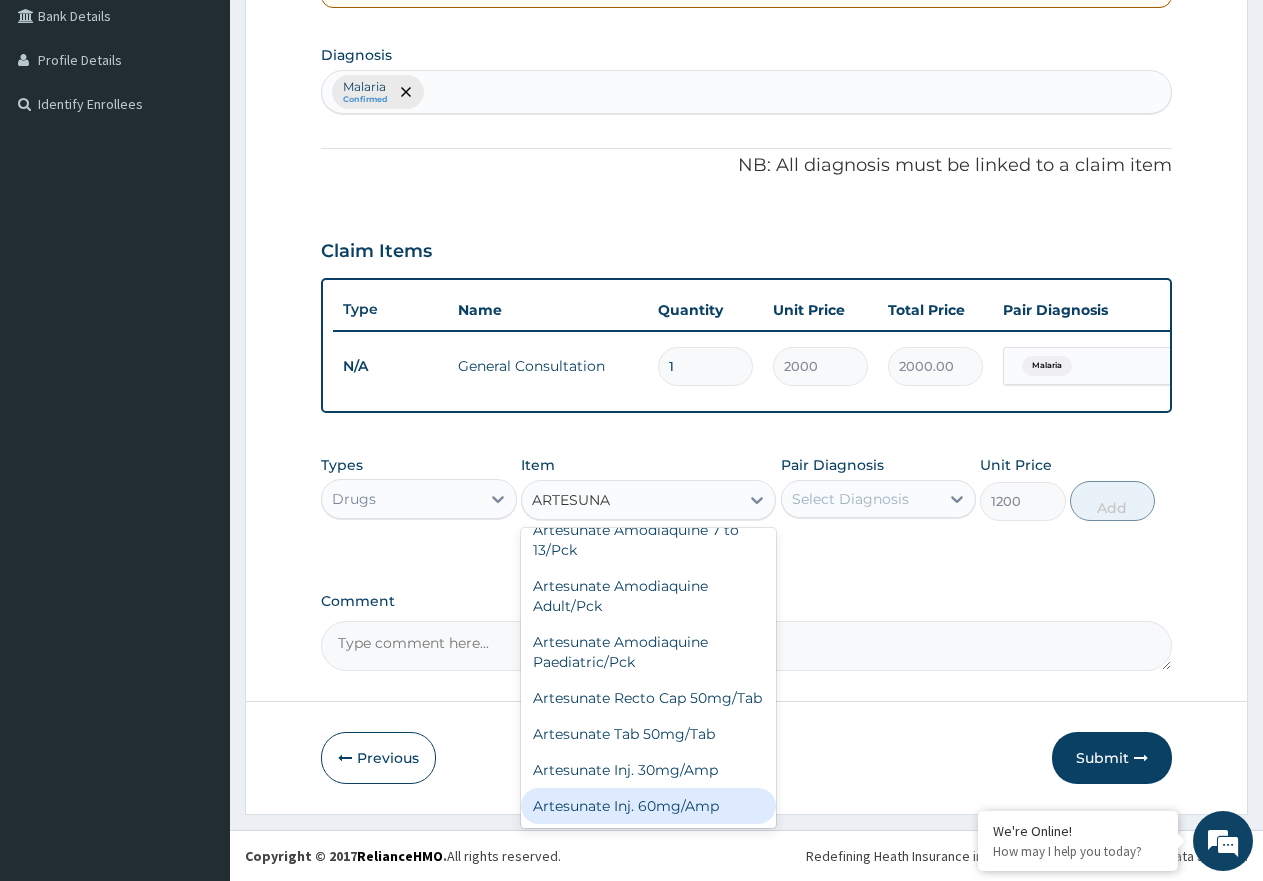 type 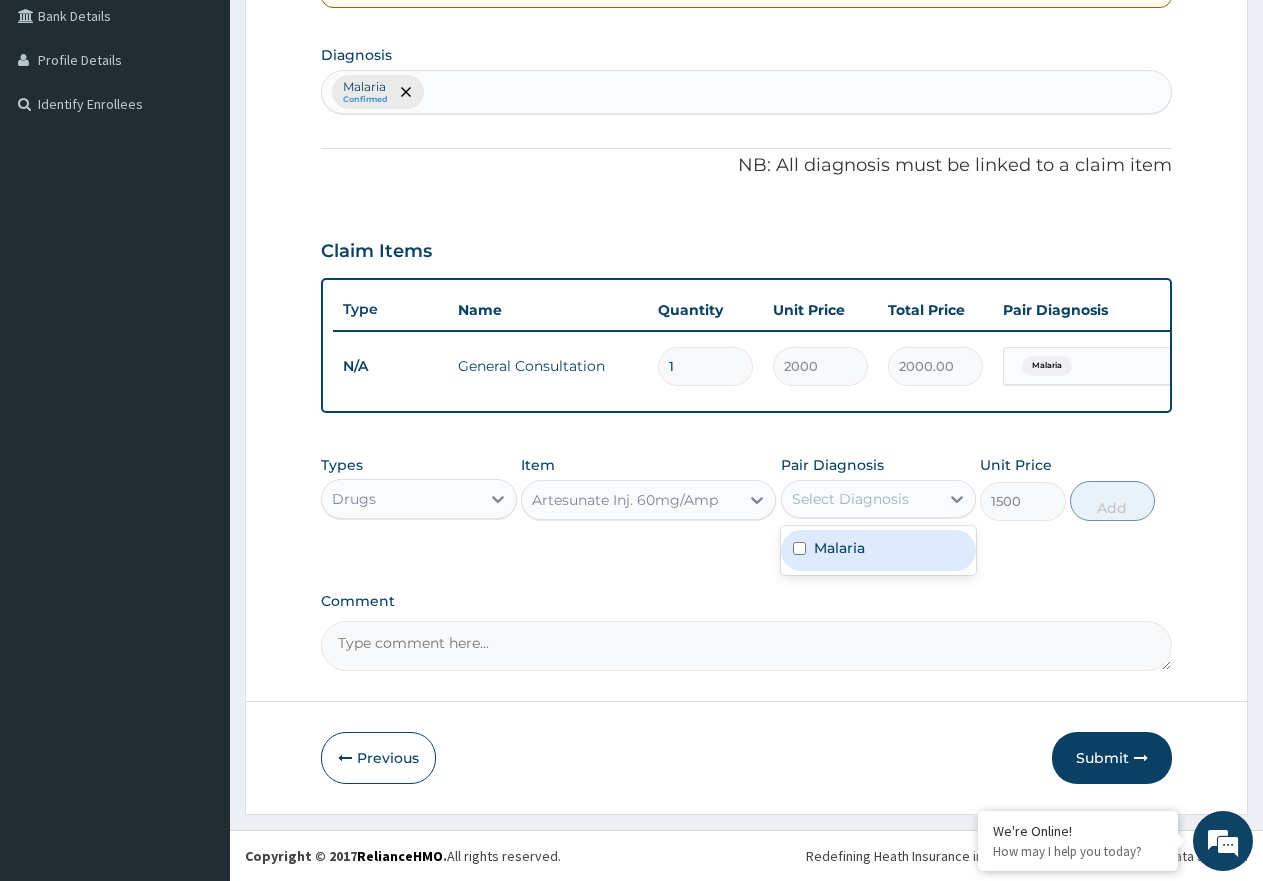 click on "Select Diagnosis" at bounding box center [850, 499] 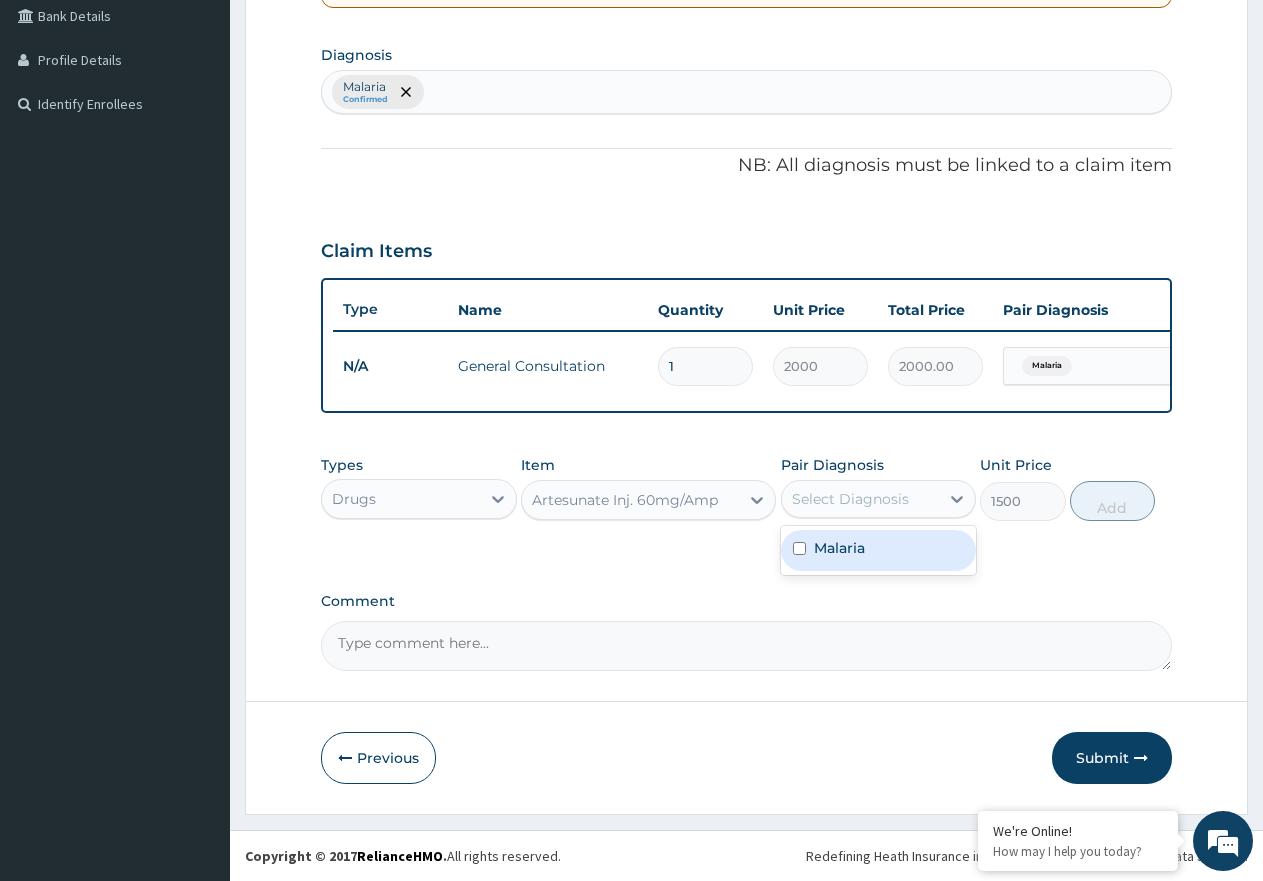 click on "Malaria" at bounding box center (879, 550) 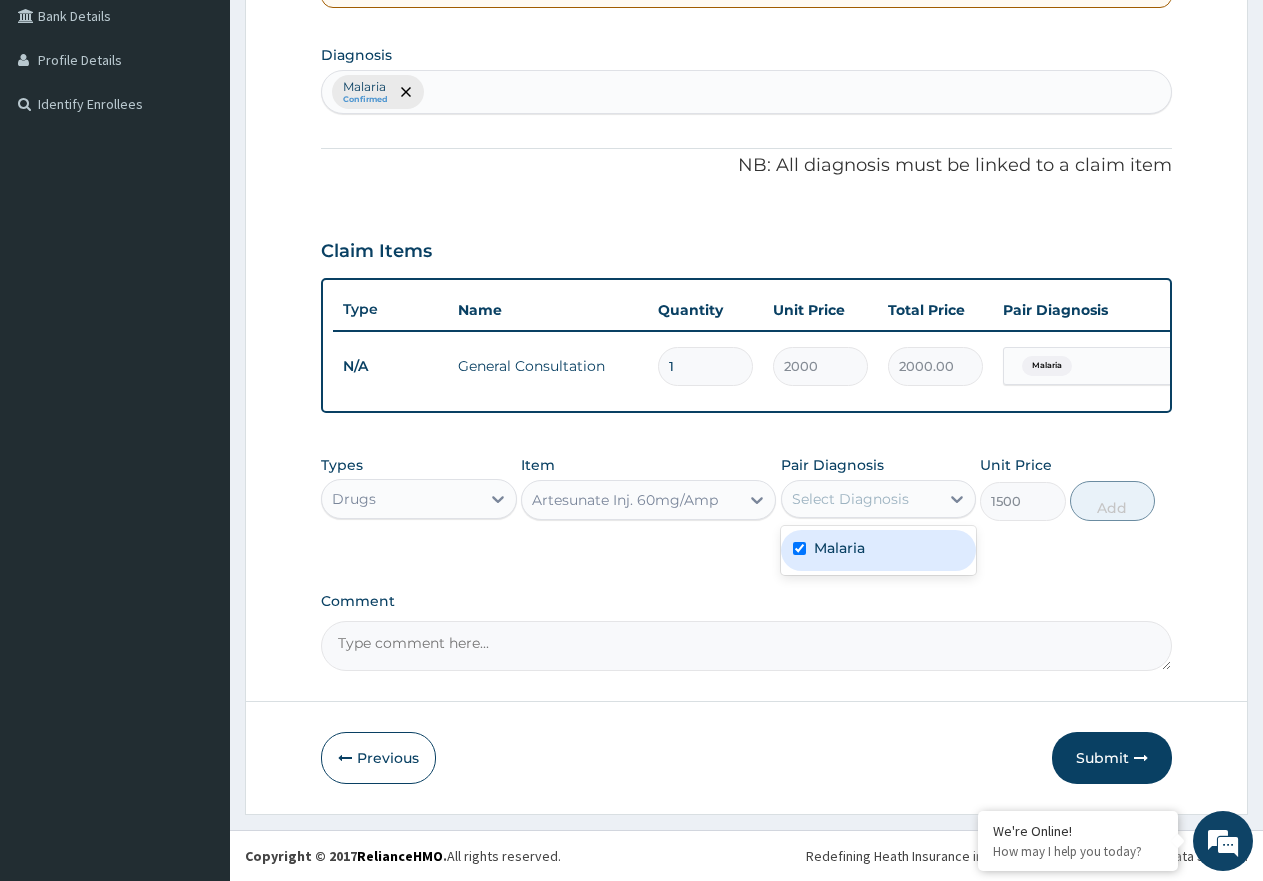 checkbox on "true" 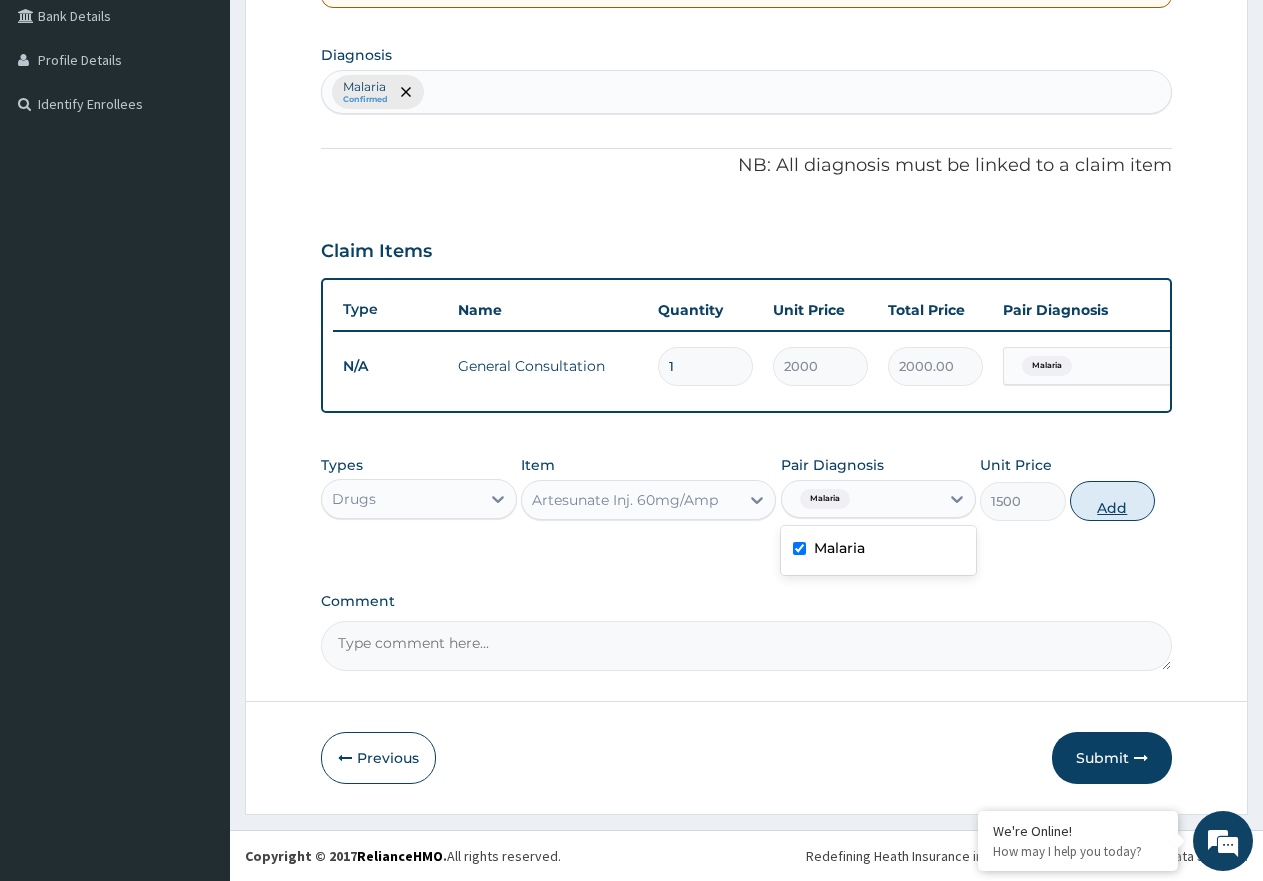 click on "Add" at bounding box center [1112, 501] 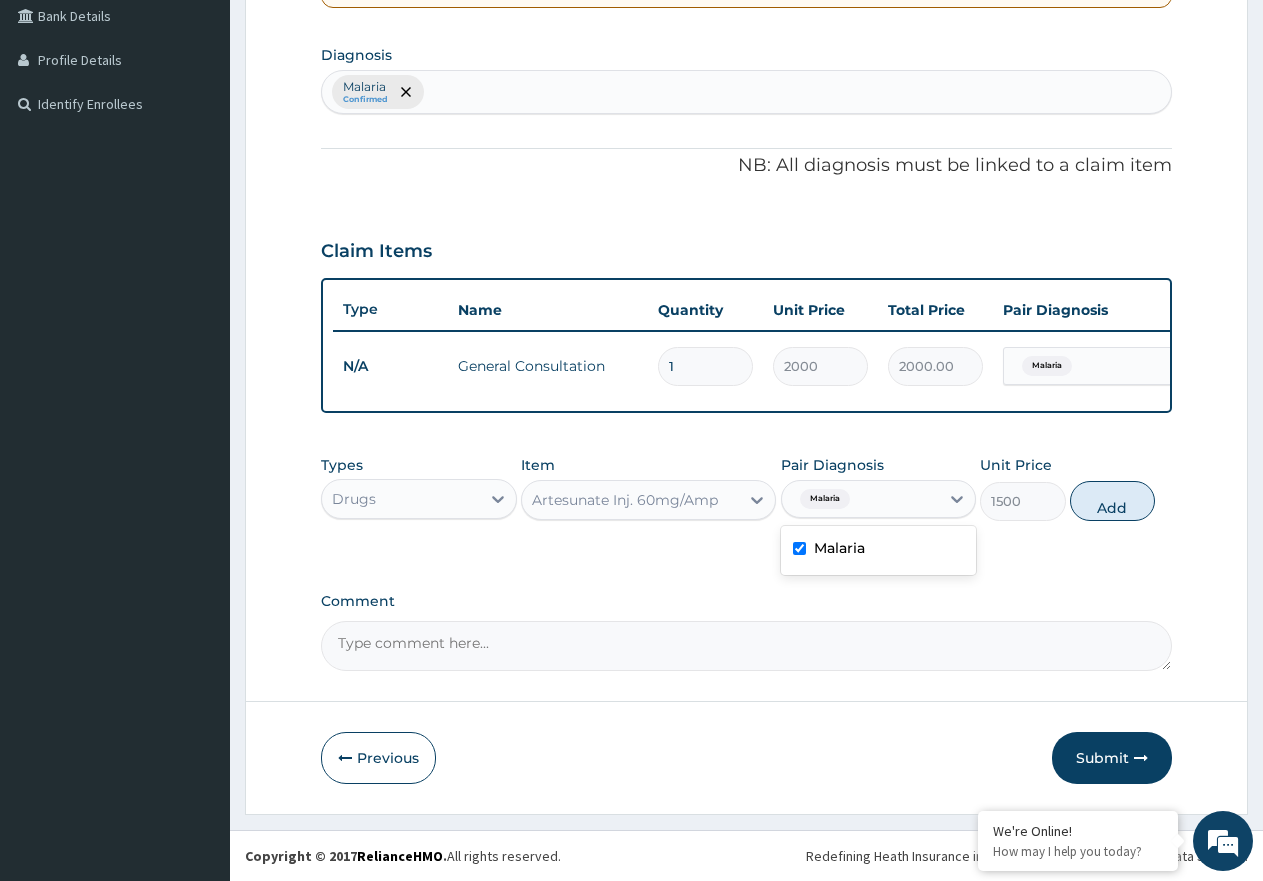 type on "0" 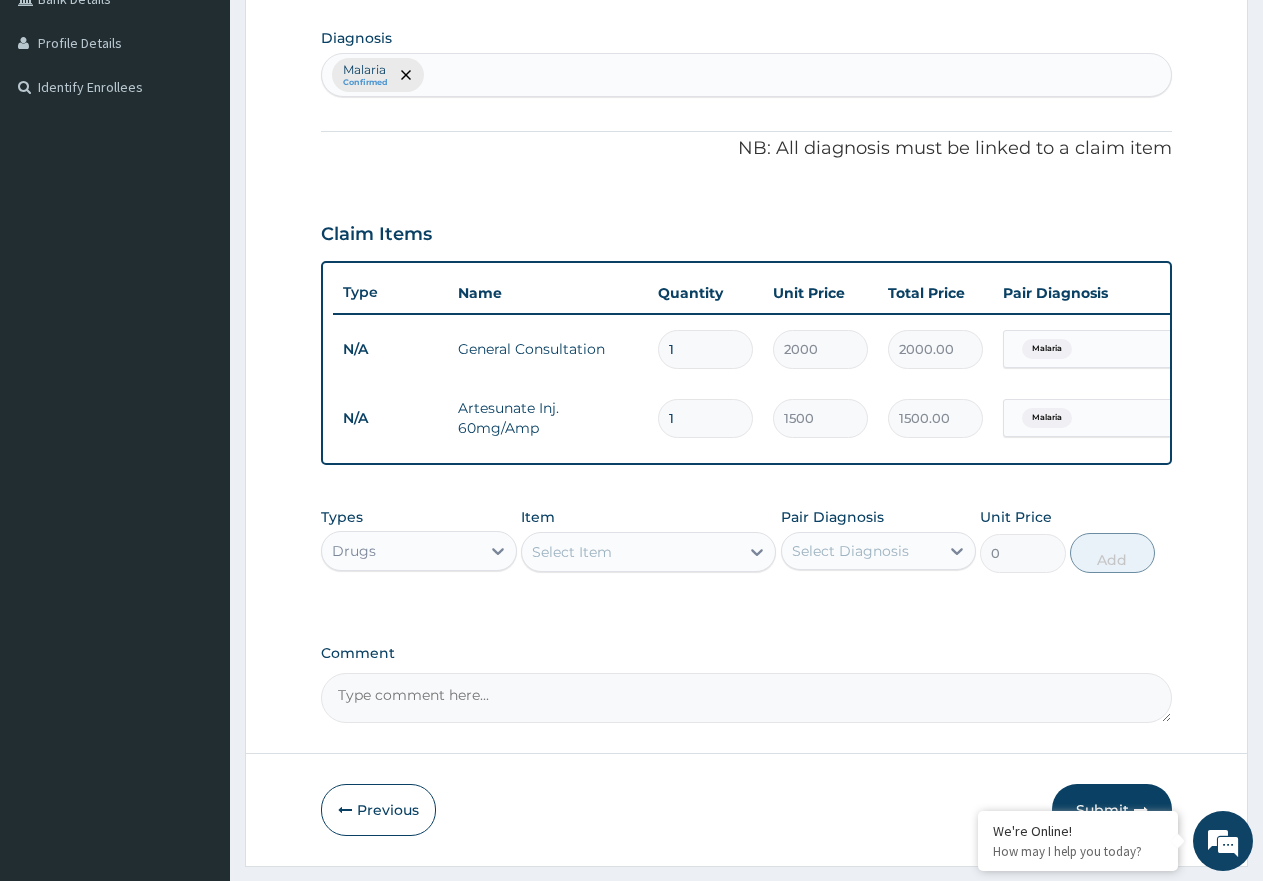 type 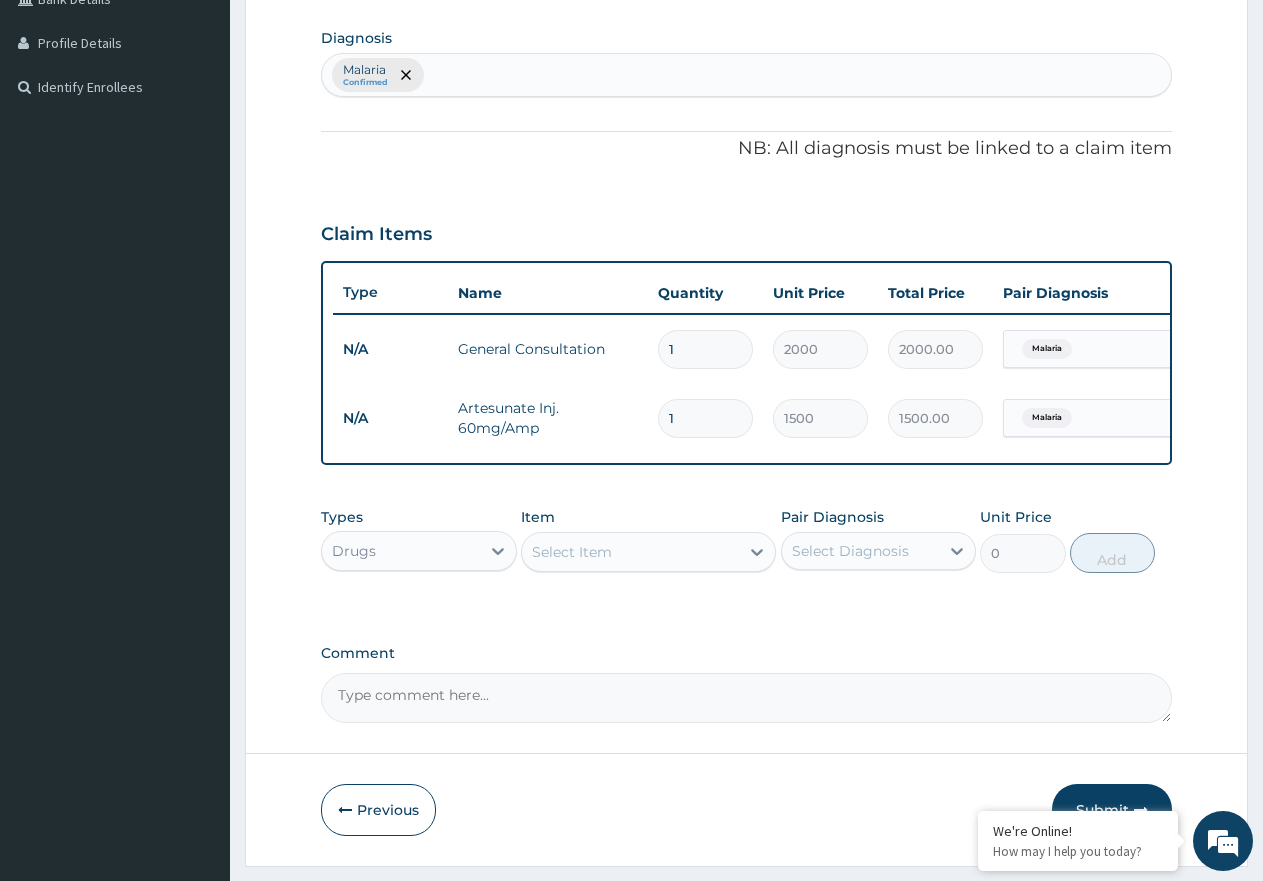 type on "0.00" 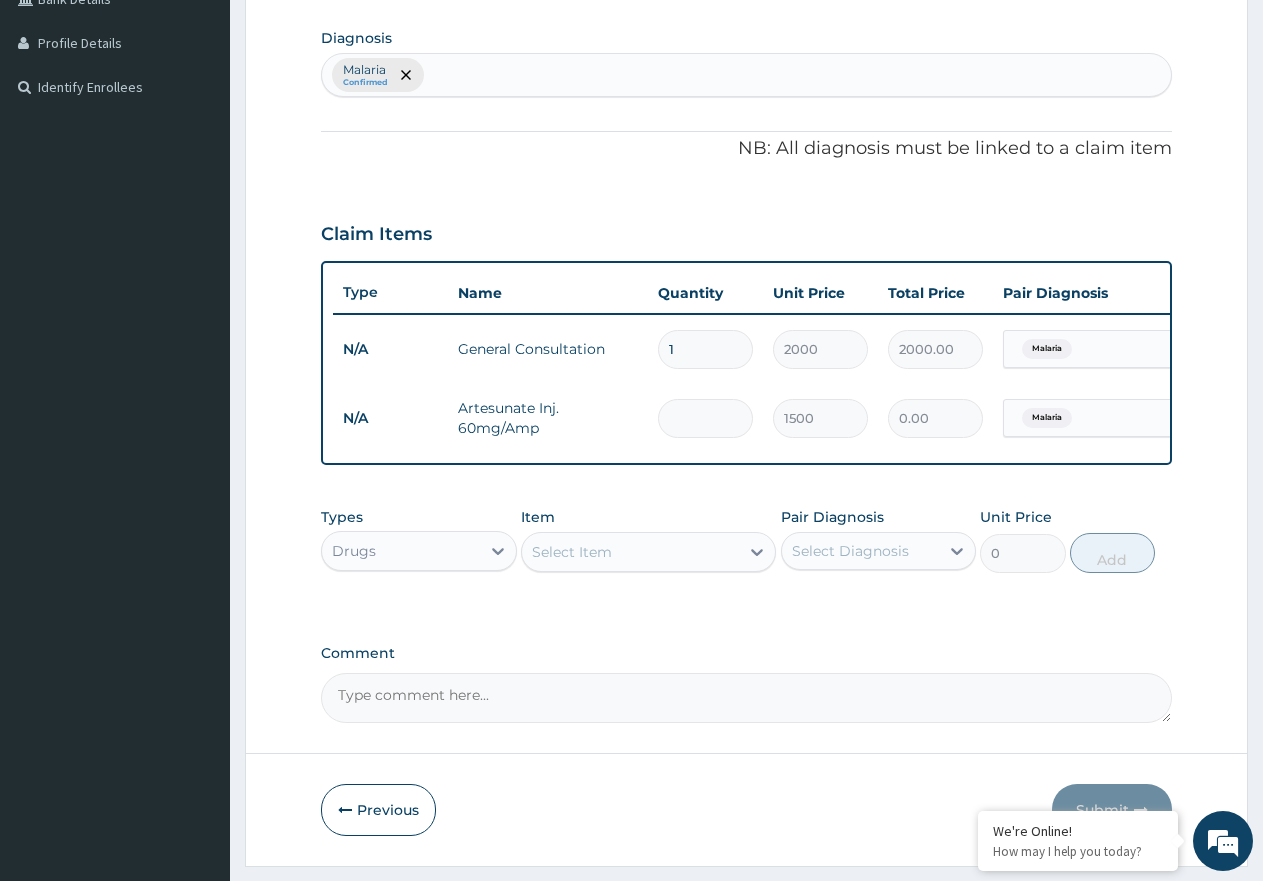 type on "3" 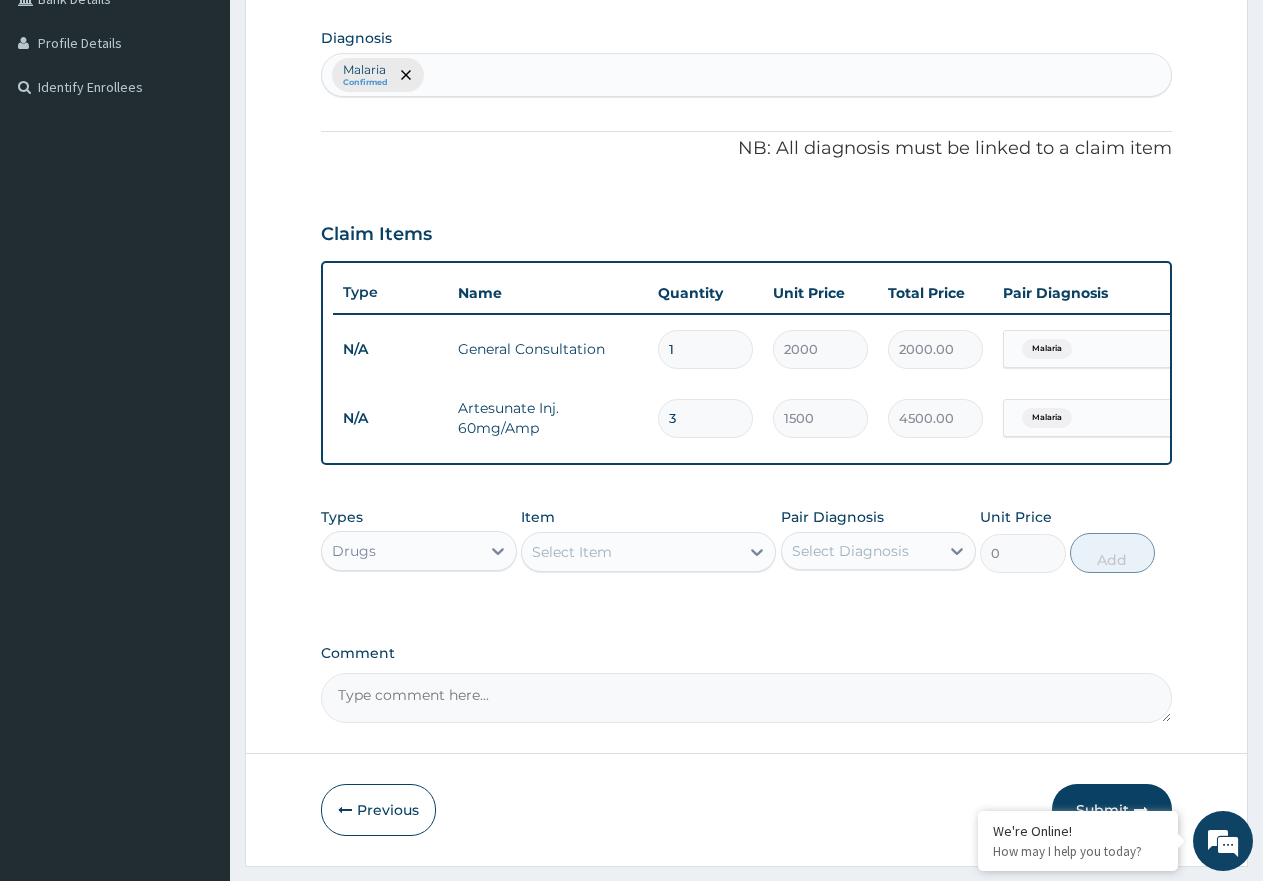 type on "3" 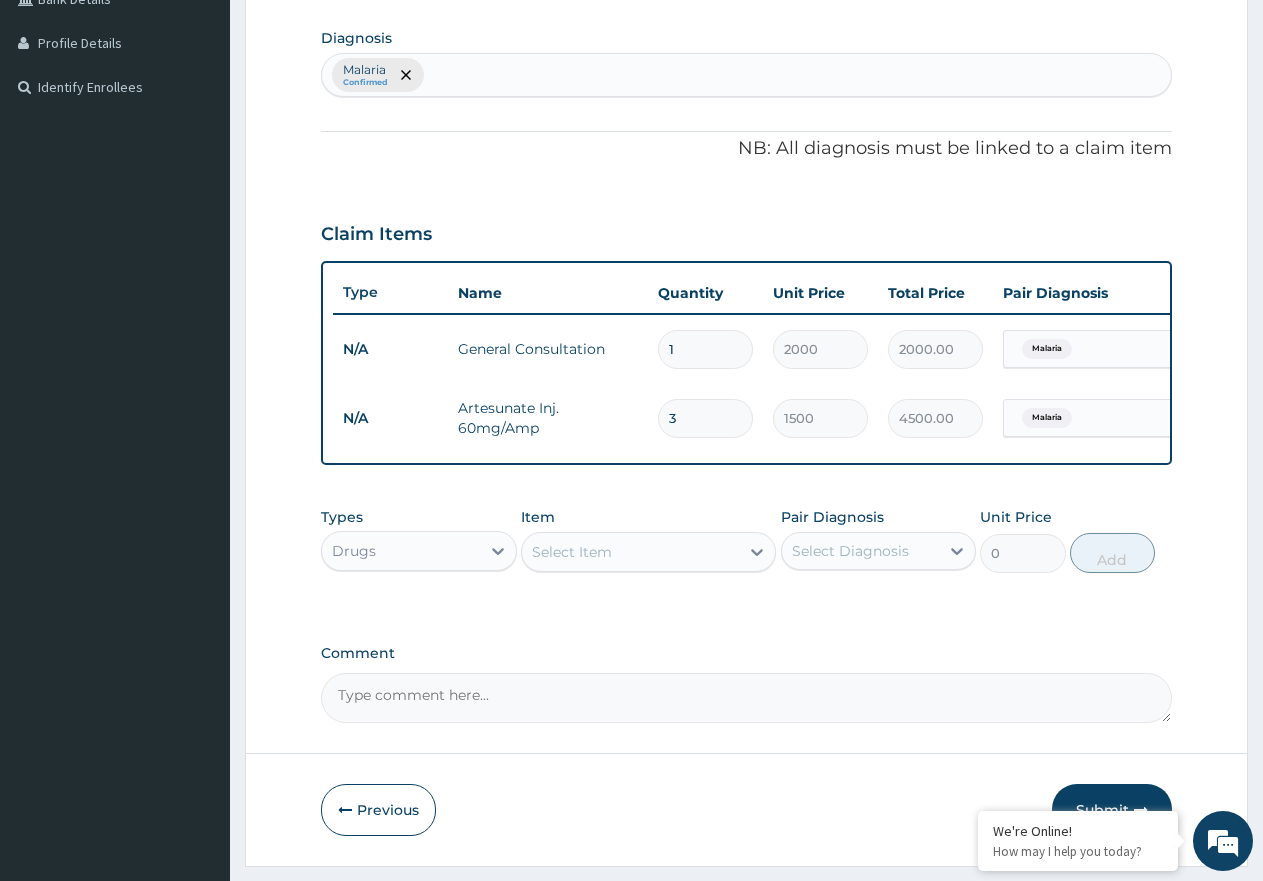 click on "Select Item" at bounding box center [572, 552] 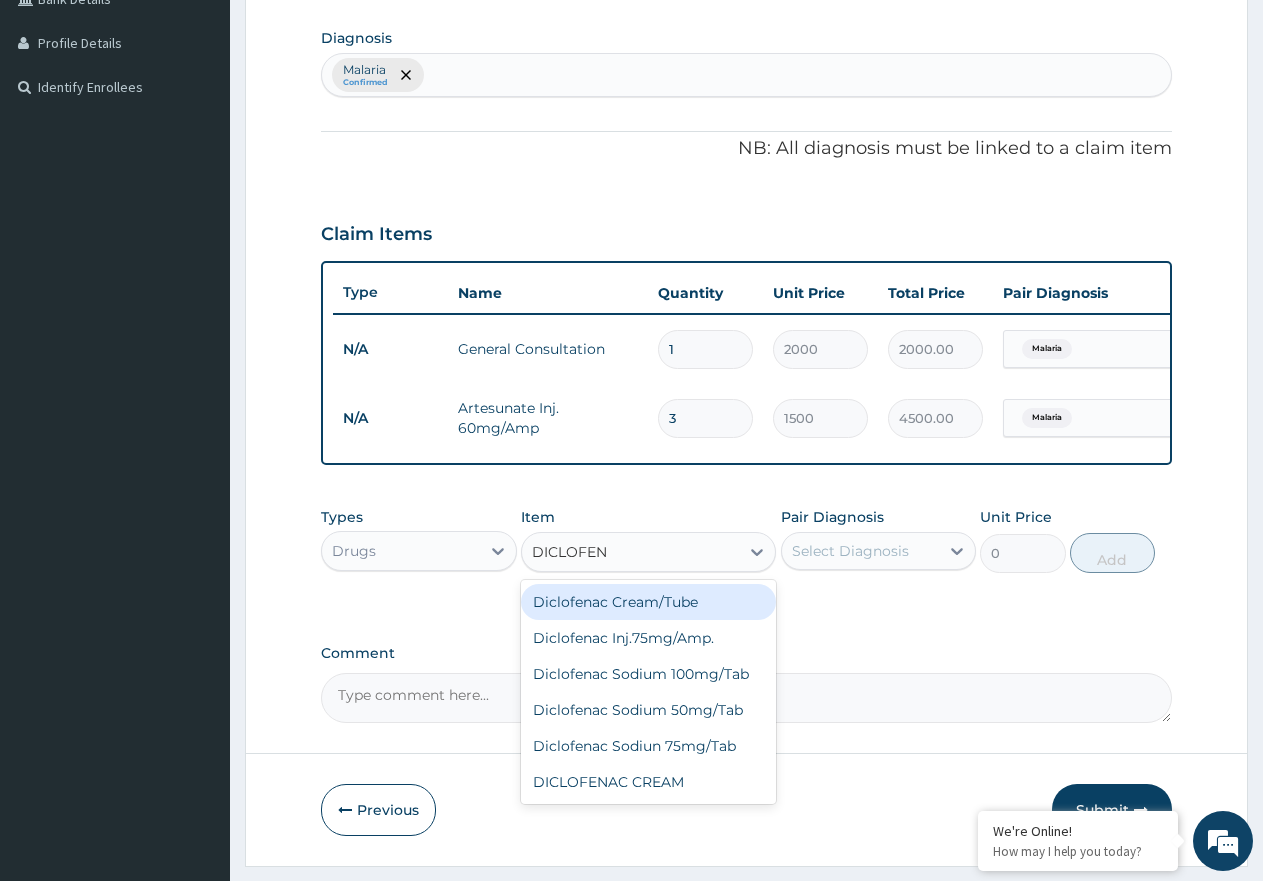 type on "DICLOFENA" 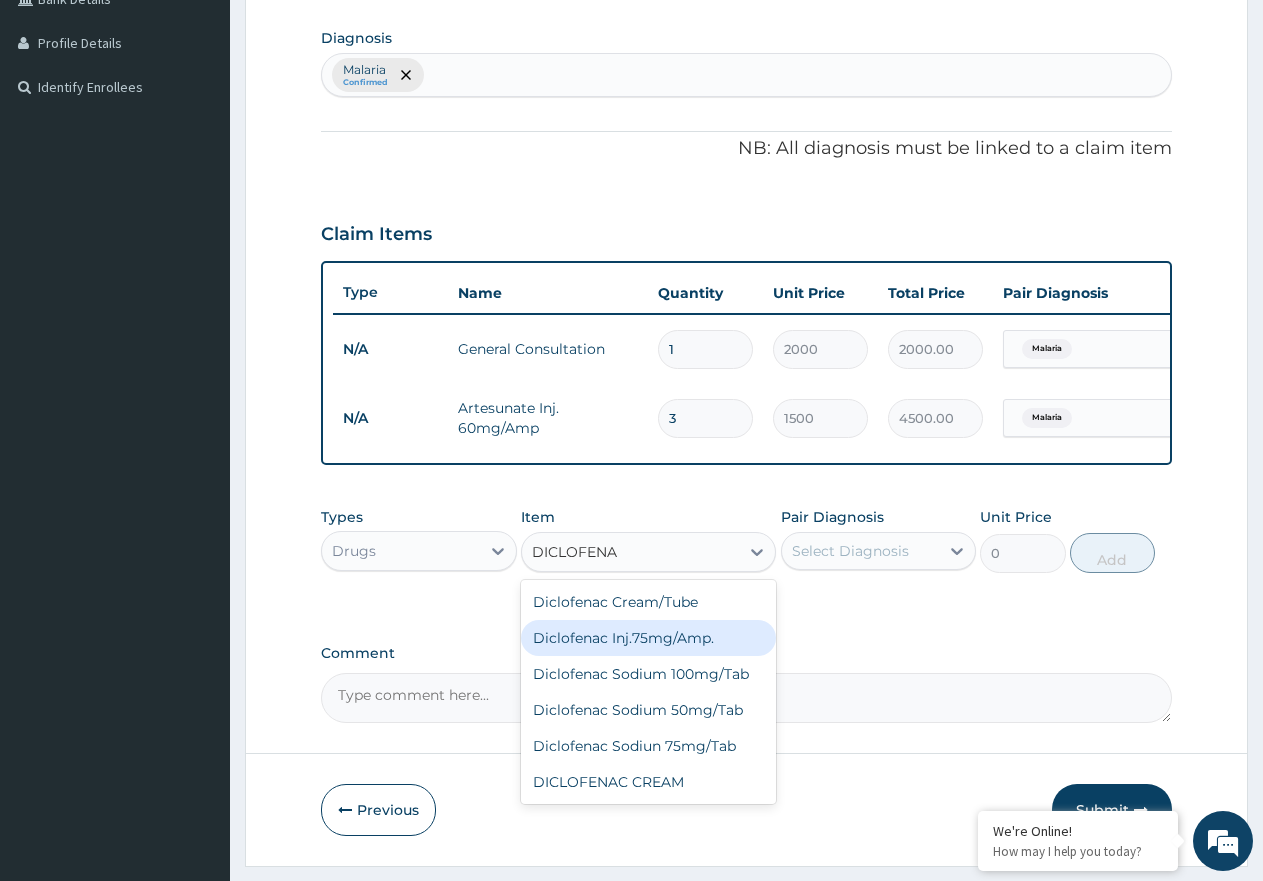 click on "Diclofenac Inj.75mg/Amp." at bounding box center [648, 638] 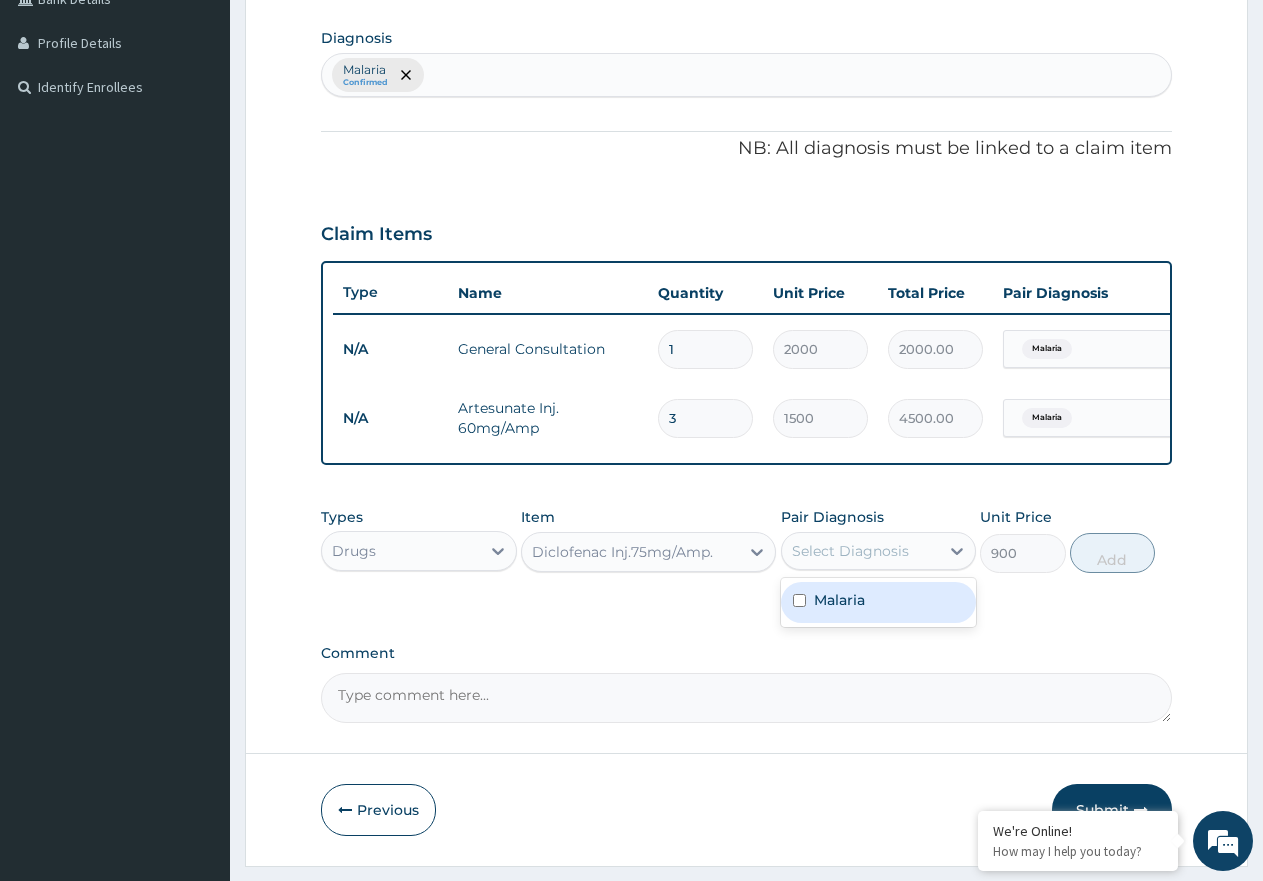 click on "Select Diagnosis" at bounding box center [850, 551] 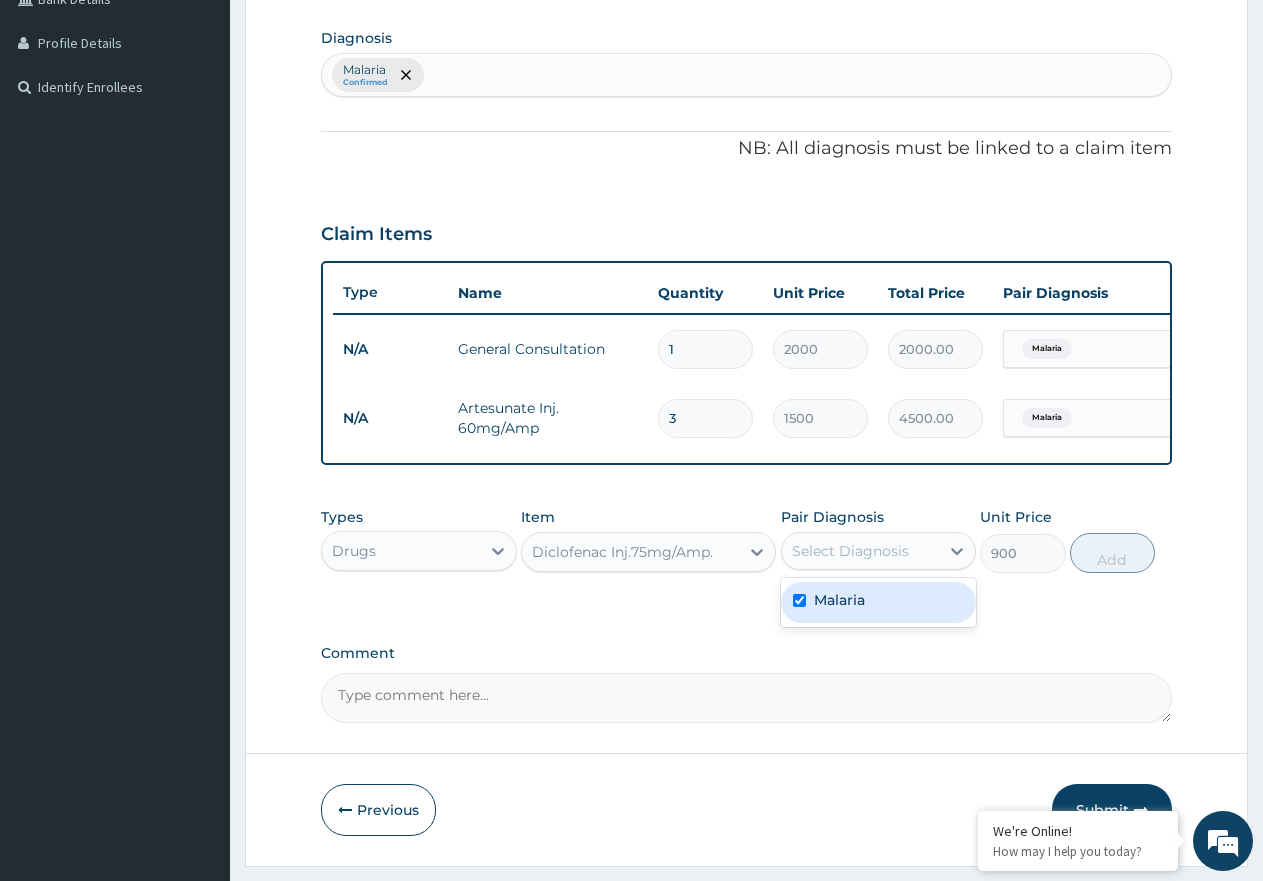 checkbox on "true" 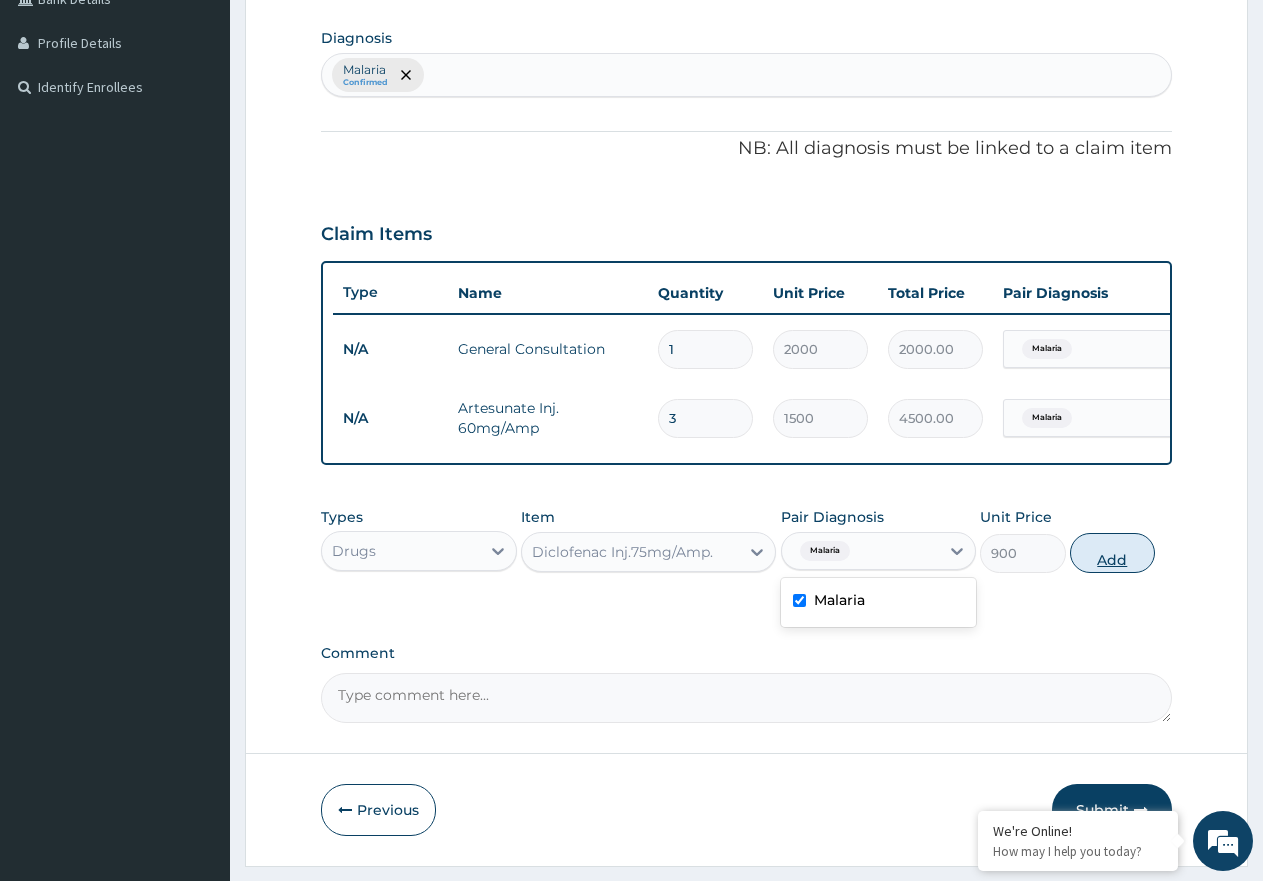 click on "Add" at bounding box center [1112, 553] 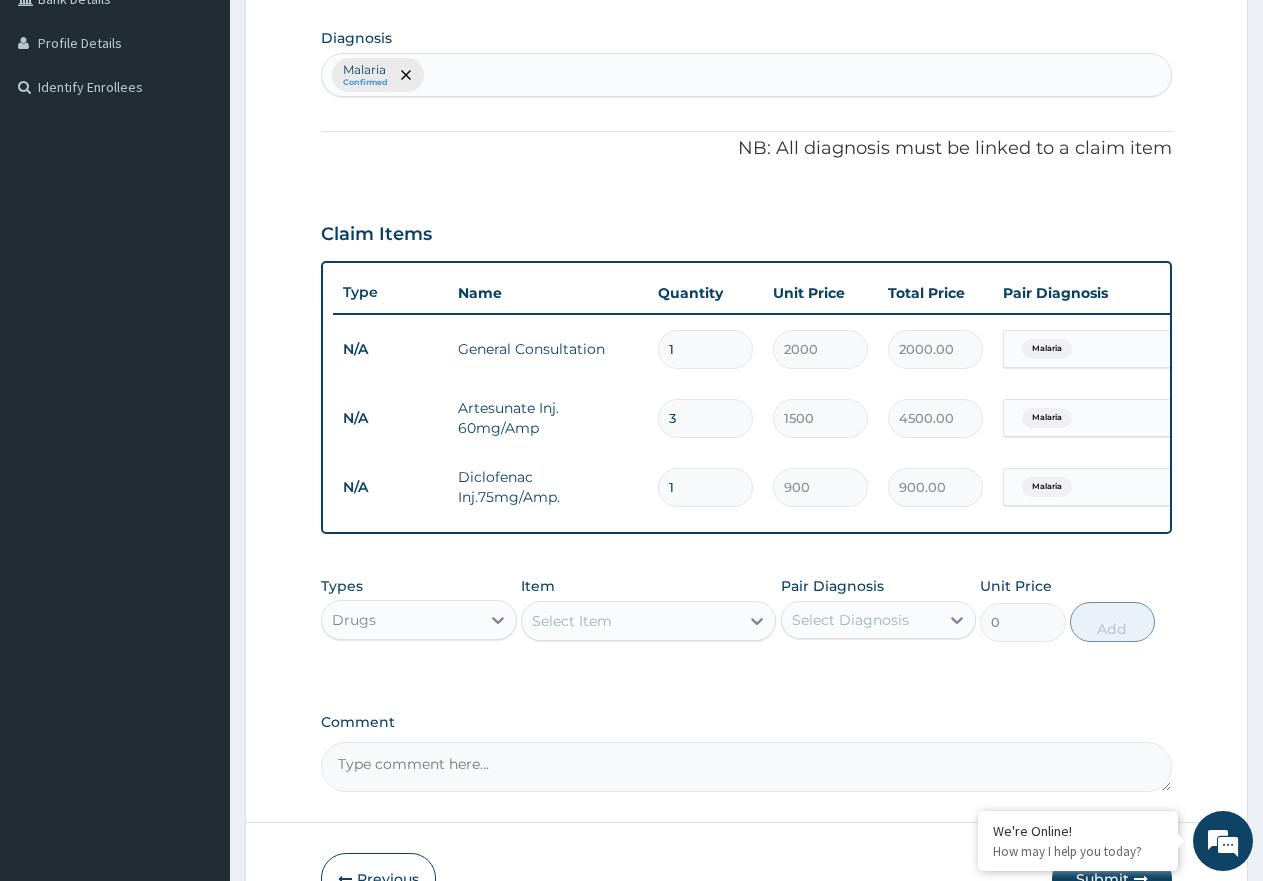 click on "Select Item" at bounding box center (630, 621) 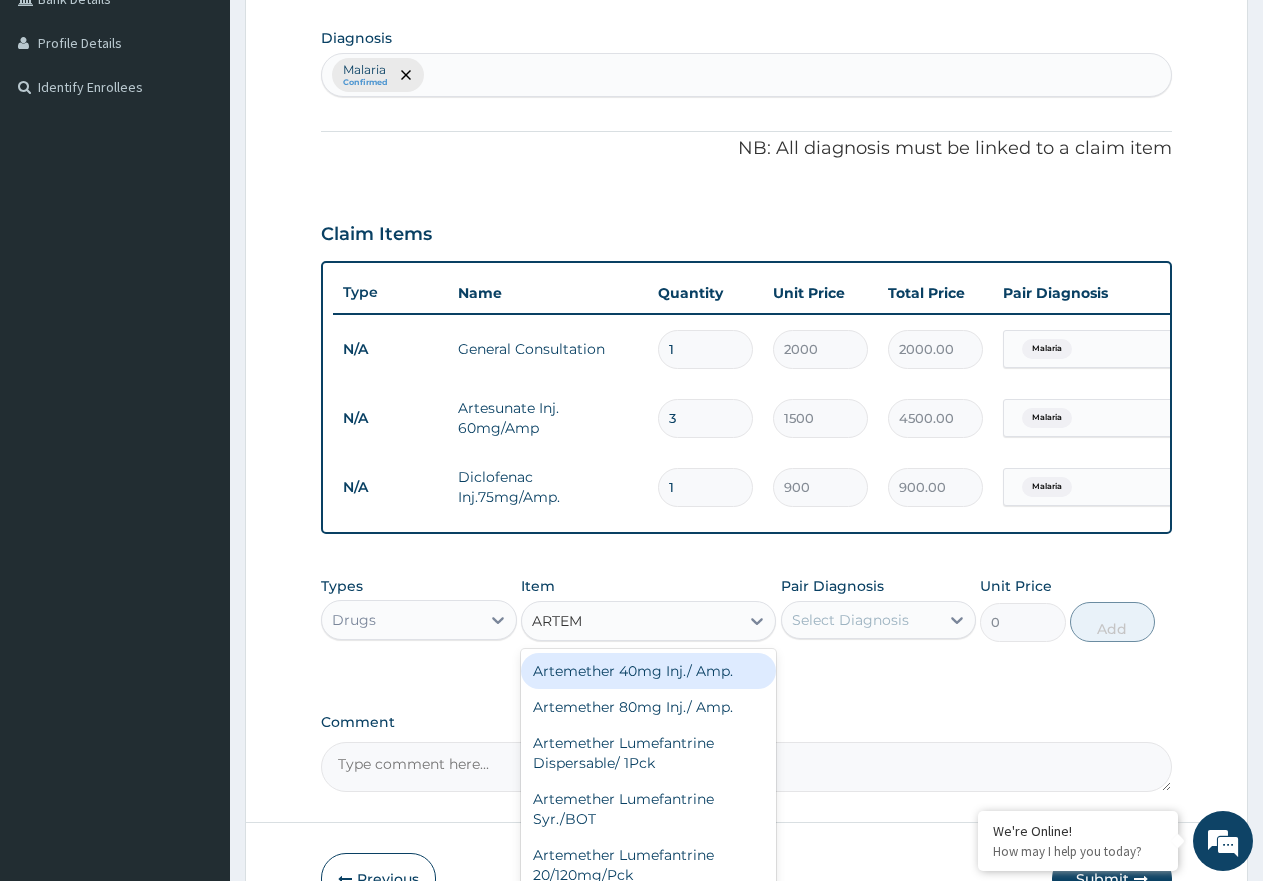 type on "ARTEME" 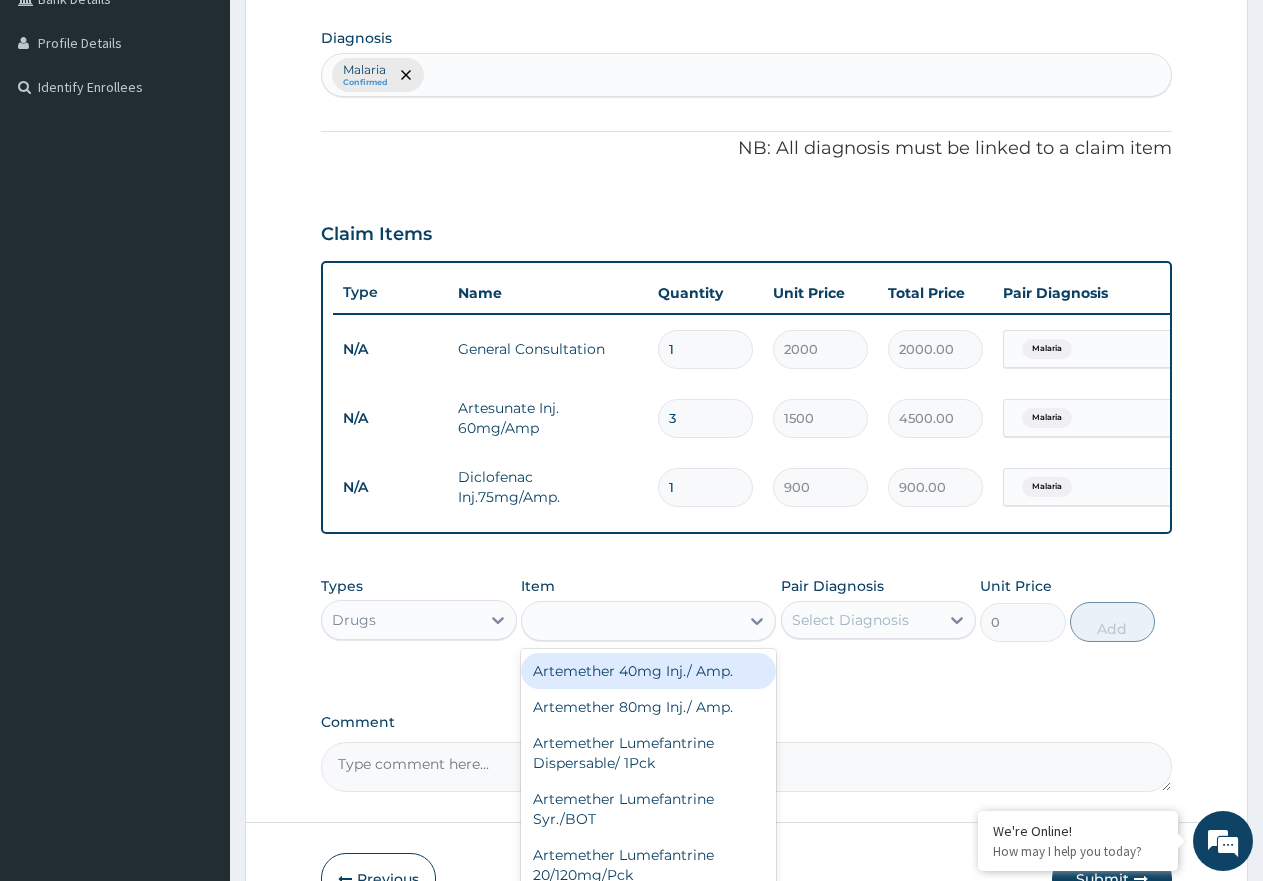 click on "ARTEME" at bounding box center (630, 621) 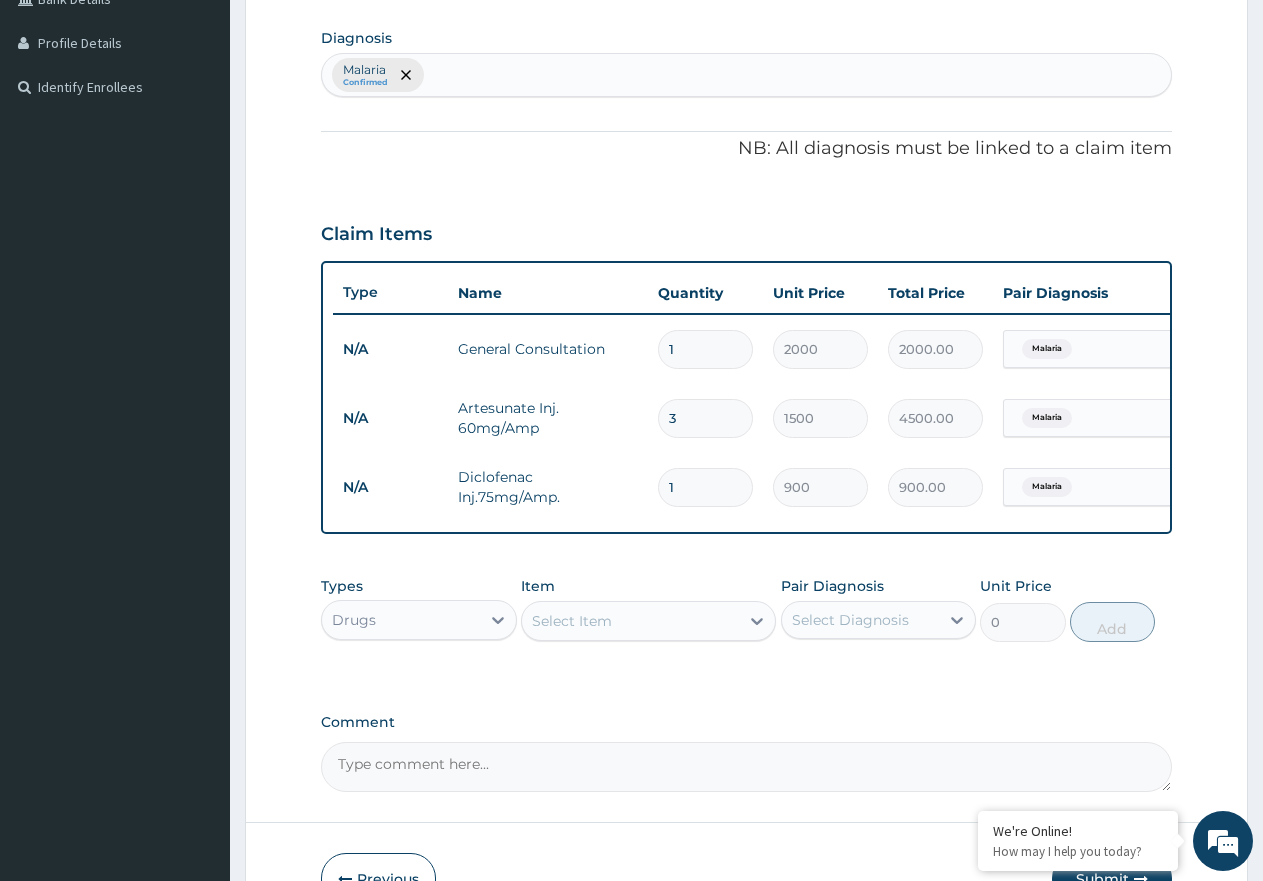 click on "Select Item" at bounding box center [630, 621] 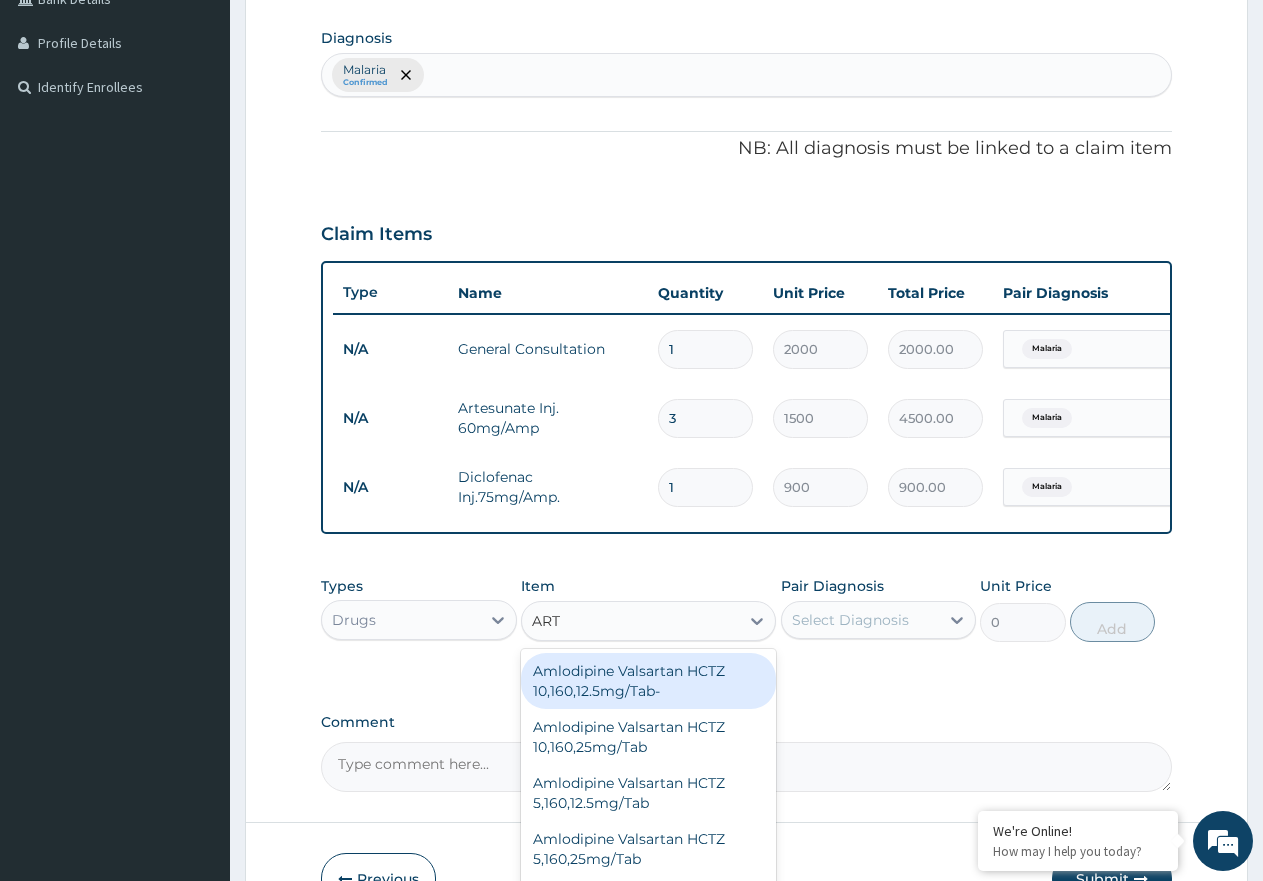type on "ARTE" 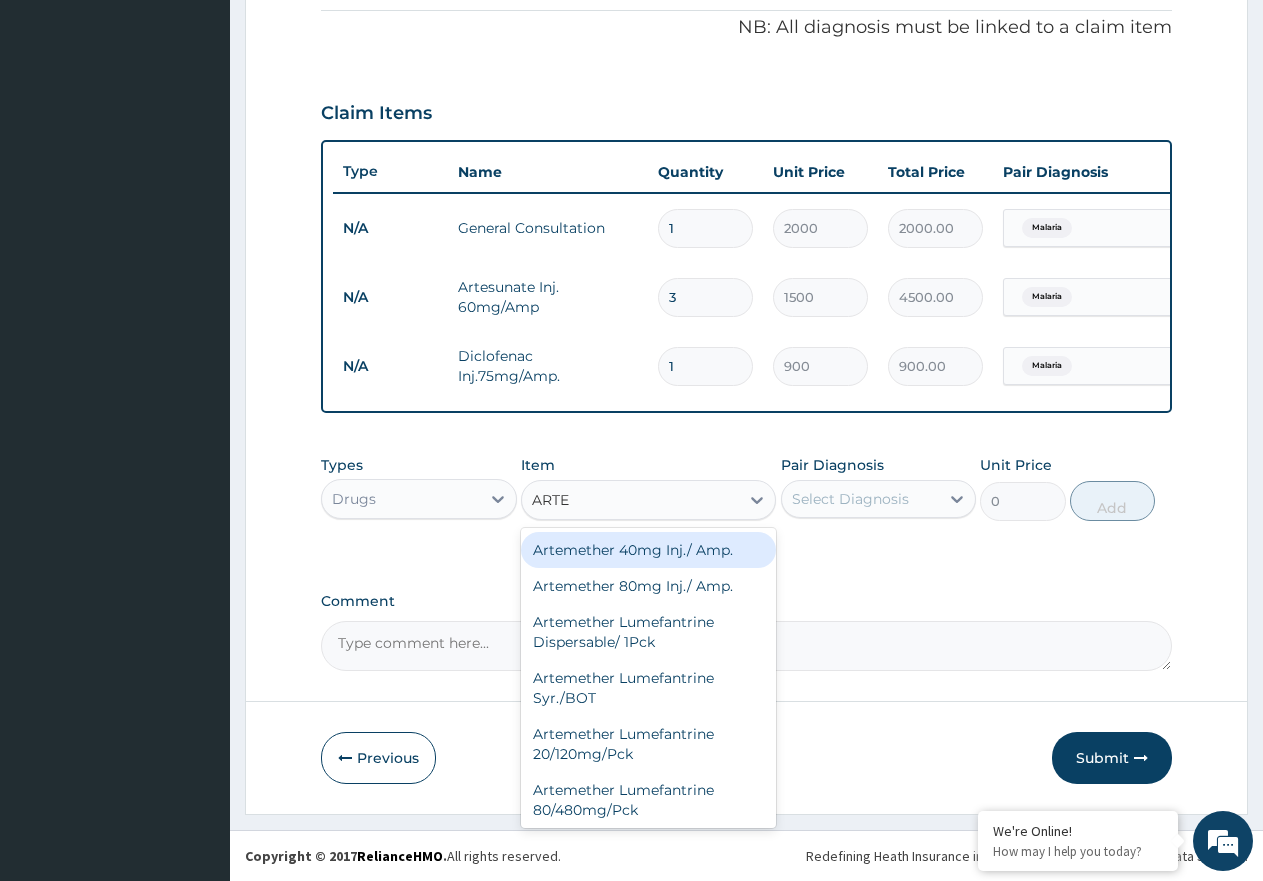 scroll, scrollTop: 621, scrollLeft: 0, axis: vertical 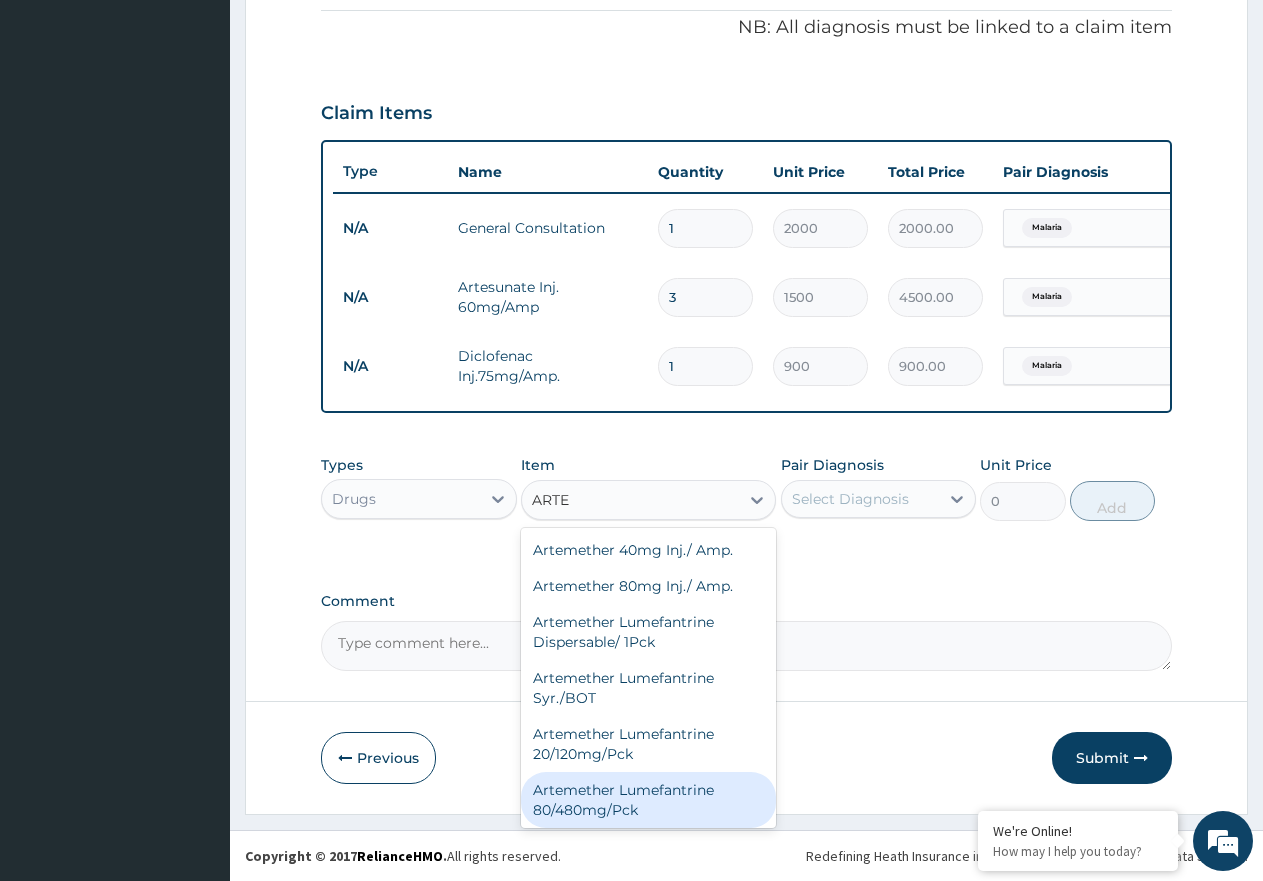 click on "Artemether Lumefantrine 80/480mg/Pck" at bounding box center (648, 800) 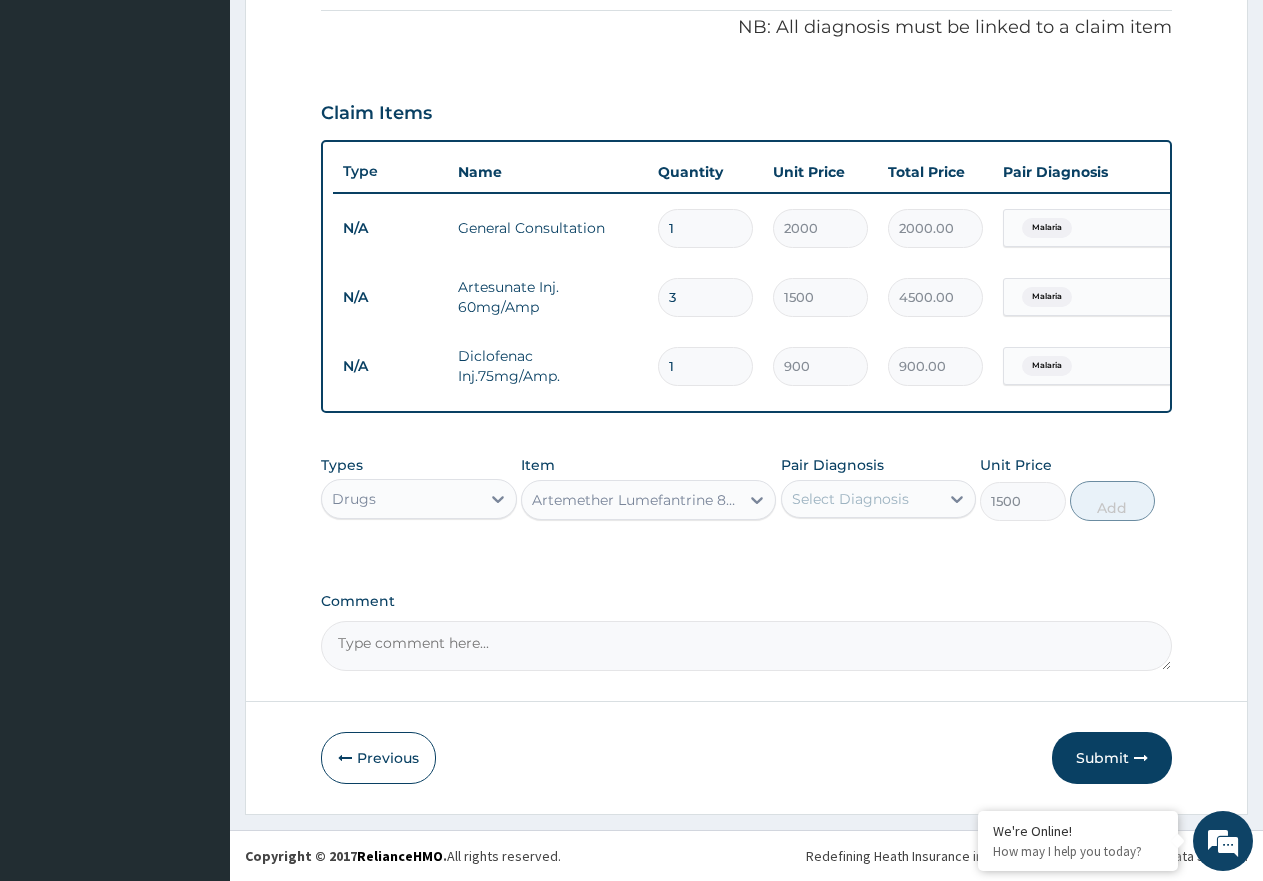 click on "Select Diagnosis" at bounding box center (850, 499) 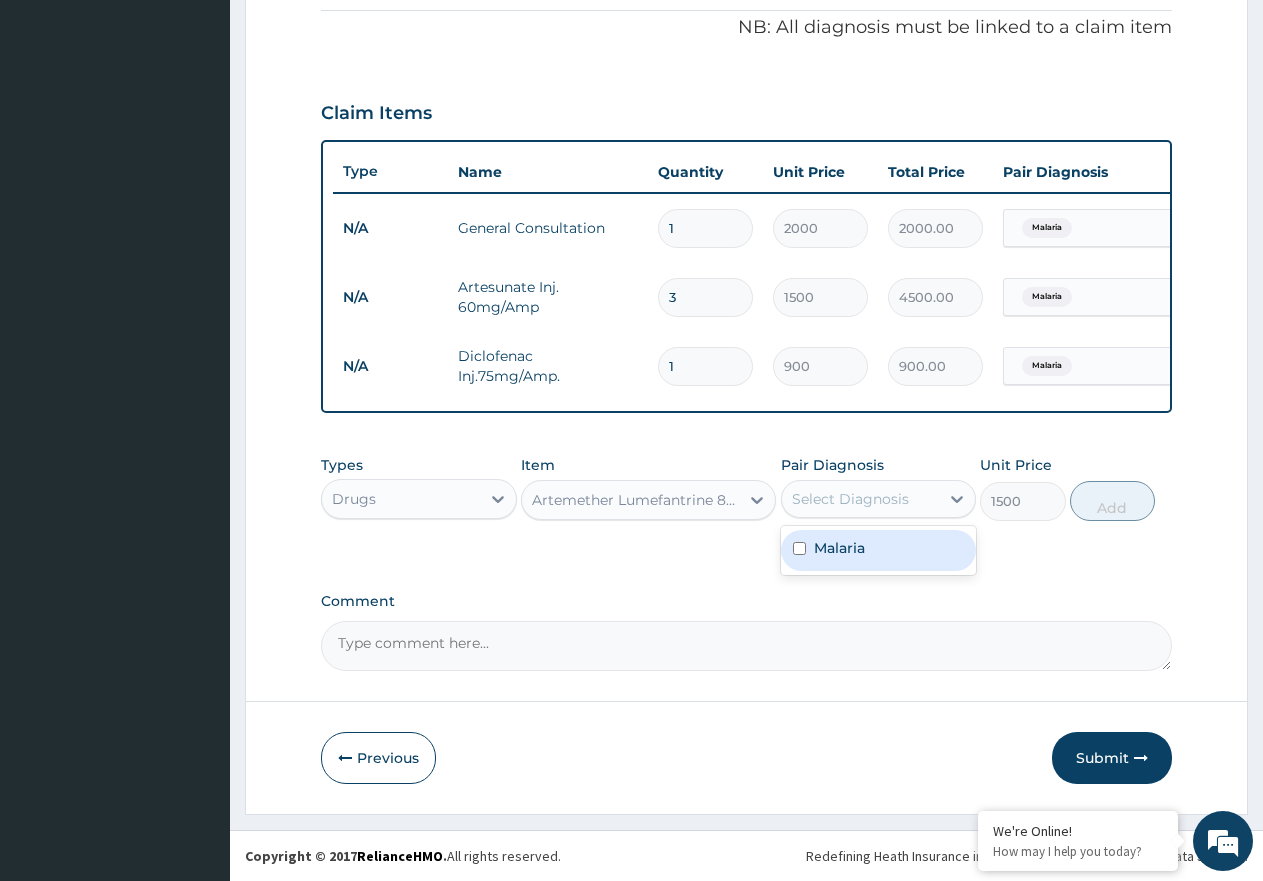 click on "Malaria" at bounding box center (839, 548) 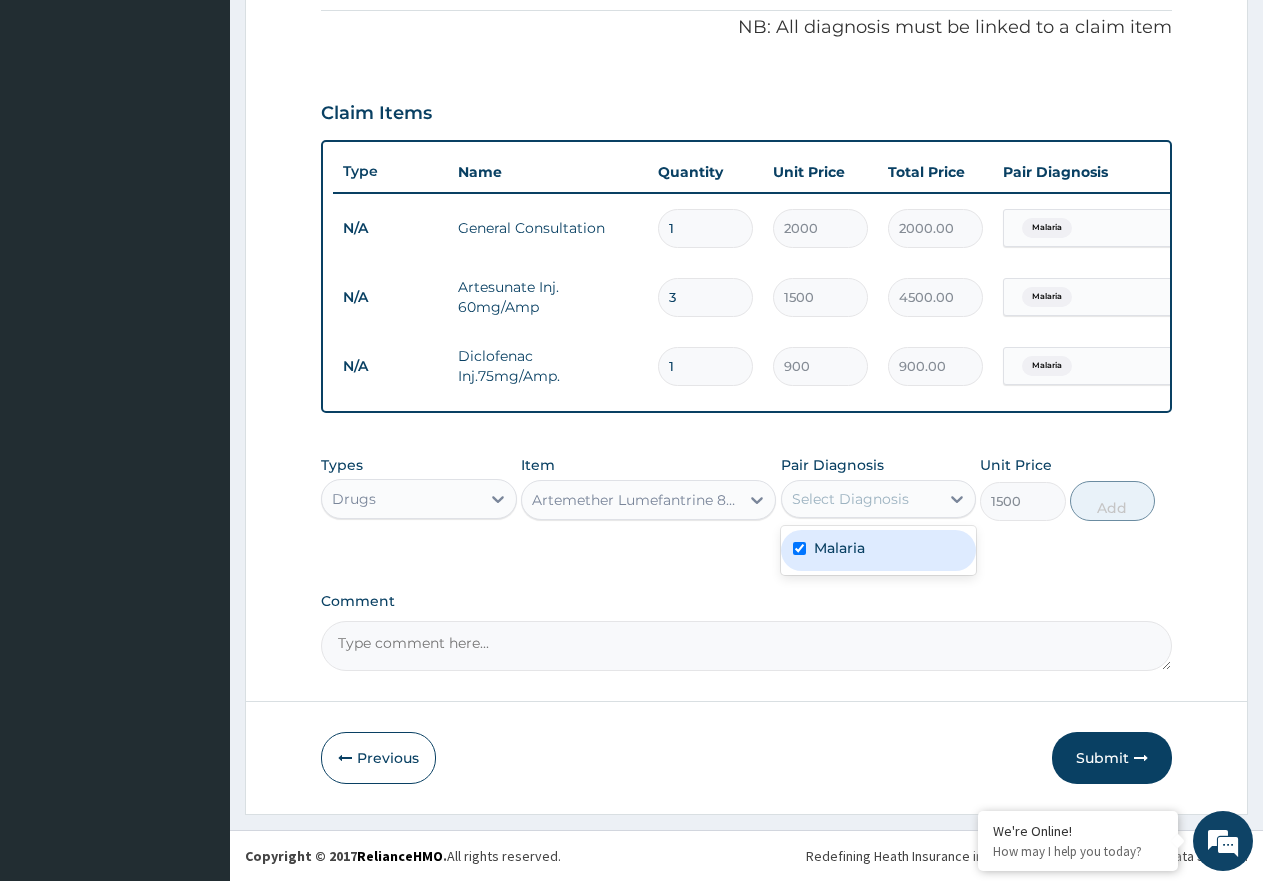 checkbox on "true" 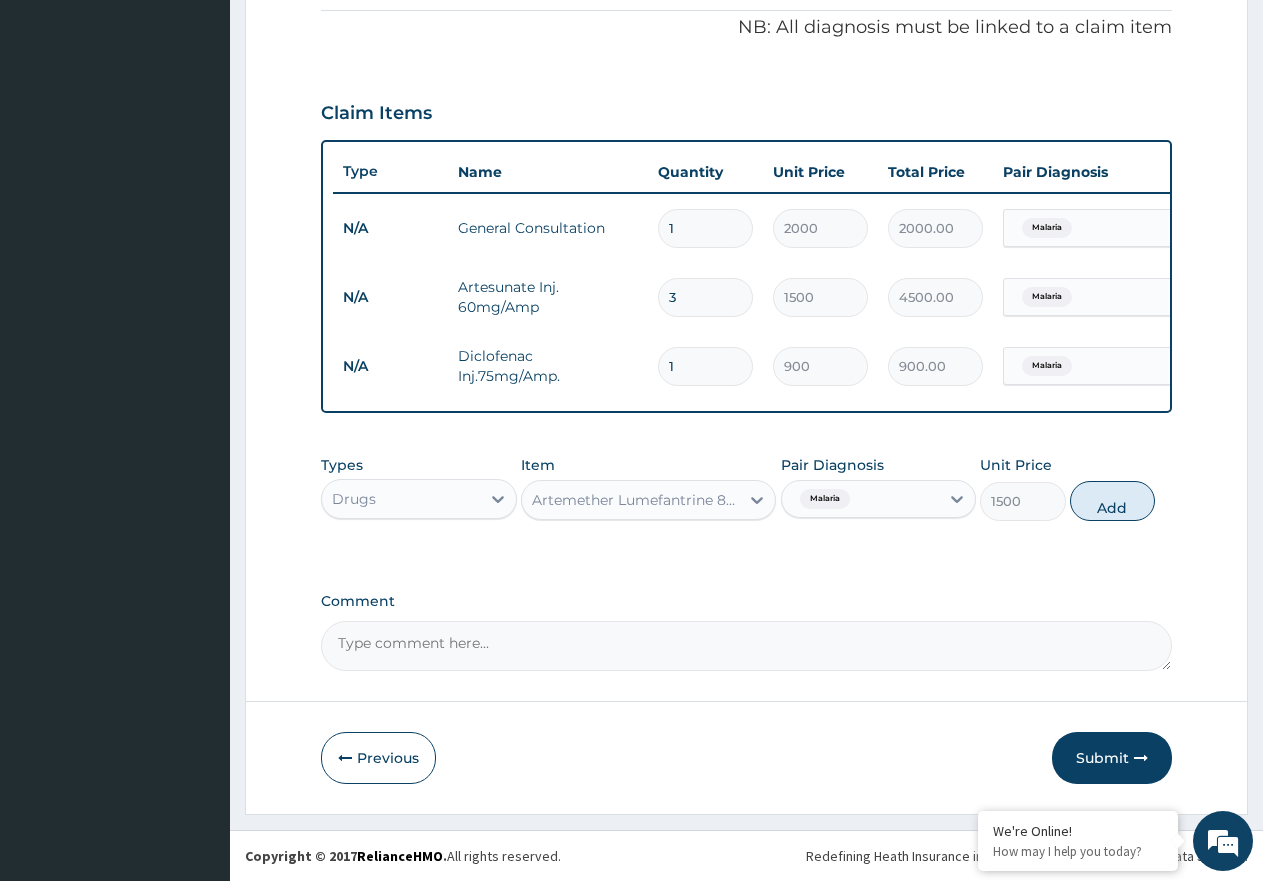 click on "Comment" at bounding box center [746, 601] 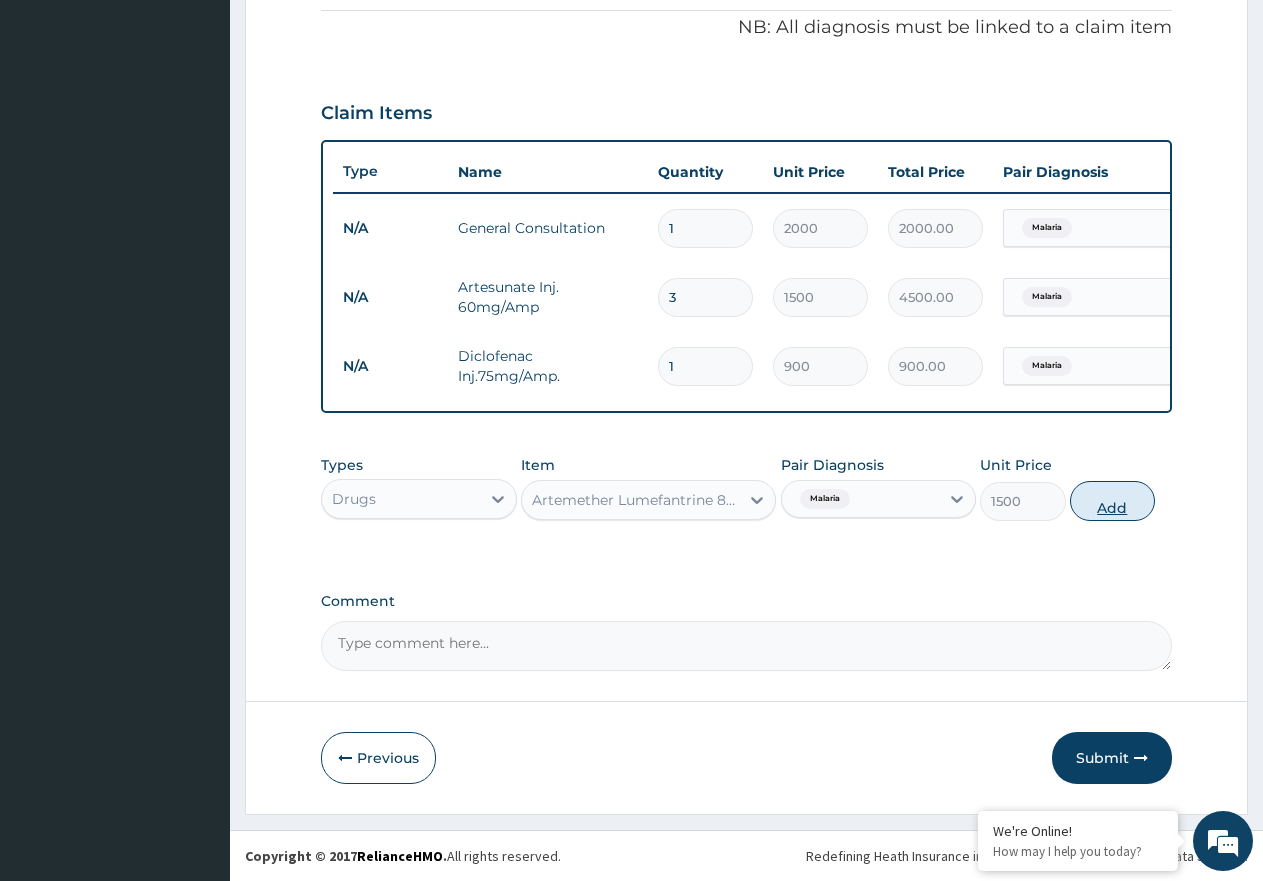 click on "Add" at bounding box center (1112, 501) 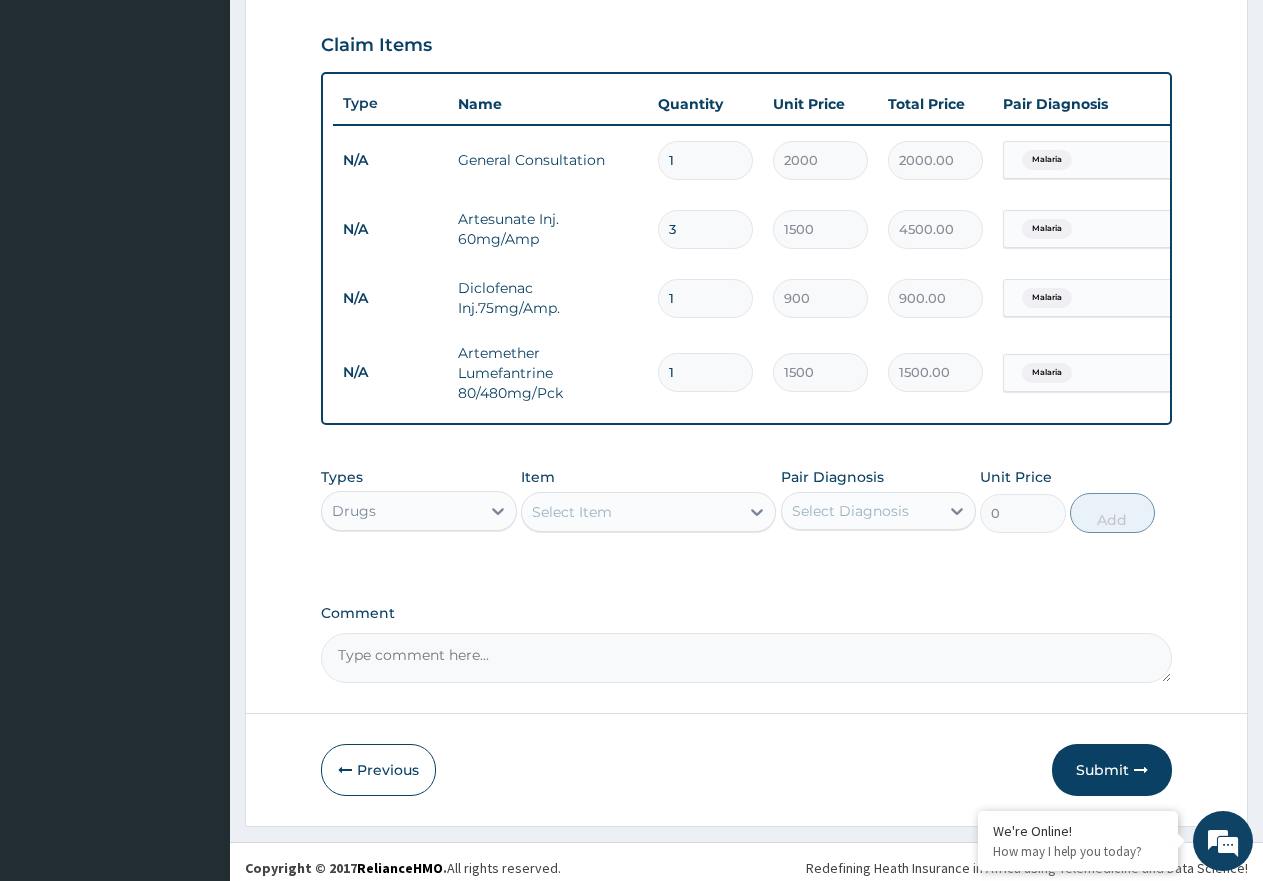 scroll, scrollTop: 701, scrollLeft: 0, axis: vertical 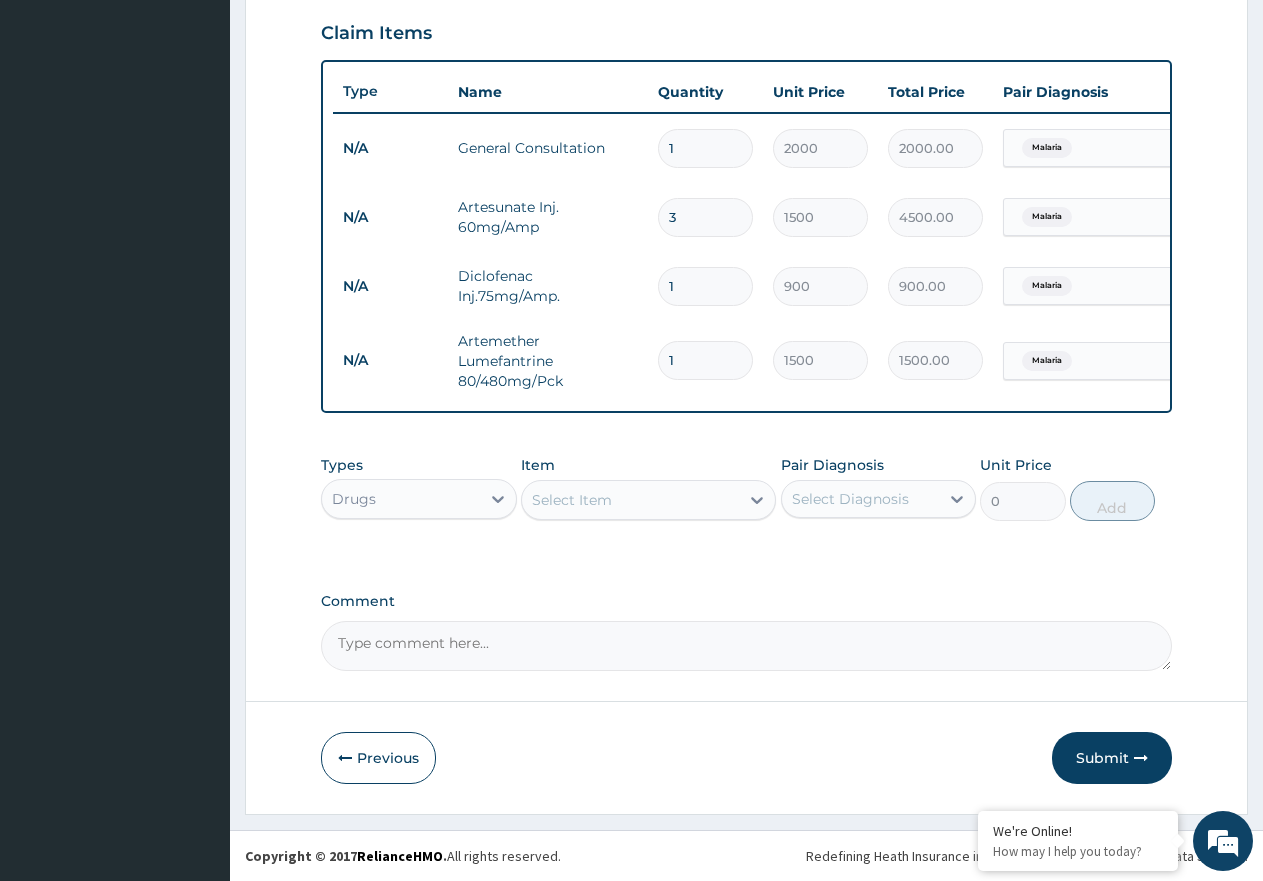 drag, startPoint x: 1139, startPoint y: 764, endPoint x: 1091, endPoint y: 741, distance: 53.225933 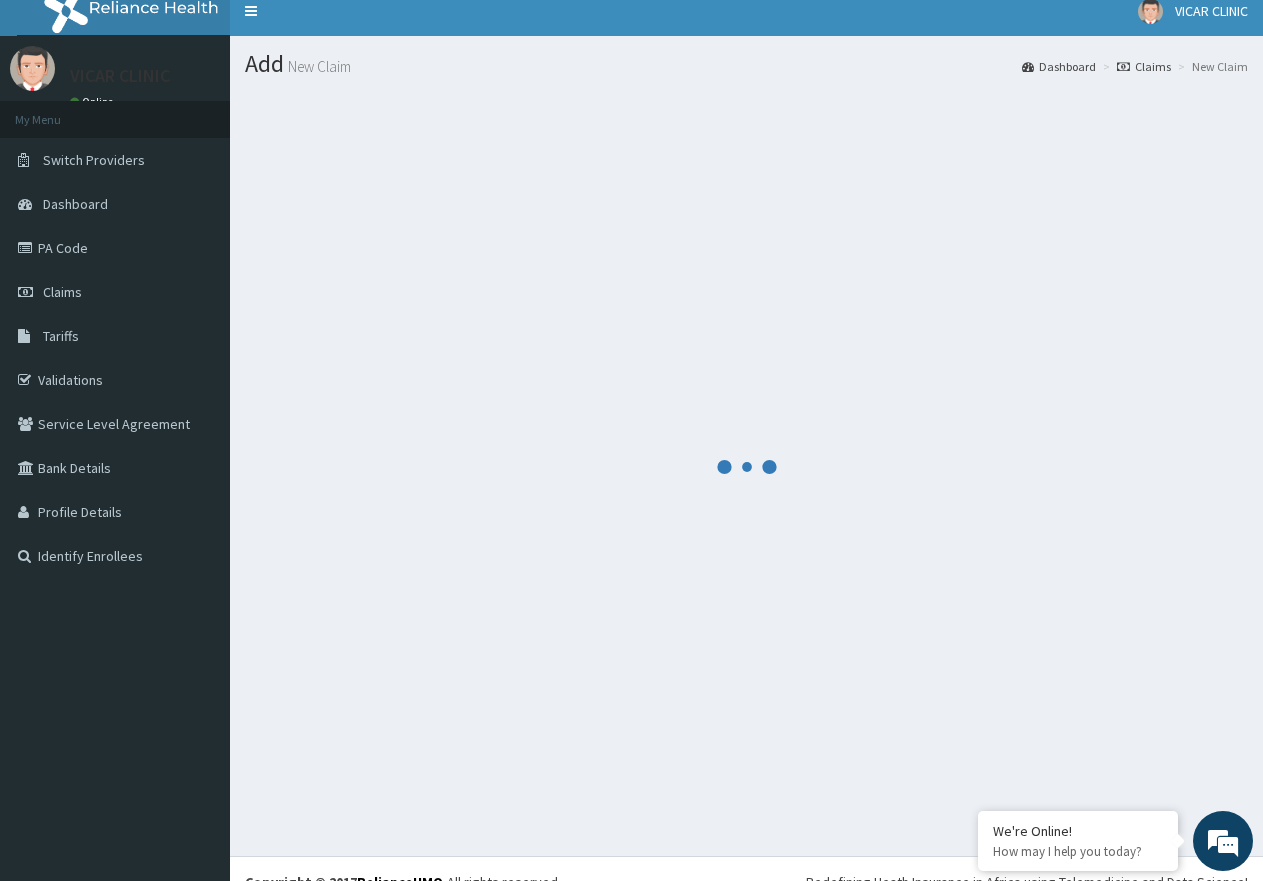 scroll, scrollTop: 0, scrollLeft: 0, axis: both 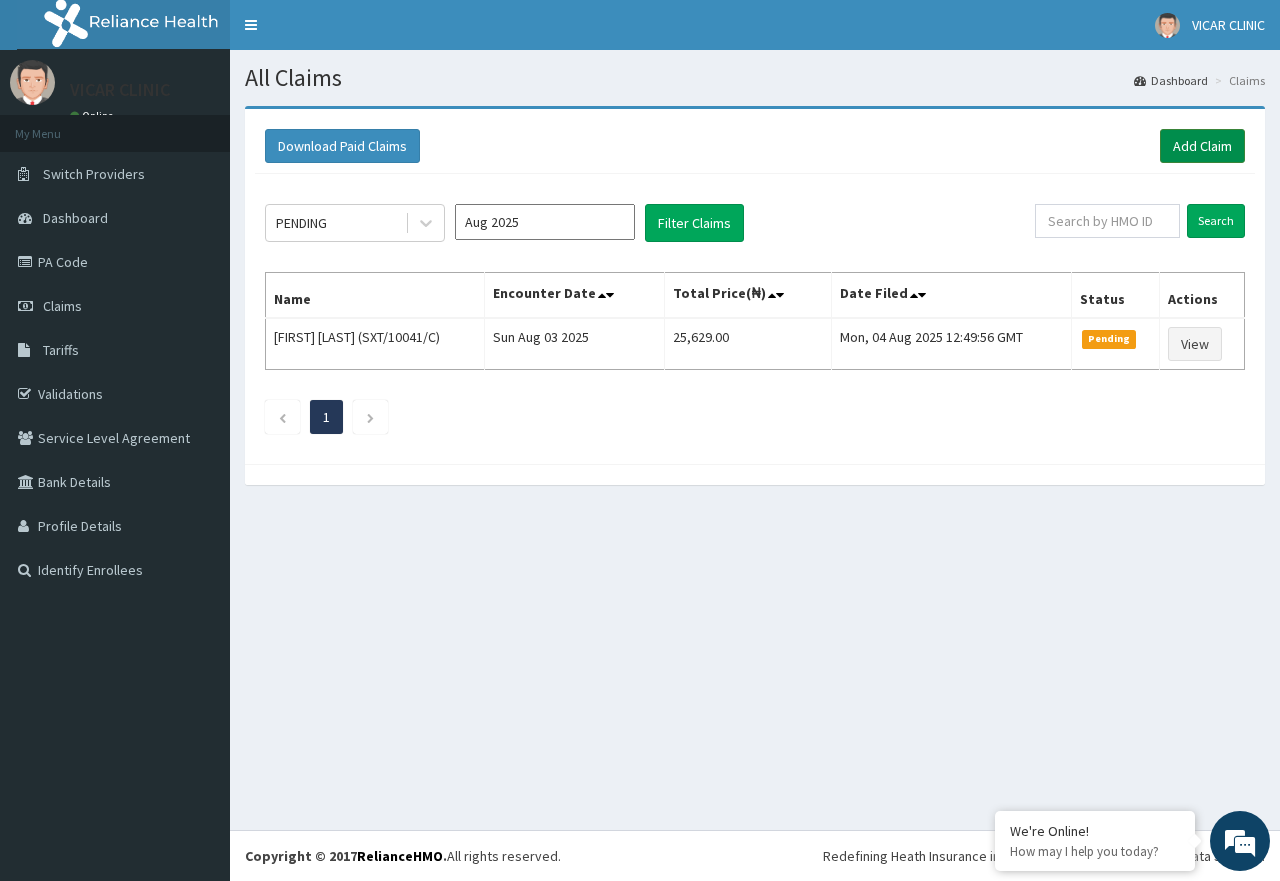 click on "Add Claim" at bounding box center (1202, 146) 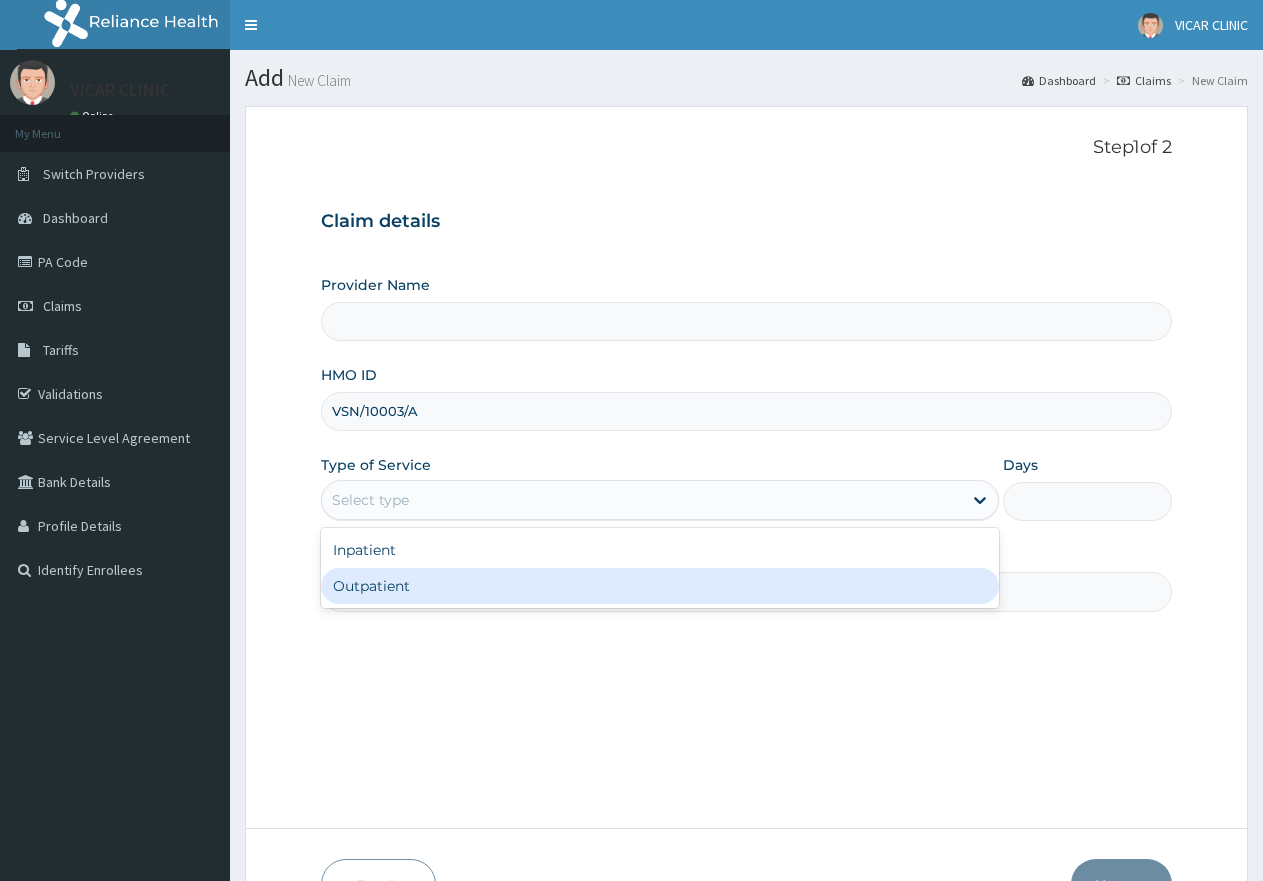scroll, scrollTop: 0, scrollLeft: 0, axis: both 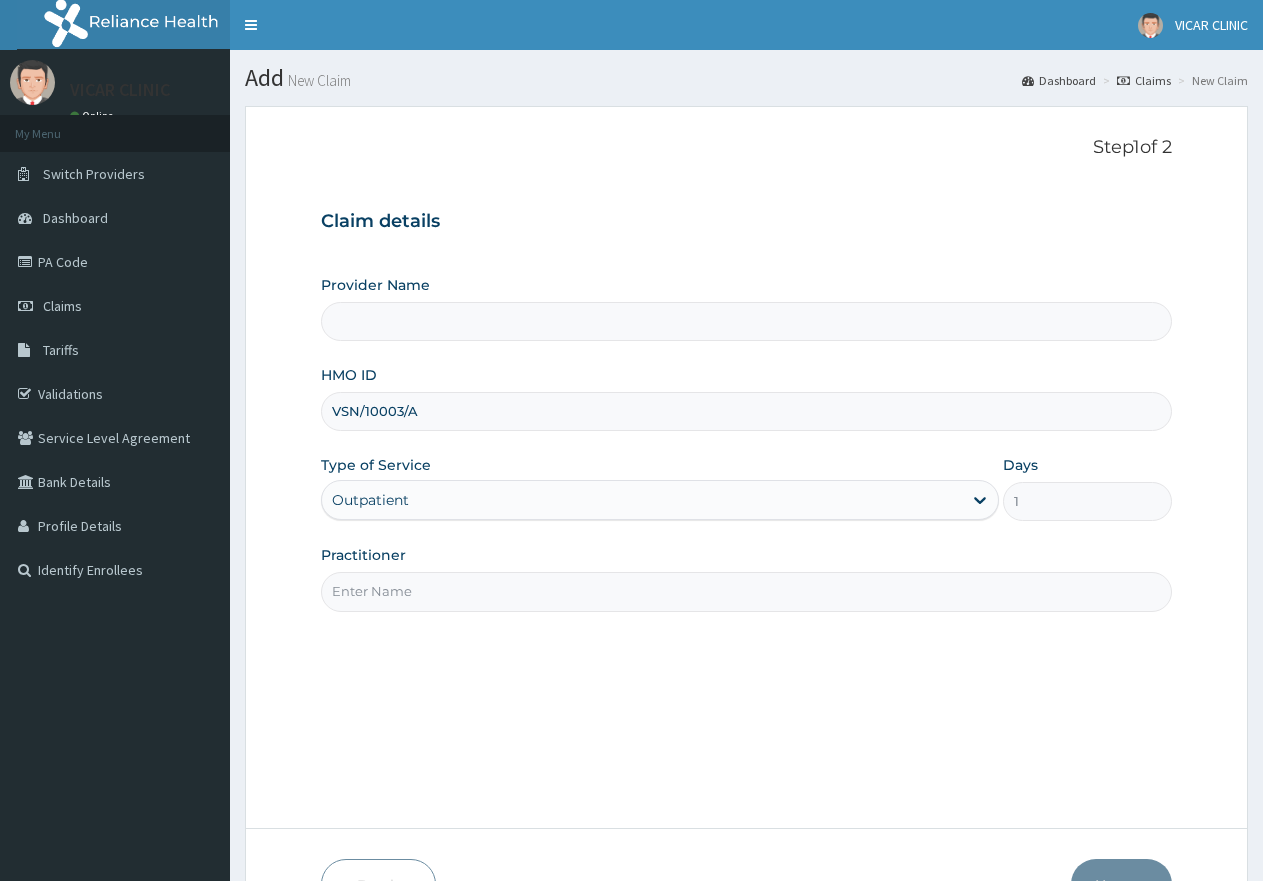 type on "VICAR SPECIALIST HOSPITAL" 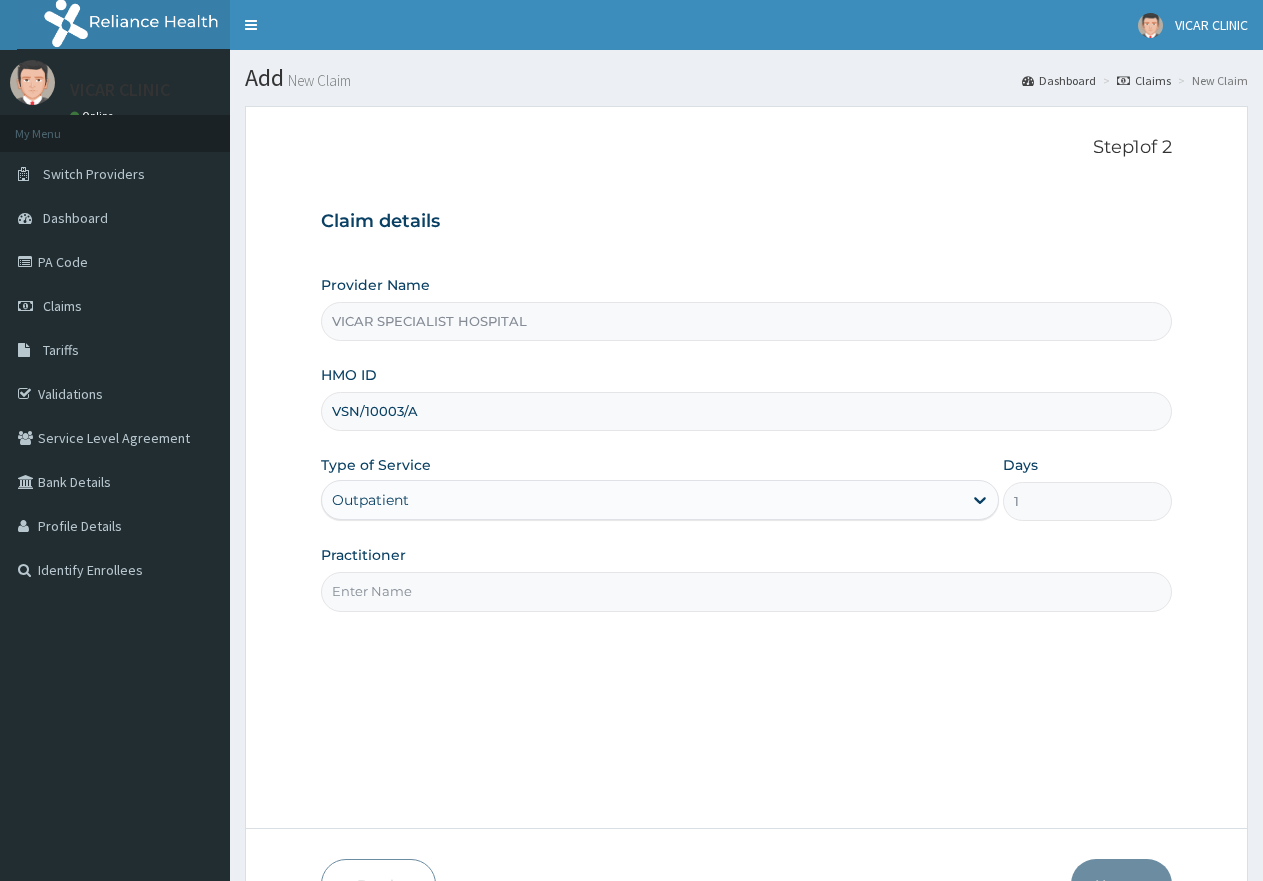 click on "Practitioner" at bounding box center (746, 591) 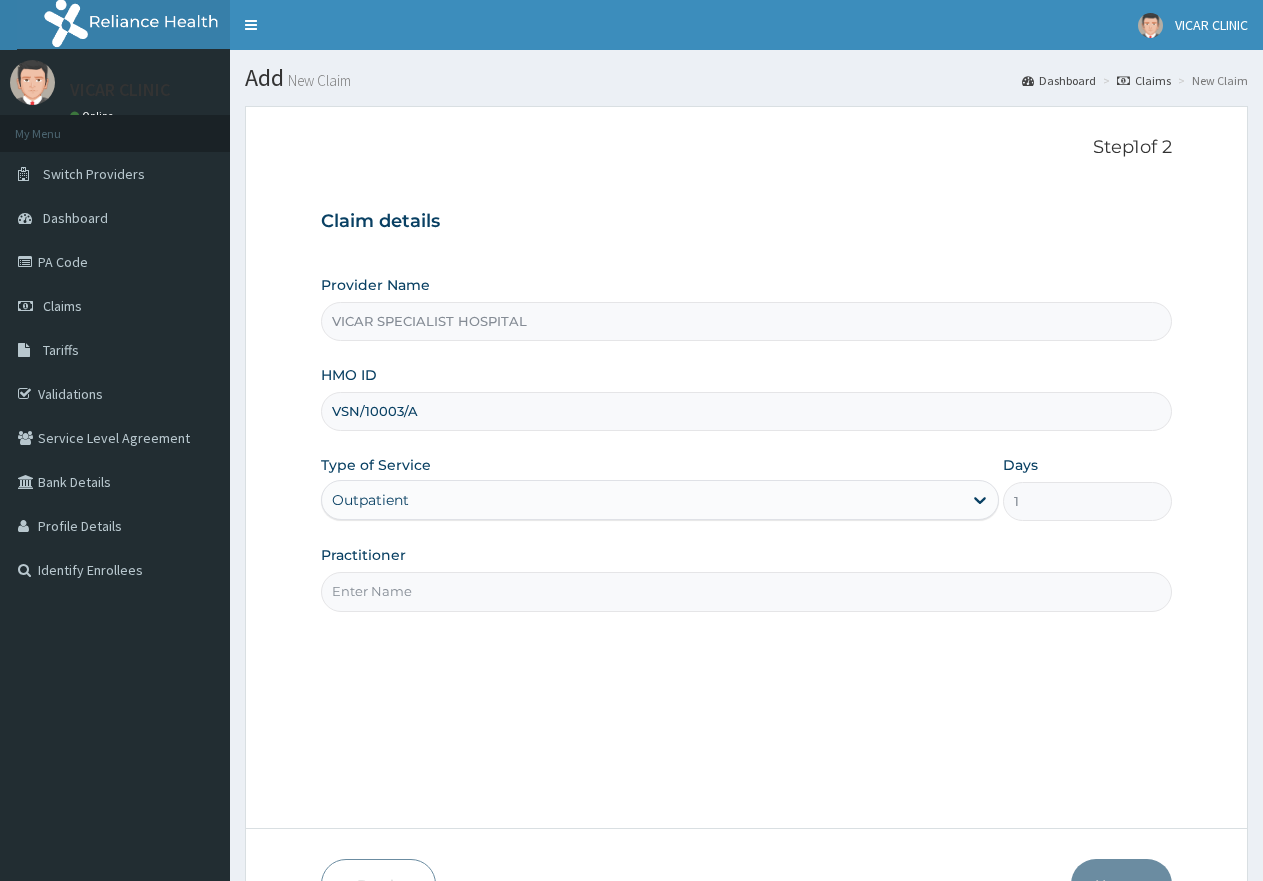 scroll, scrollTop: 0, scrollLeft: 0, axis: both 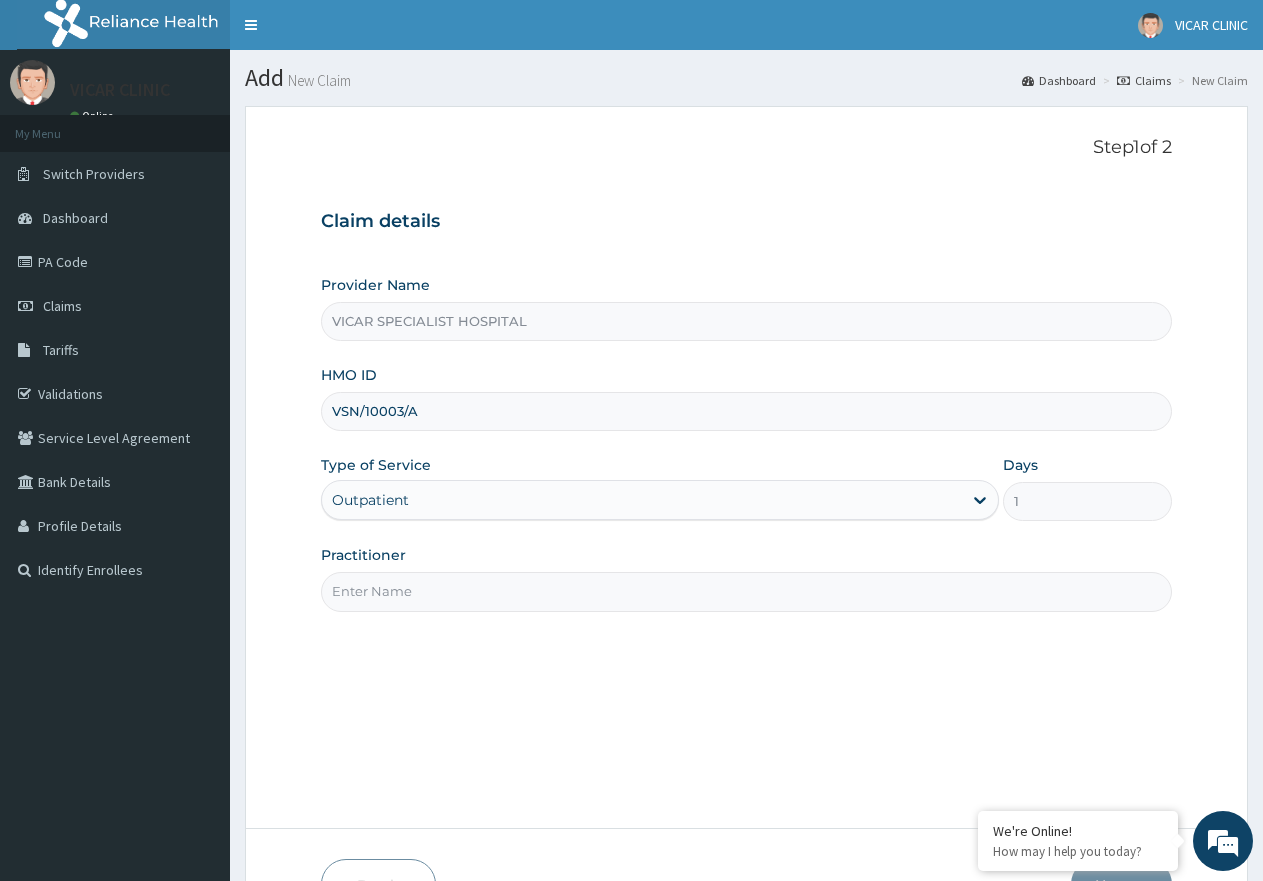 type on "DR UCHE" 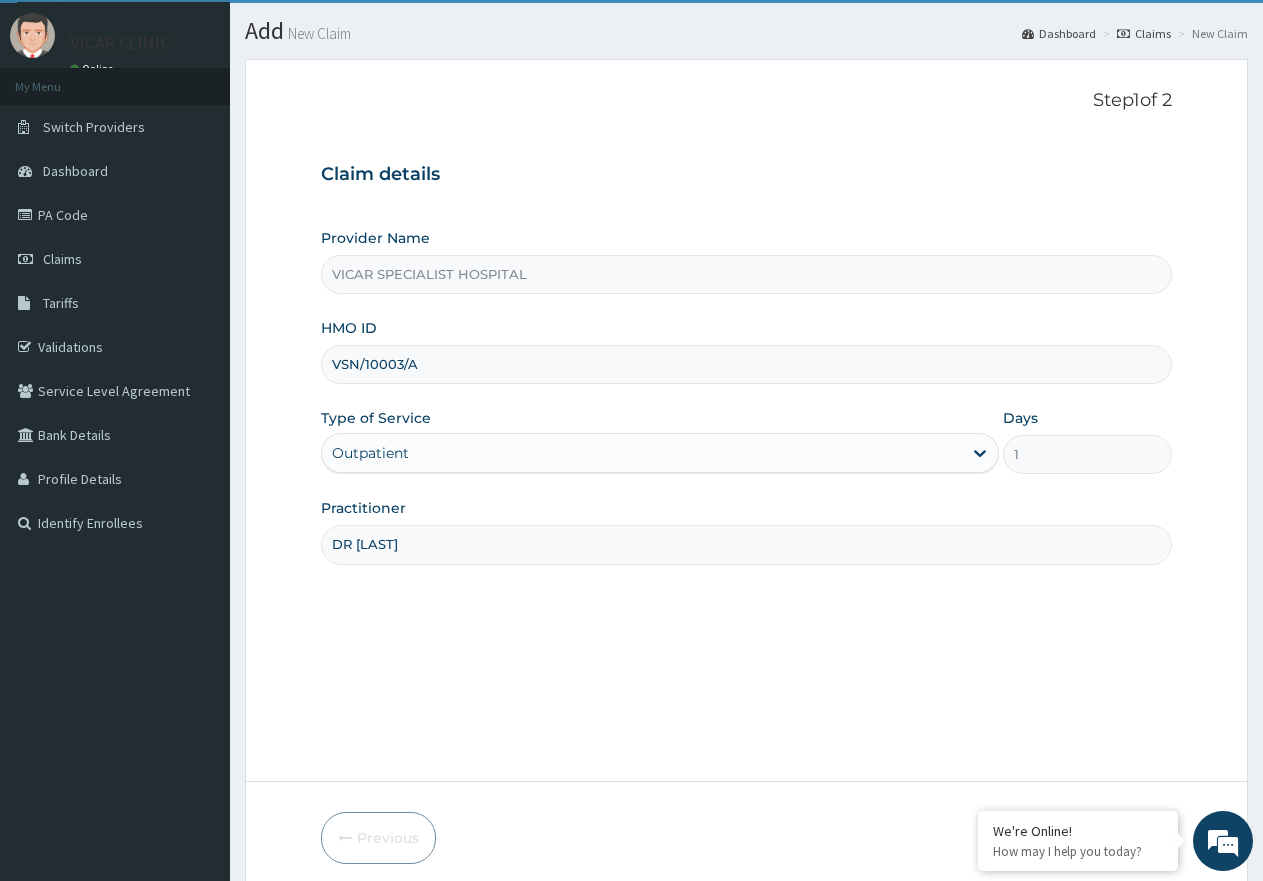 scroll, scrollTop: 127, scrollLeft: 0, axis: vertical 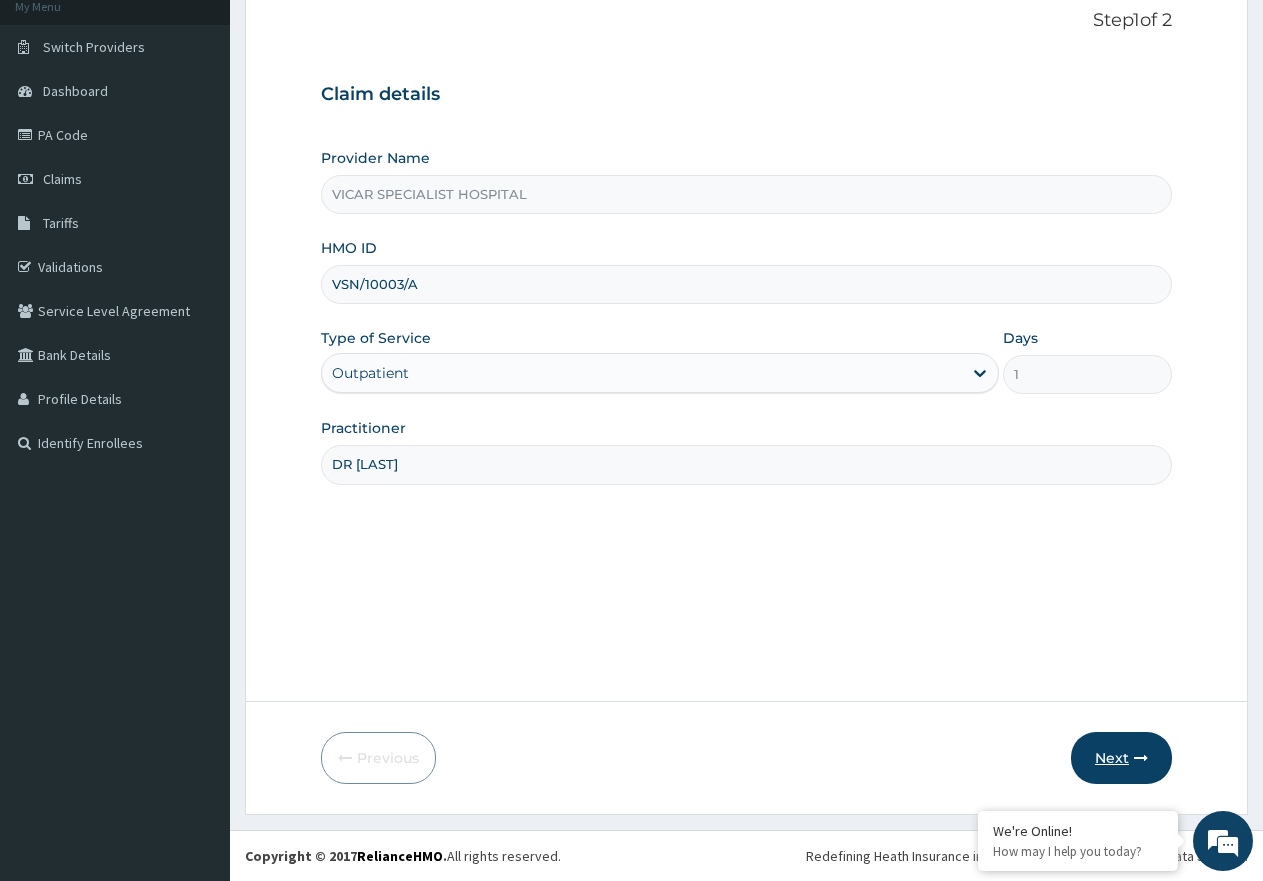 click on "Next" at bounding box center (1121, 758) 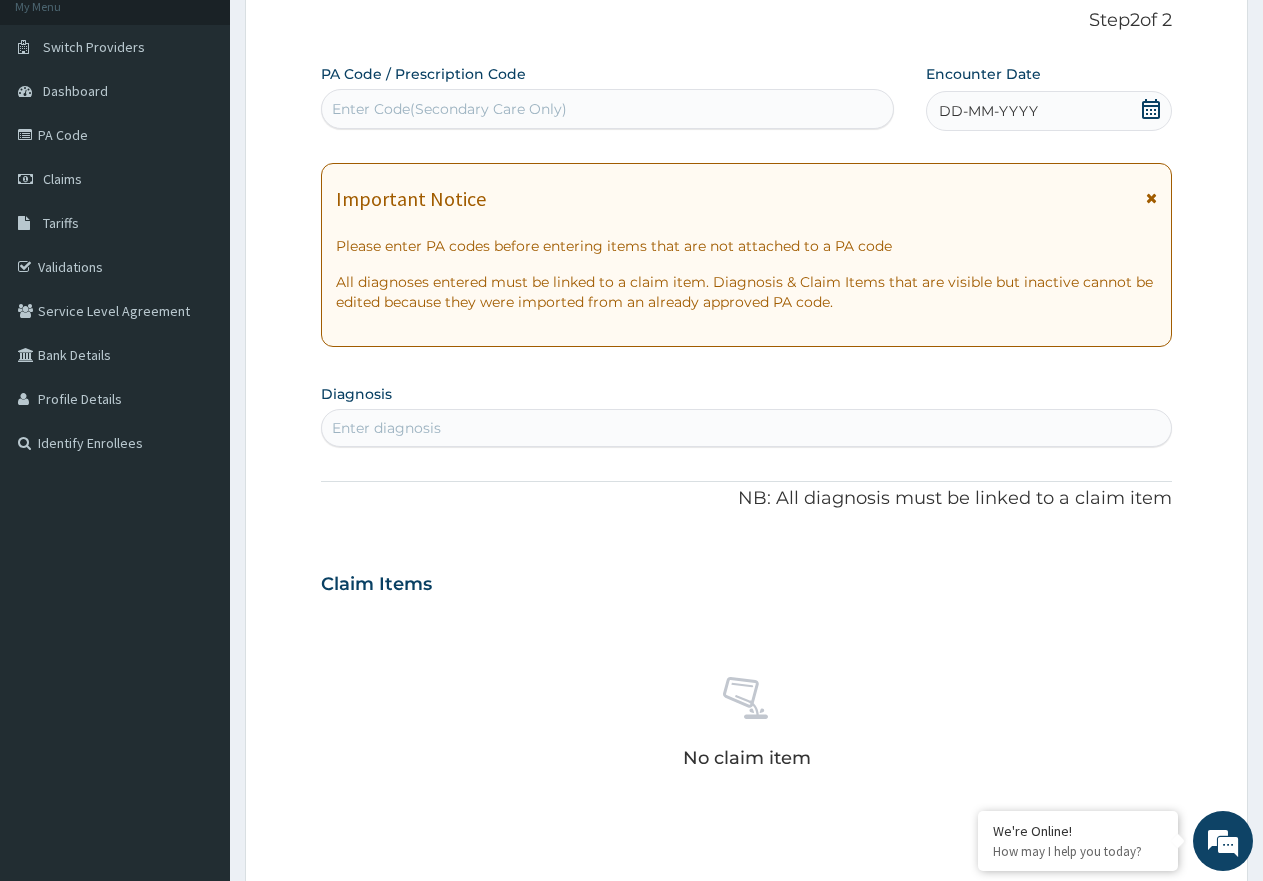 scroll, scrollTop: 0, scrollLeft: 0, axis: both 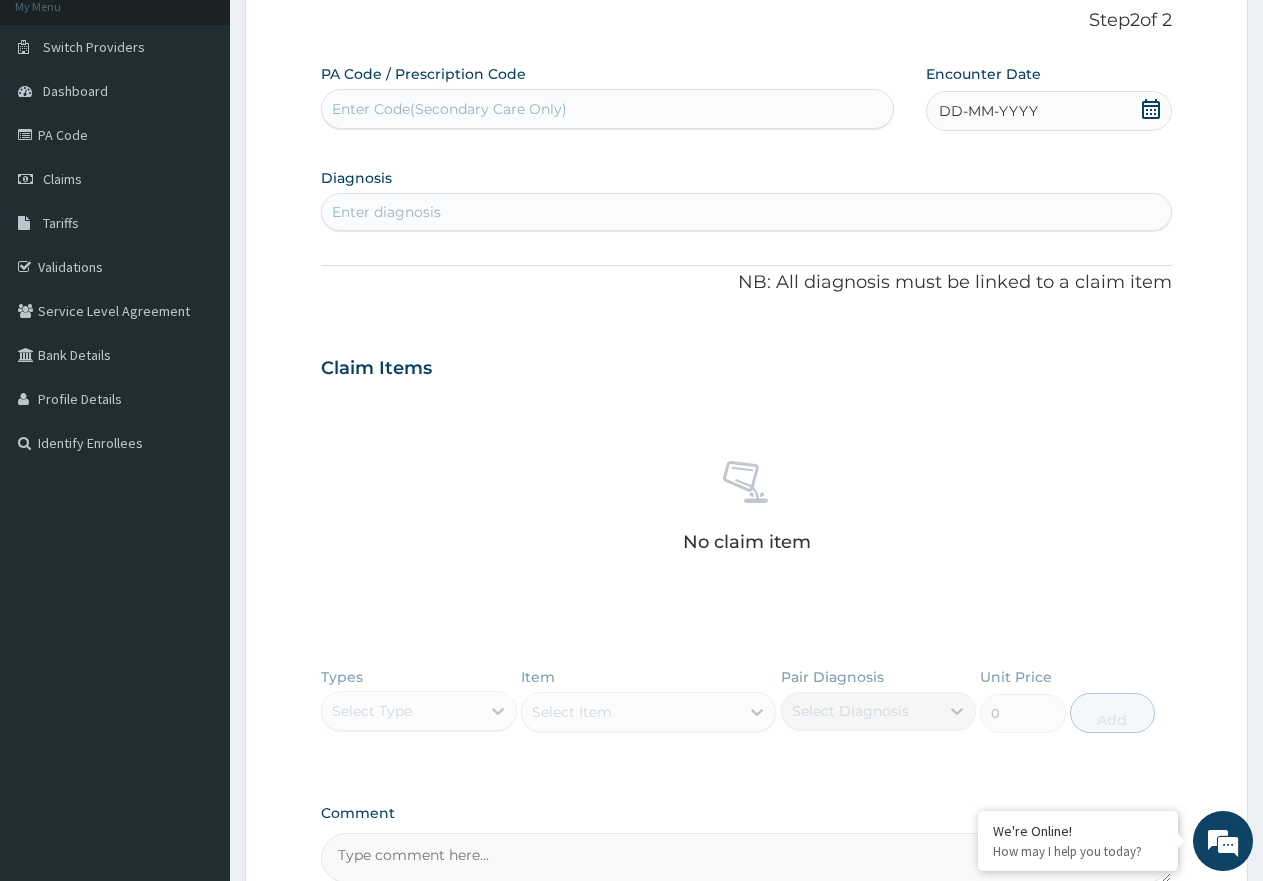 drag, startPoint x: 519, startPoint y: 139, endPoint x: 712, endPoint y: 70, distance: 204.96341 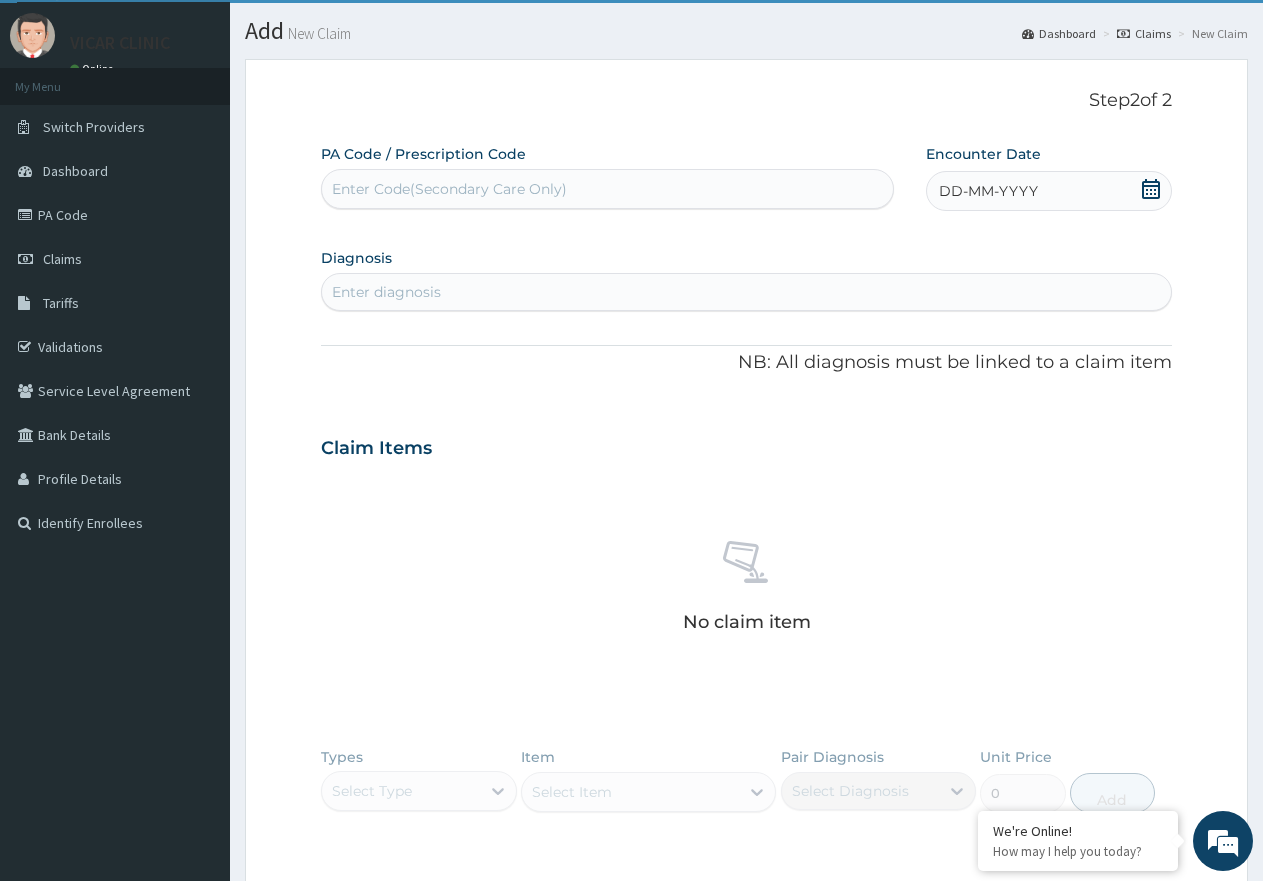scroll, scrollTop: 0, scrollLeft: 0, axis: both 